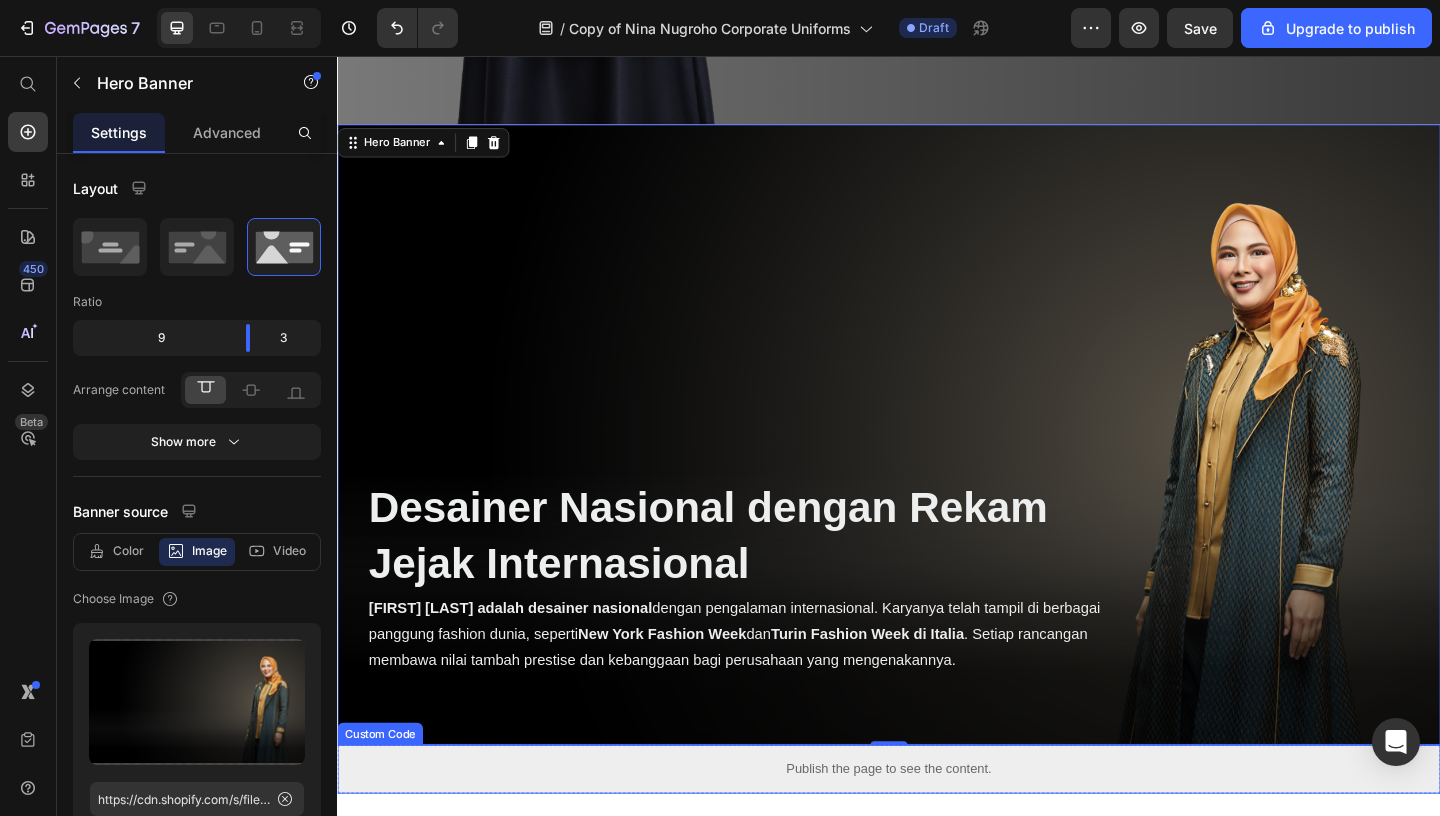 scroll, scrollTop: 4348, scrollLeft: 0, axis: vertical 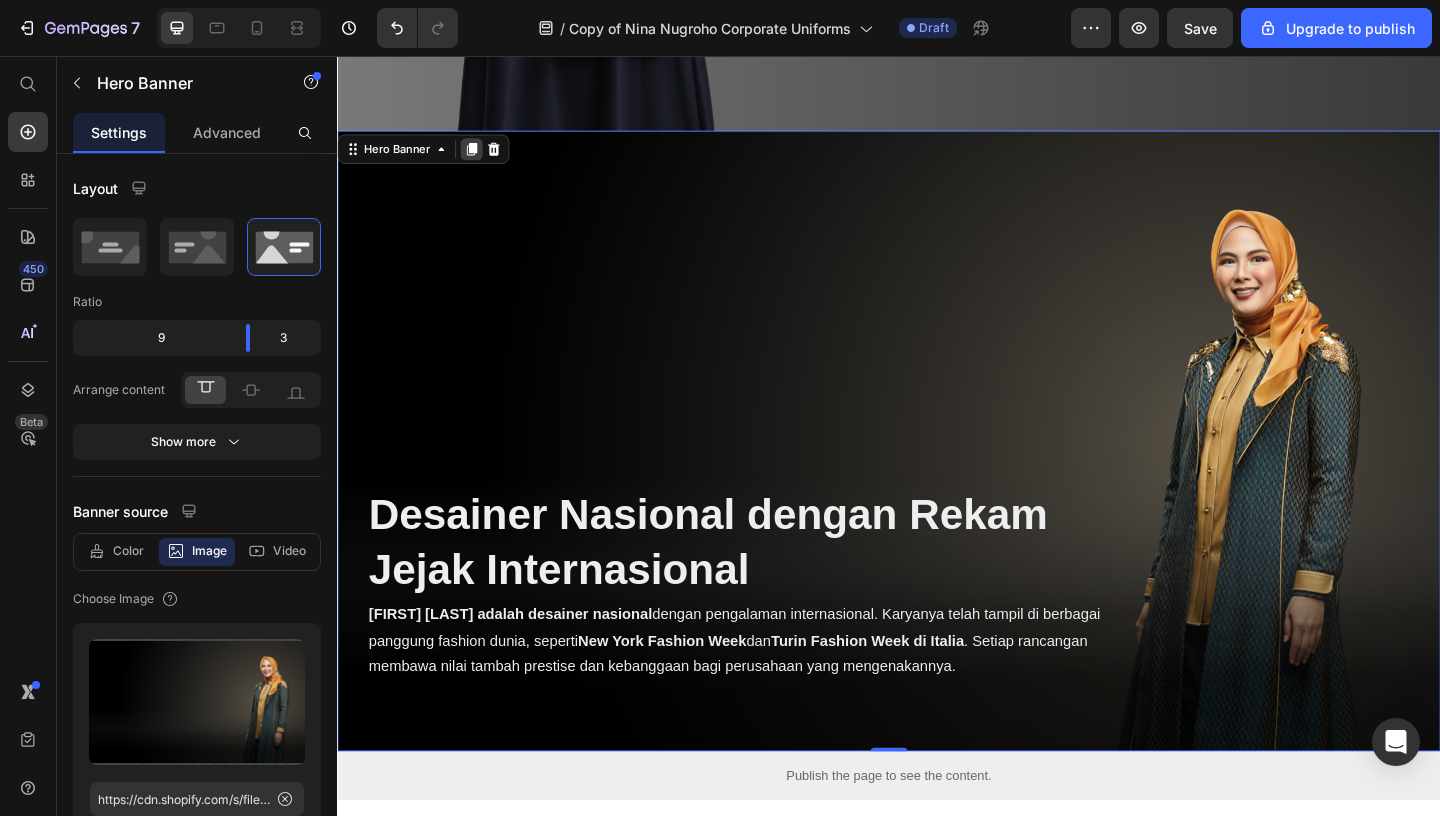 click 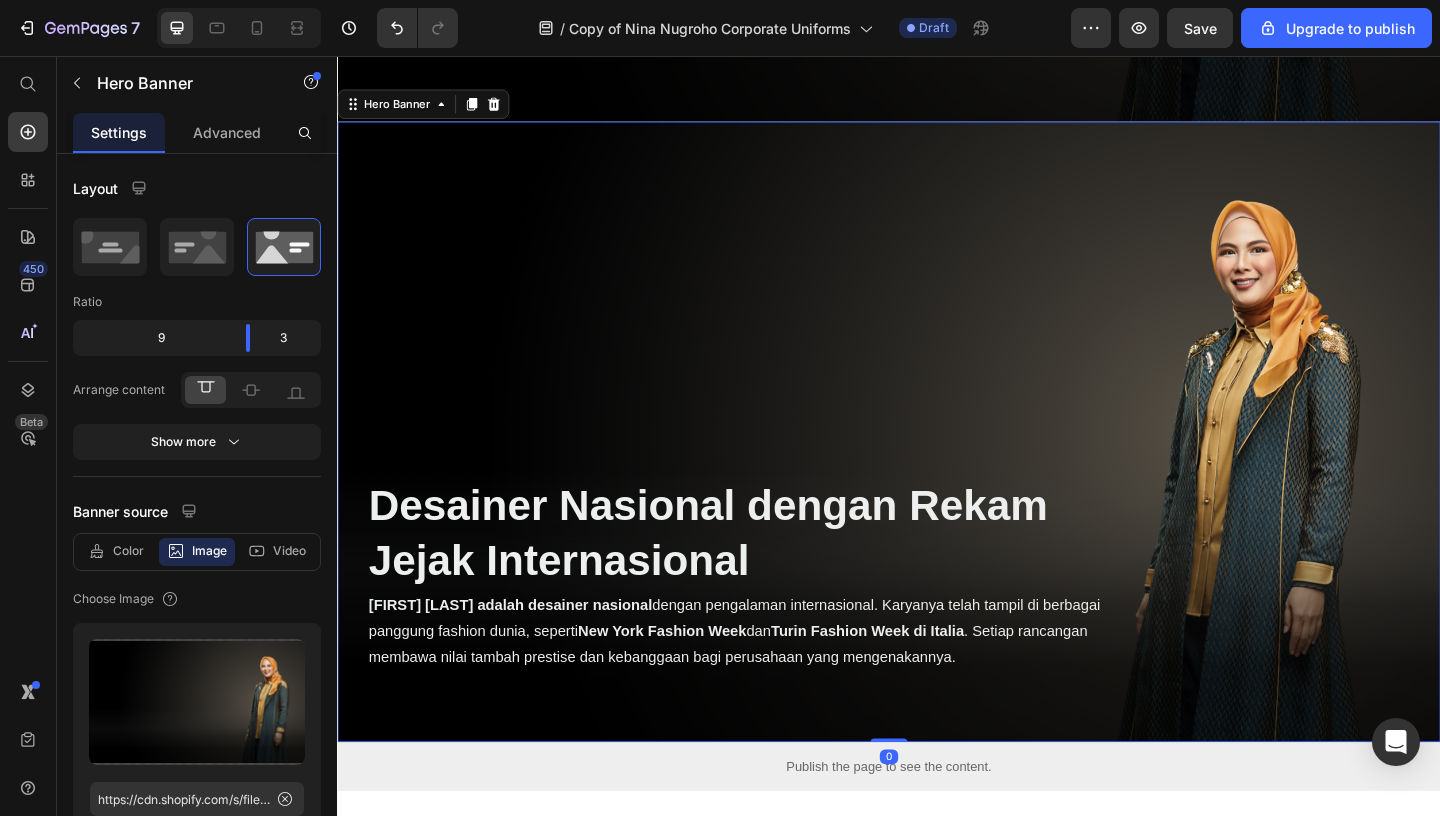 scroll, scrollTop: 5030, scrollLeft: 0, axis: vertical 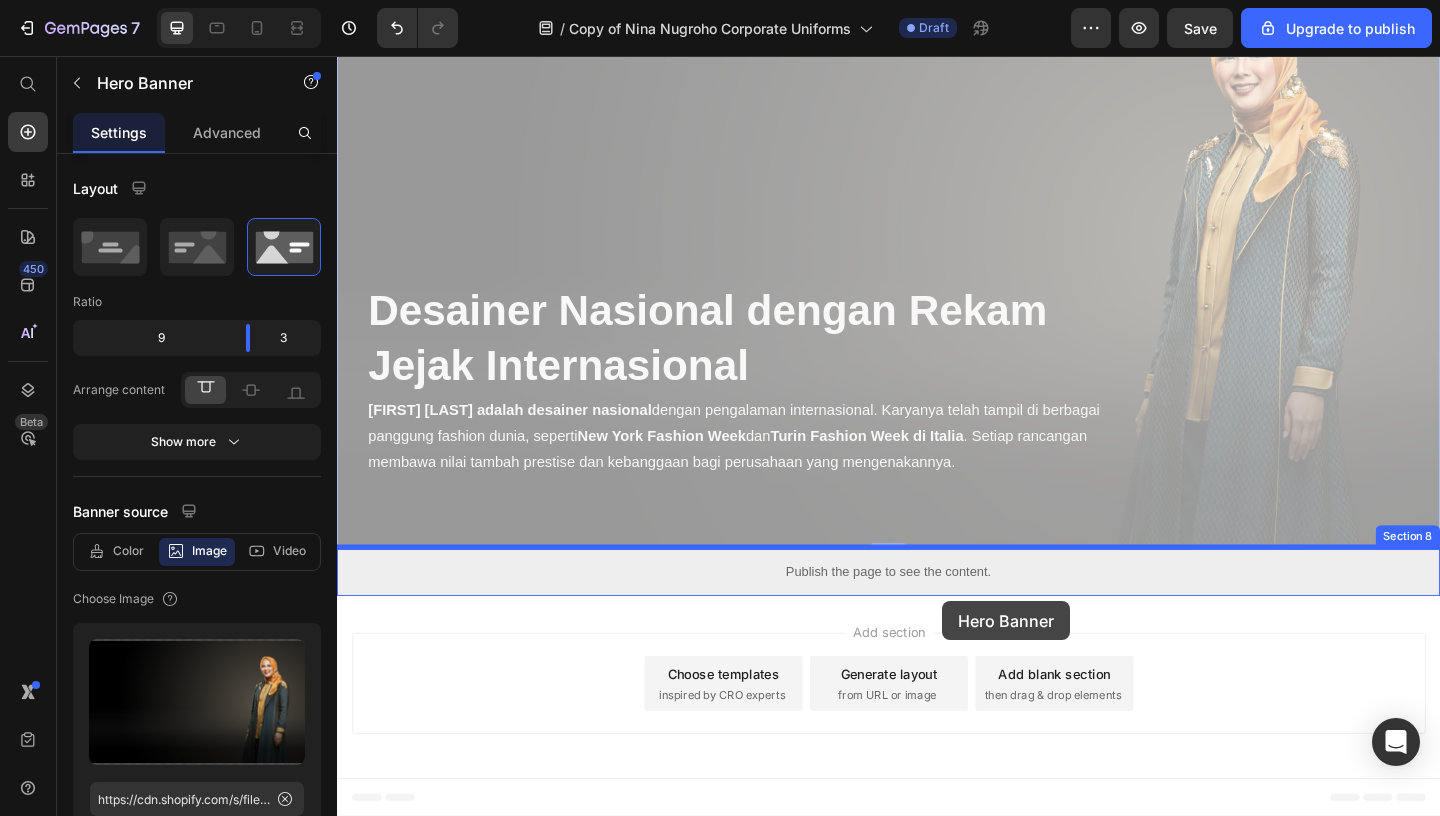 drag, startPoint x: 404, startPoint y: 114, endPoint x: 942, endPoint y: 601, distance: 725.681 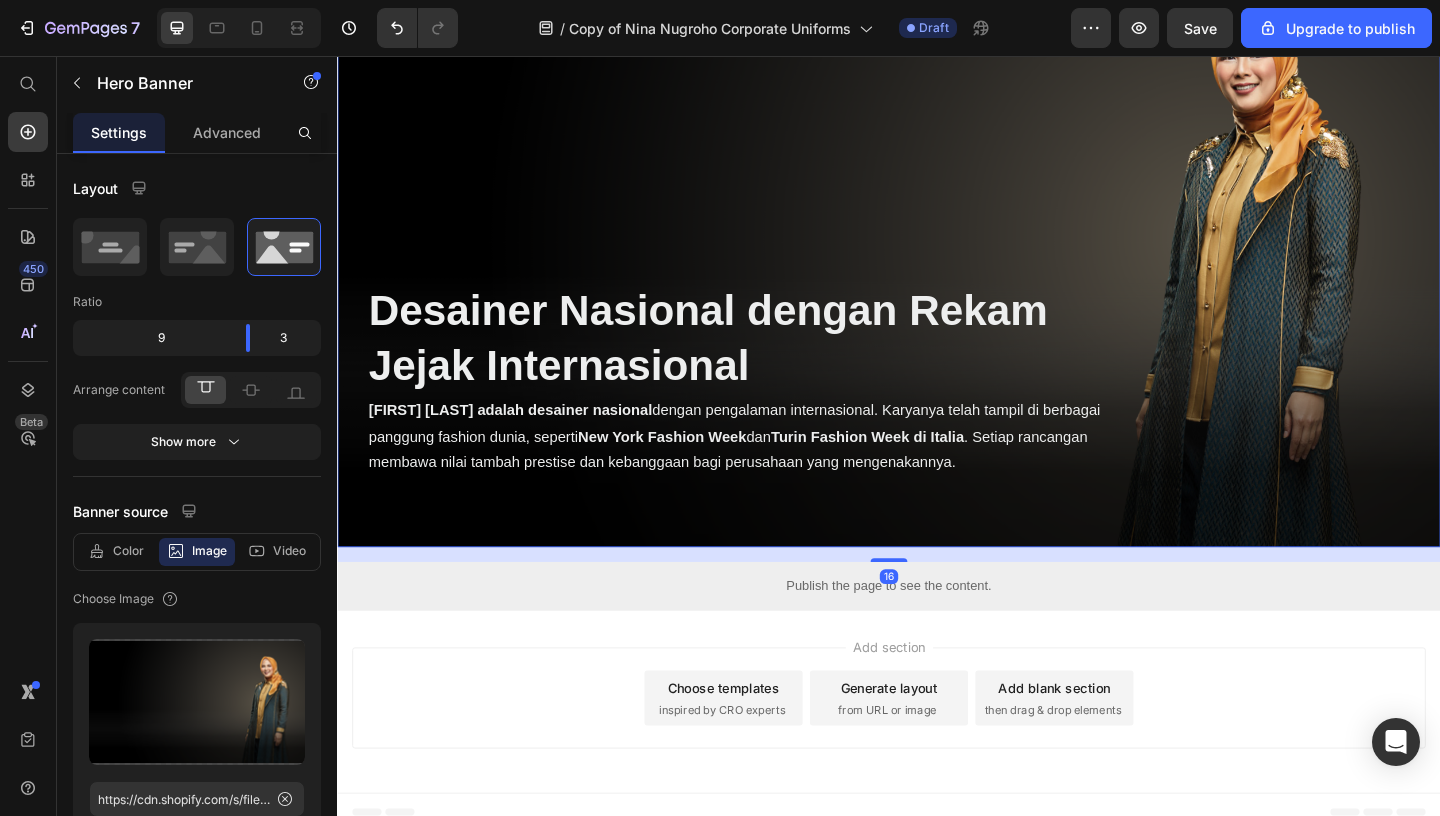 click on "Desainer Nasional dengan Rekam Jejak Internasional Heading [PERSON] adalah desainer nasional  dengan pengalaman internasional. Karyanya telah tampil di berbagai panggung fashion dunia, seperti  New York Fashion Week  dan  Turin Fashion Week di Italia . Setiap rancangan membawa nilai tambah prestise dan kebanggaan bagi perusahaan yang mengenakannya. Text Block" at bounding box center [783, 227] 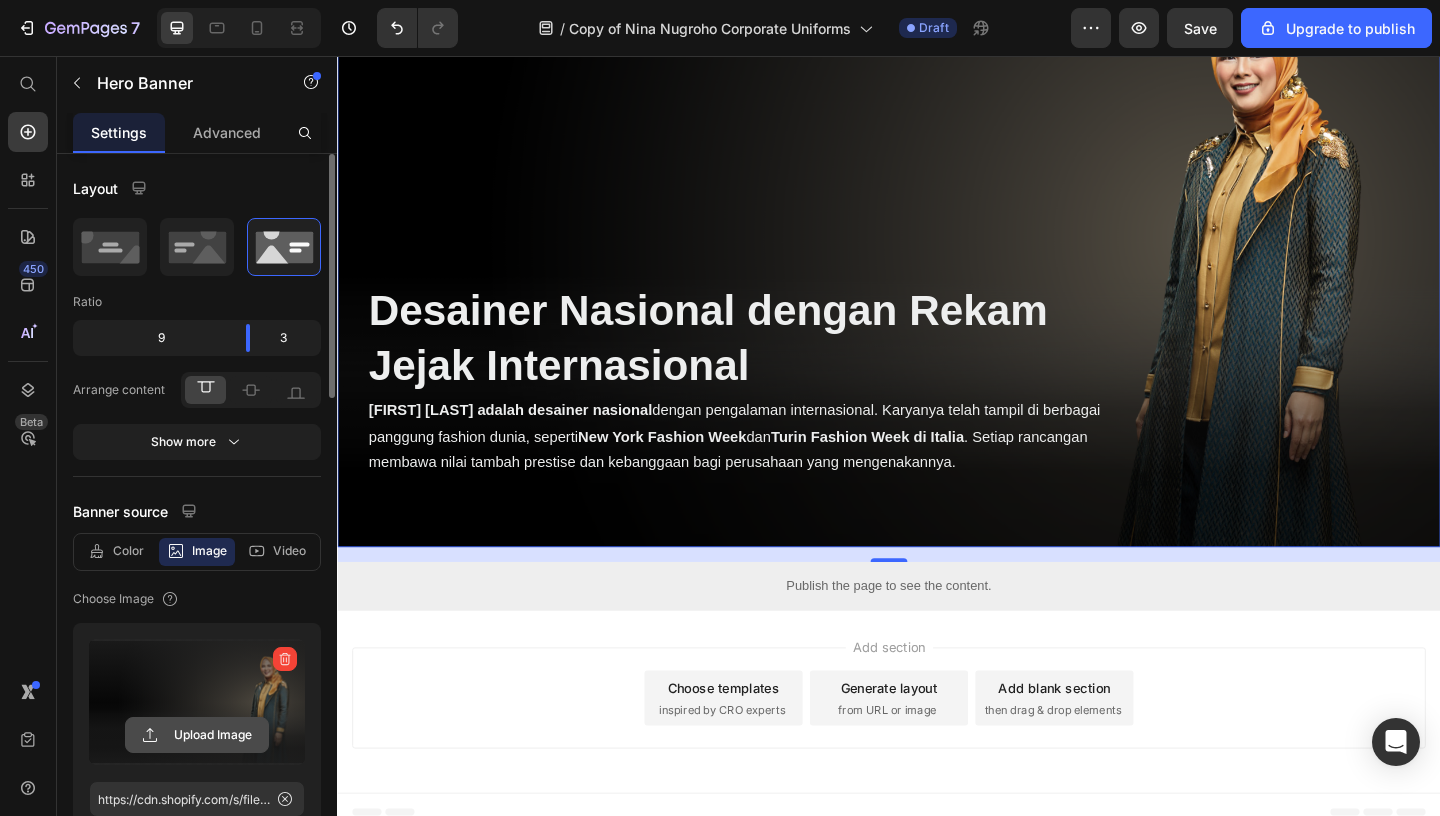 click 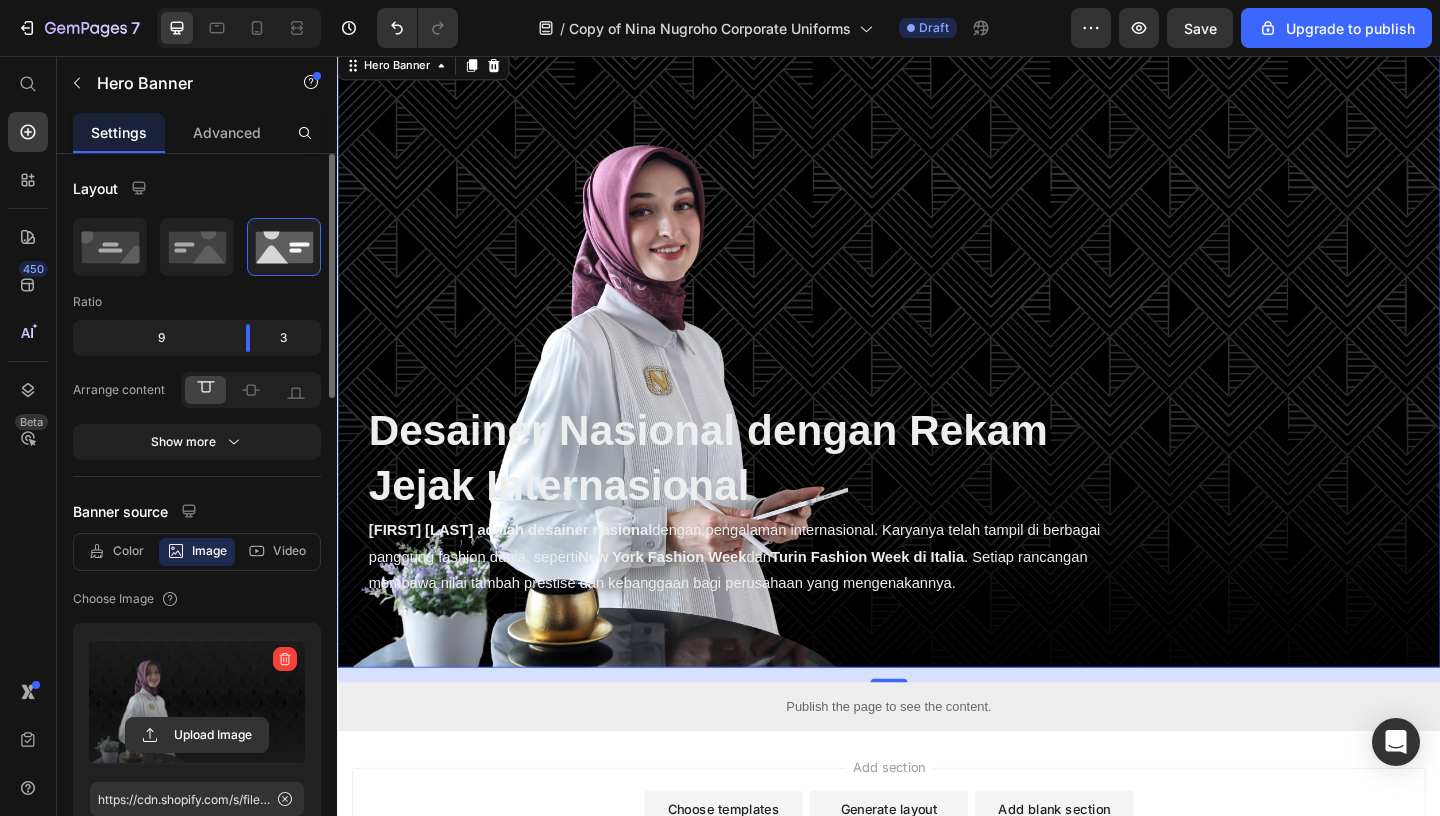scroll, scrollTop: 5111, scrollLeft: 0, axis: vertical 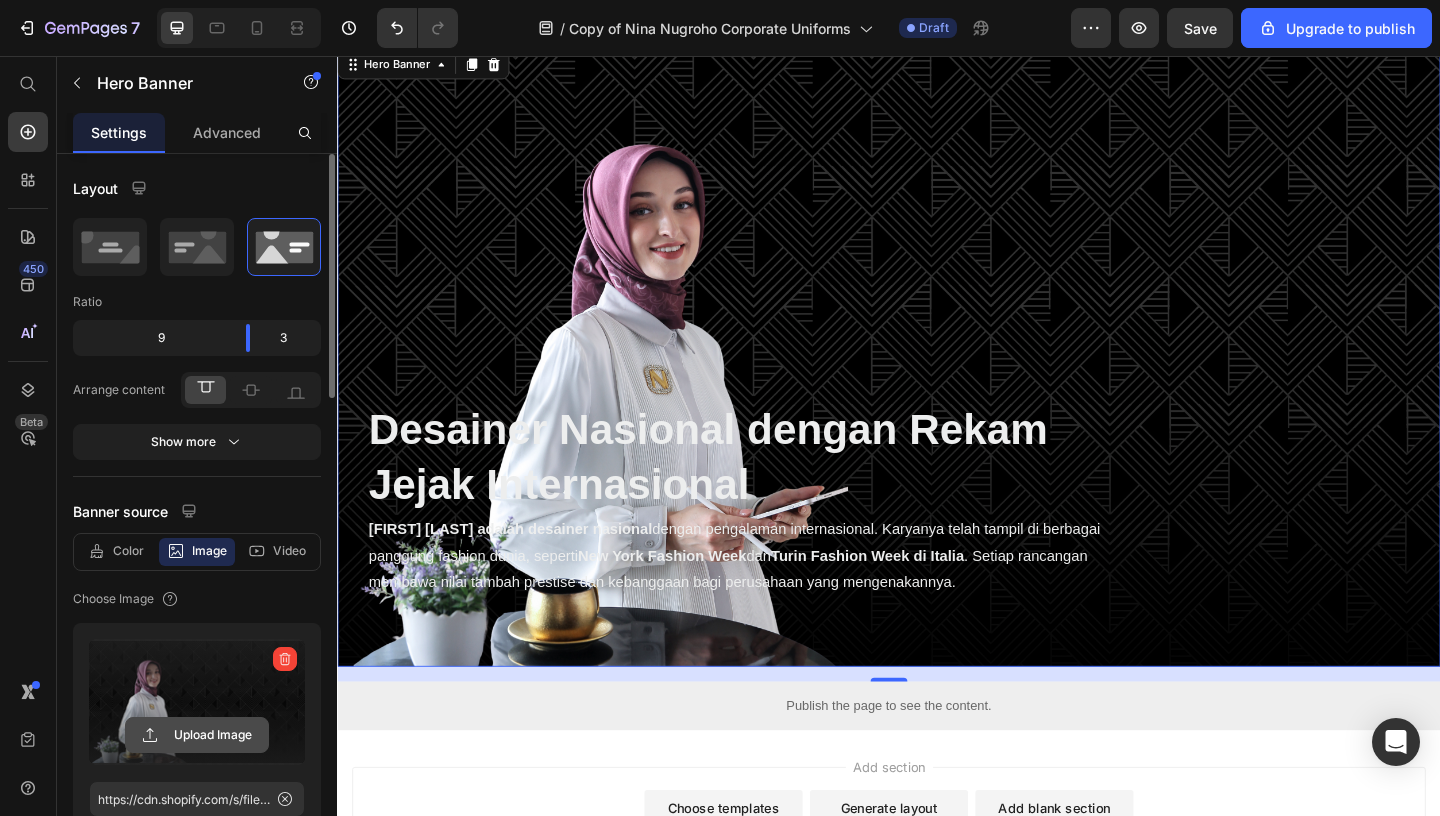 click 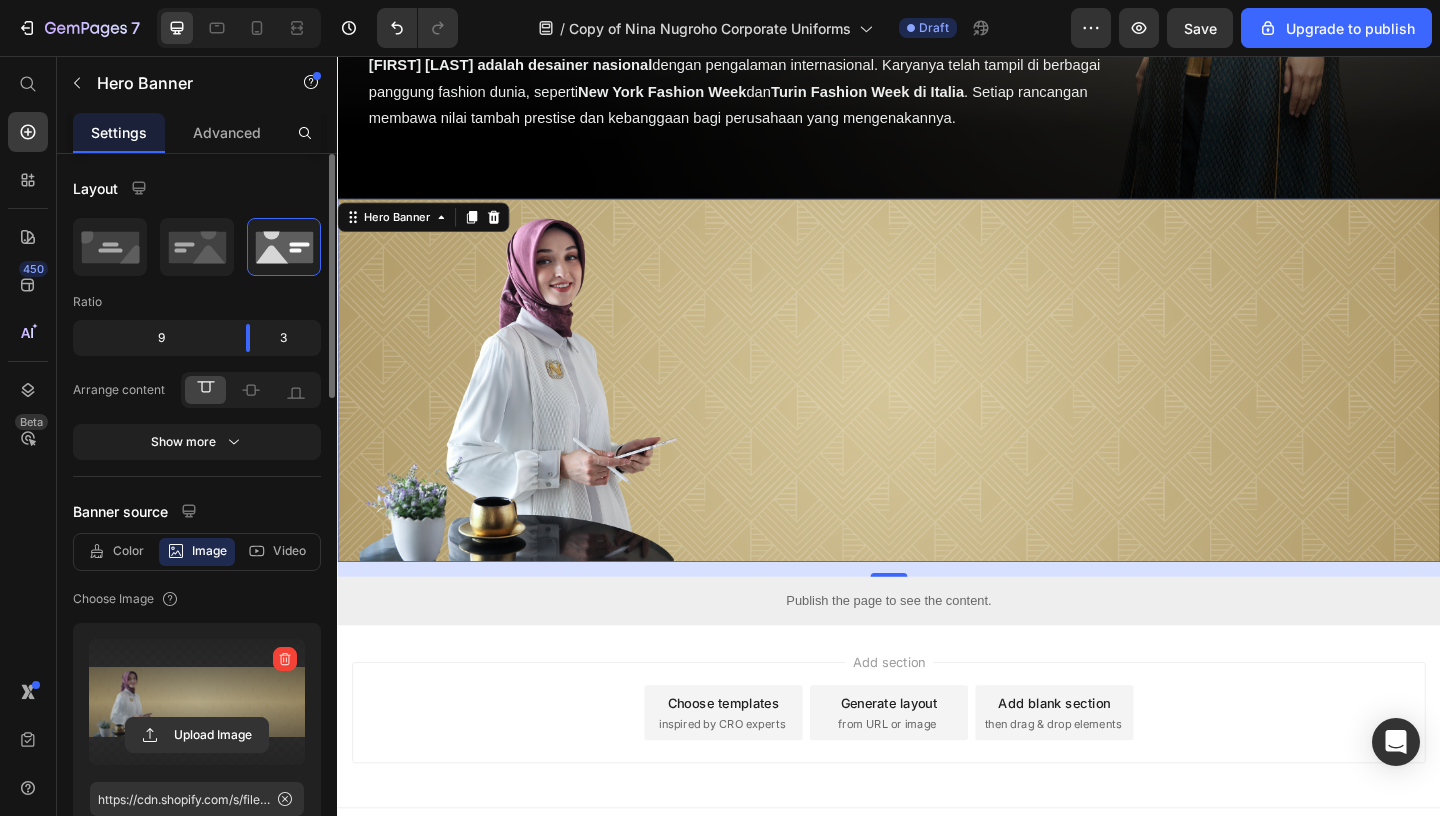 scroll, scrollTop: 4948, scrollLeft: 0, axis: vertical 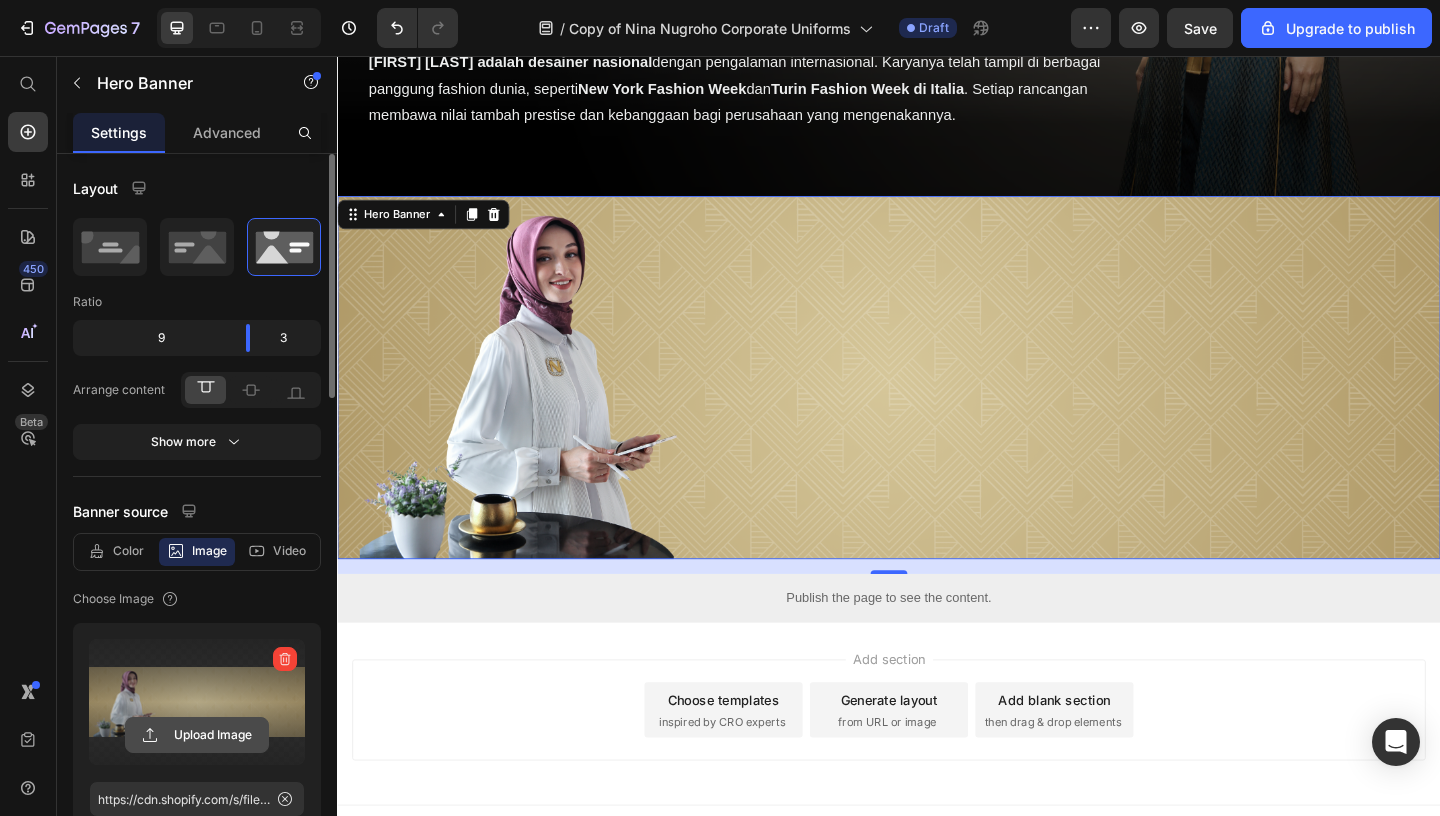 click 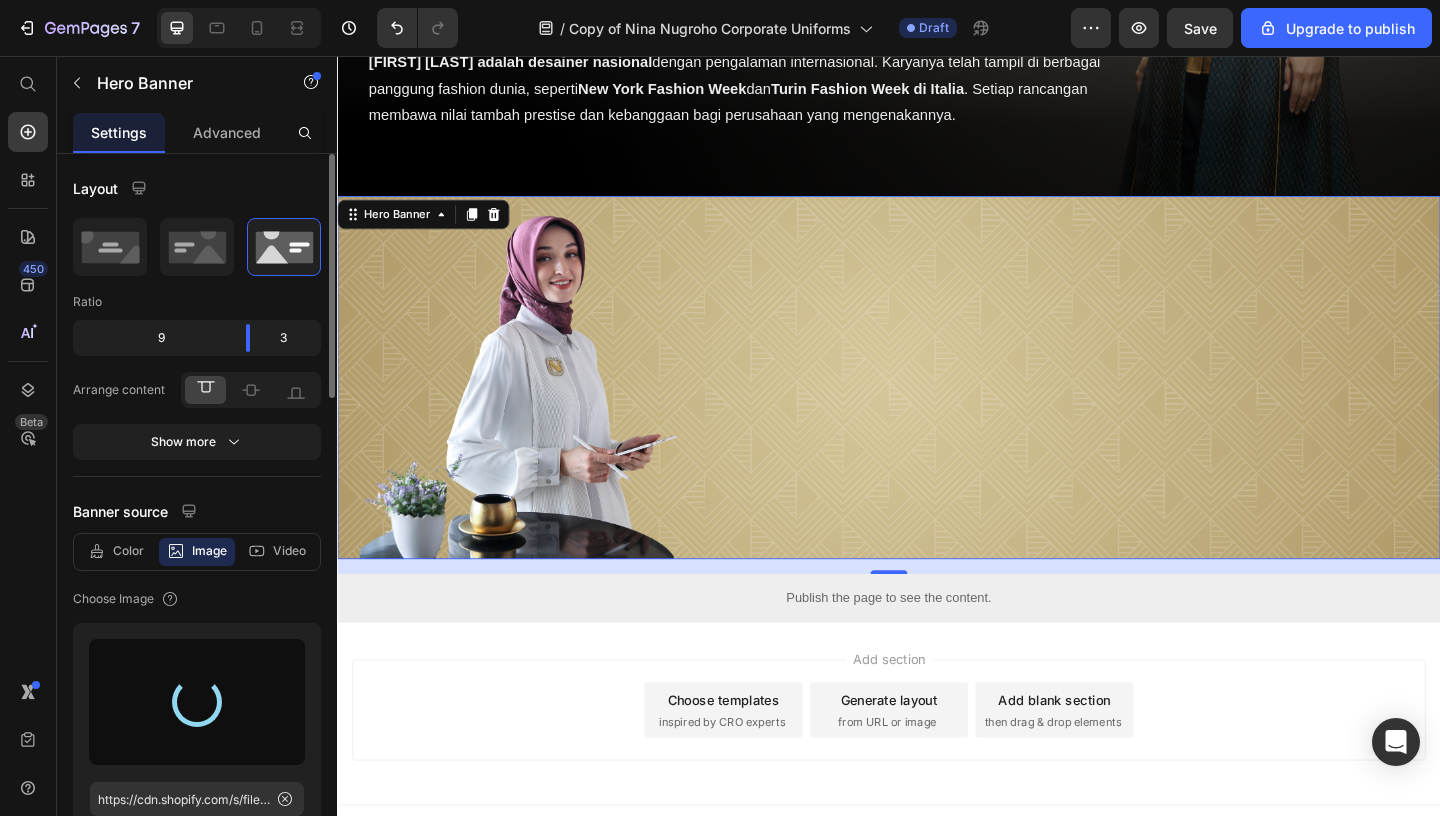 type on "https://cdn.shopify.com/s/files/1/0774/7633/1809/files/gempages_552309122905670759-093ec706-8f38-41fa-b68d-b1a5ad87437f.png" 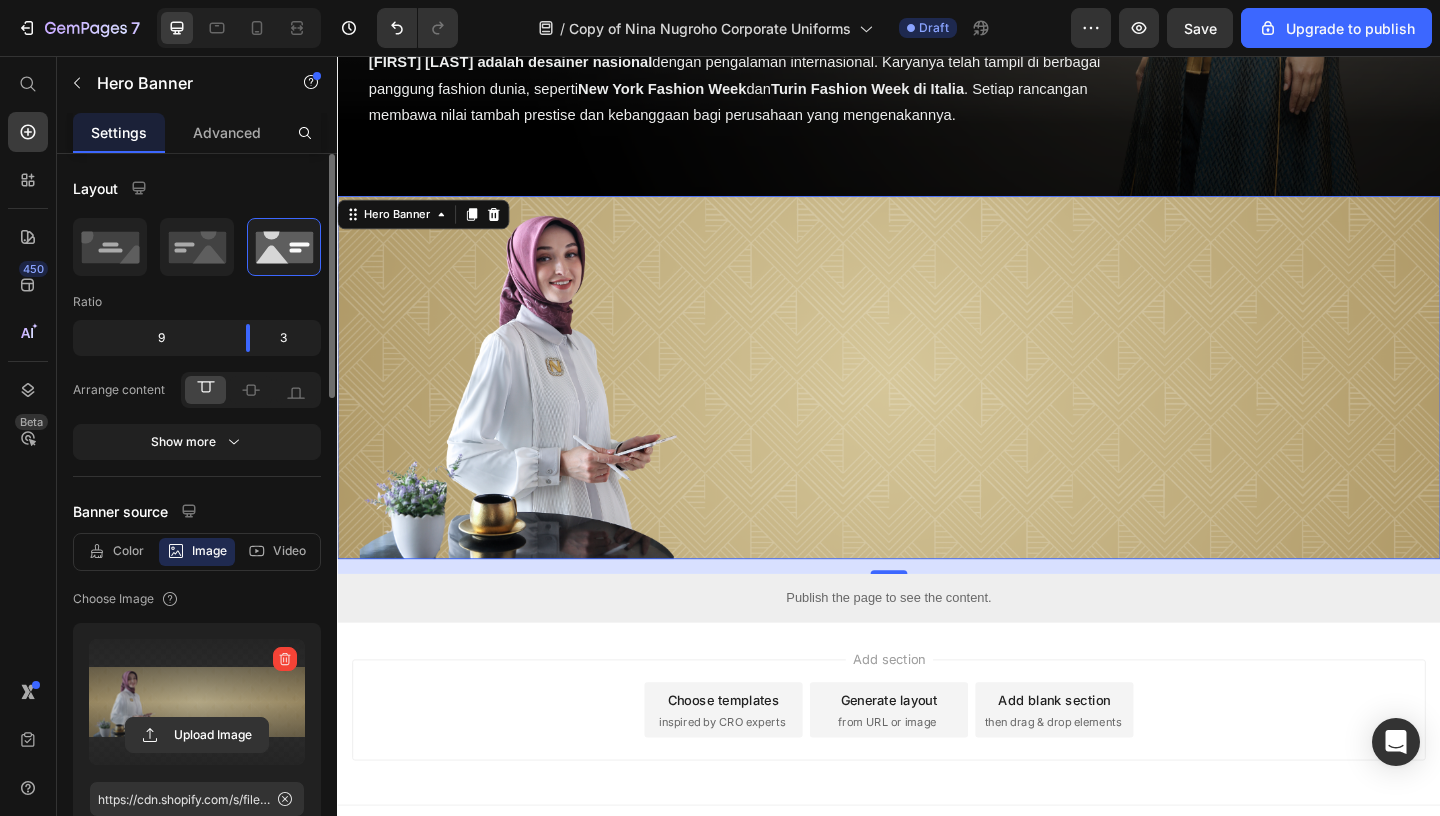 click on "Add section Choose templates inspired by CRO experts Generate layout from URL or image Add blank section then drag & drop elements" at bounding box center [937, 771] 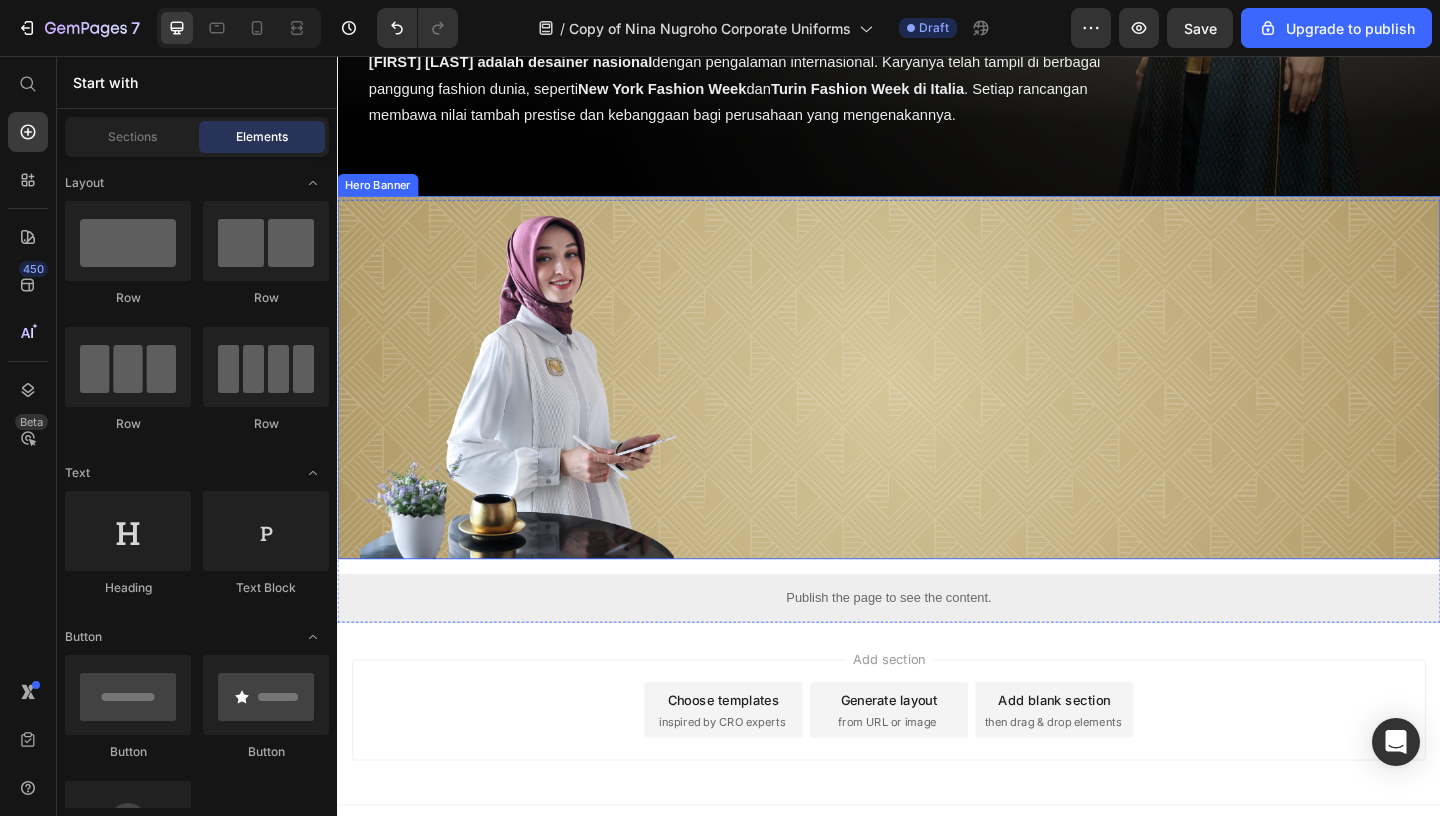 click on "Desainer Nasional dengan Rekam Jejak Internasional Heading [PERSON] adalah desainer nasional  dengan pengalaman internasional. Karyanya telah tampil di berbagai panggung fashion dunia, seperti  New York Fashion Week  dan  Turin Fashion Week di Italia . Setiap rancangan membawa nilai tambah prestise dan kebanggaan bagi perusahaan yang mengenakannya. Text Block" at bounding box center (783, 520) 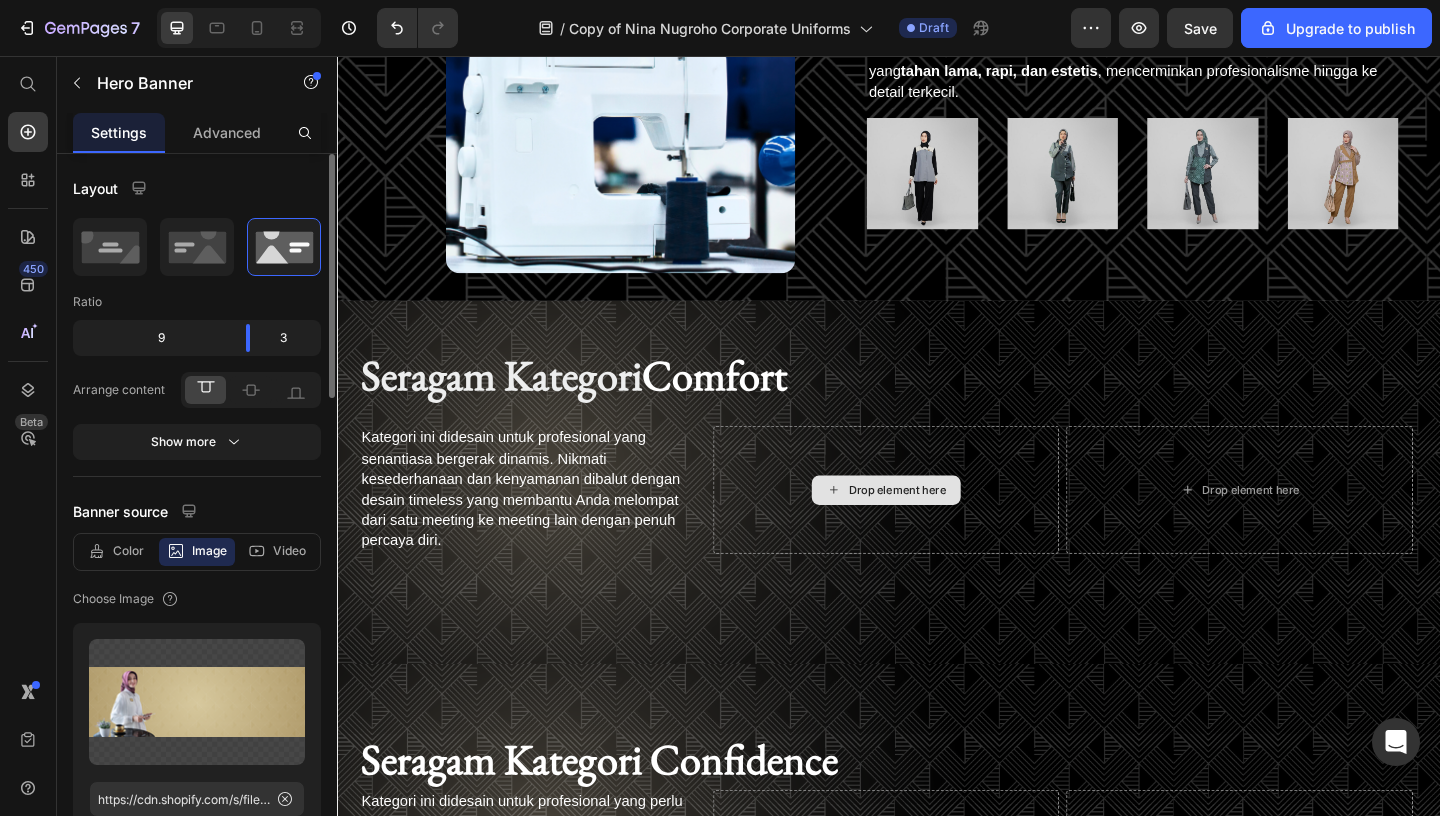 scroll, scrollTop: 2002, scrollLeft: 0, axis: vertical 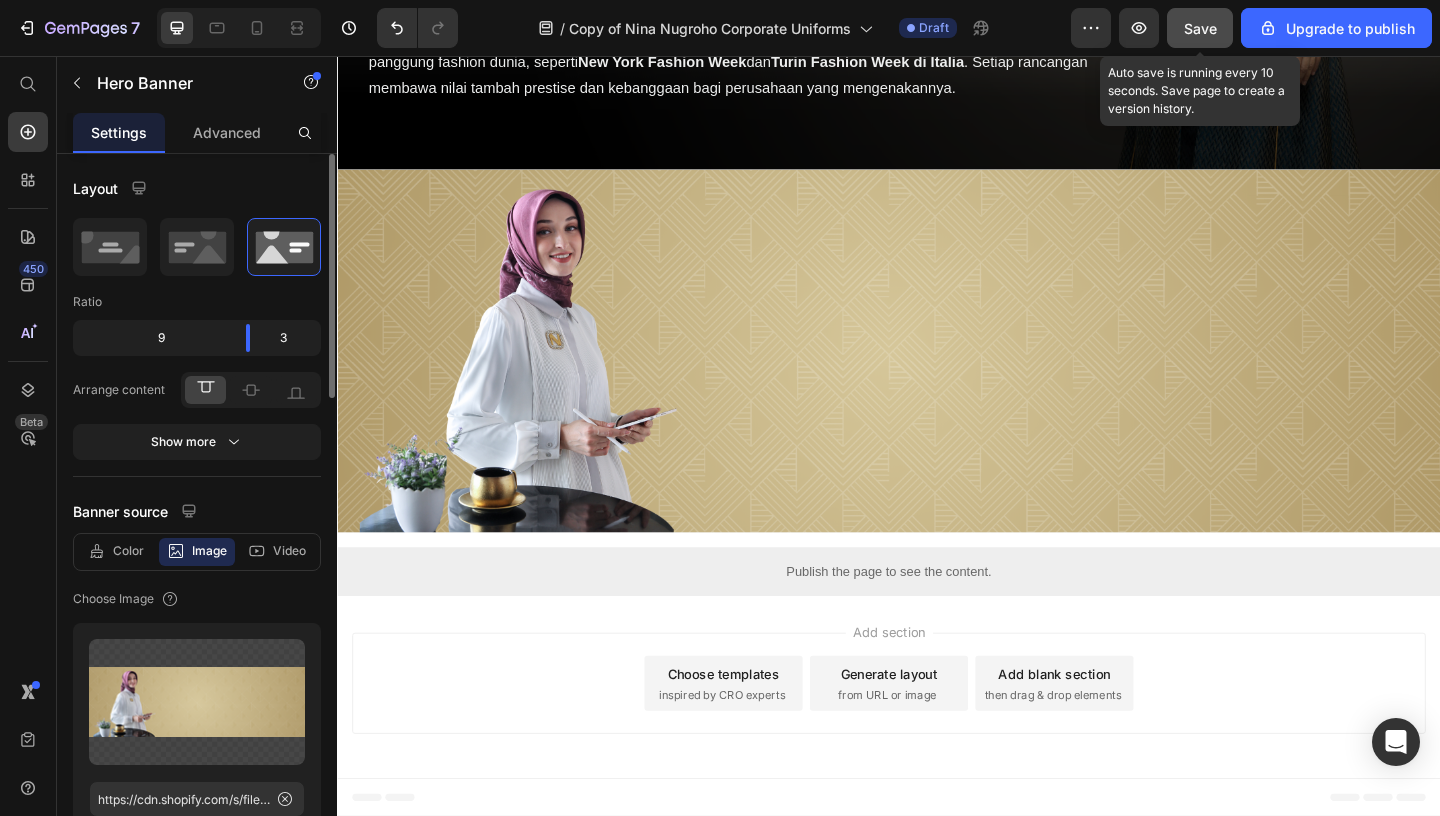 click on "Save" at bounding box center (1200, 28) 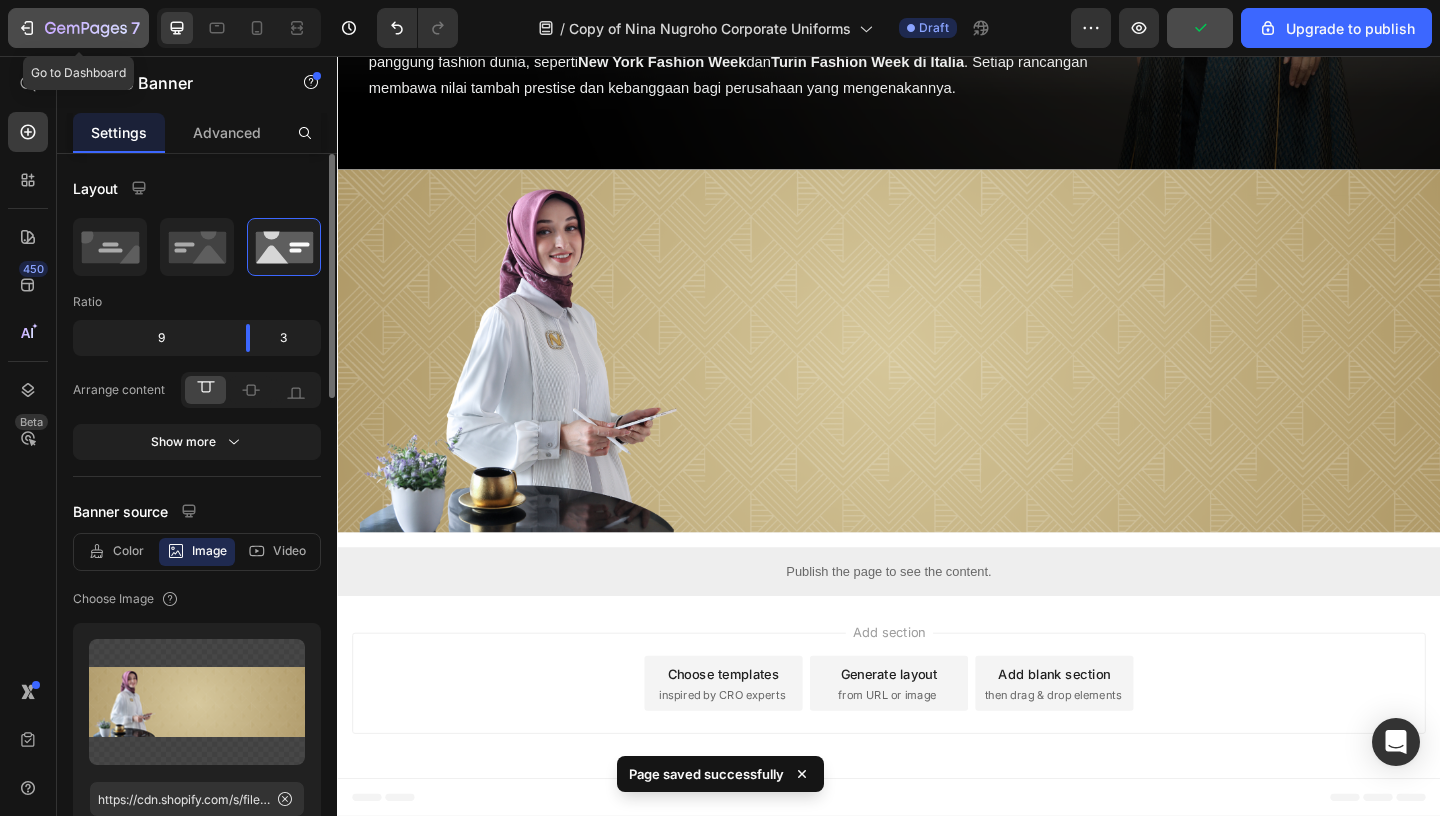 click 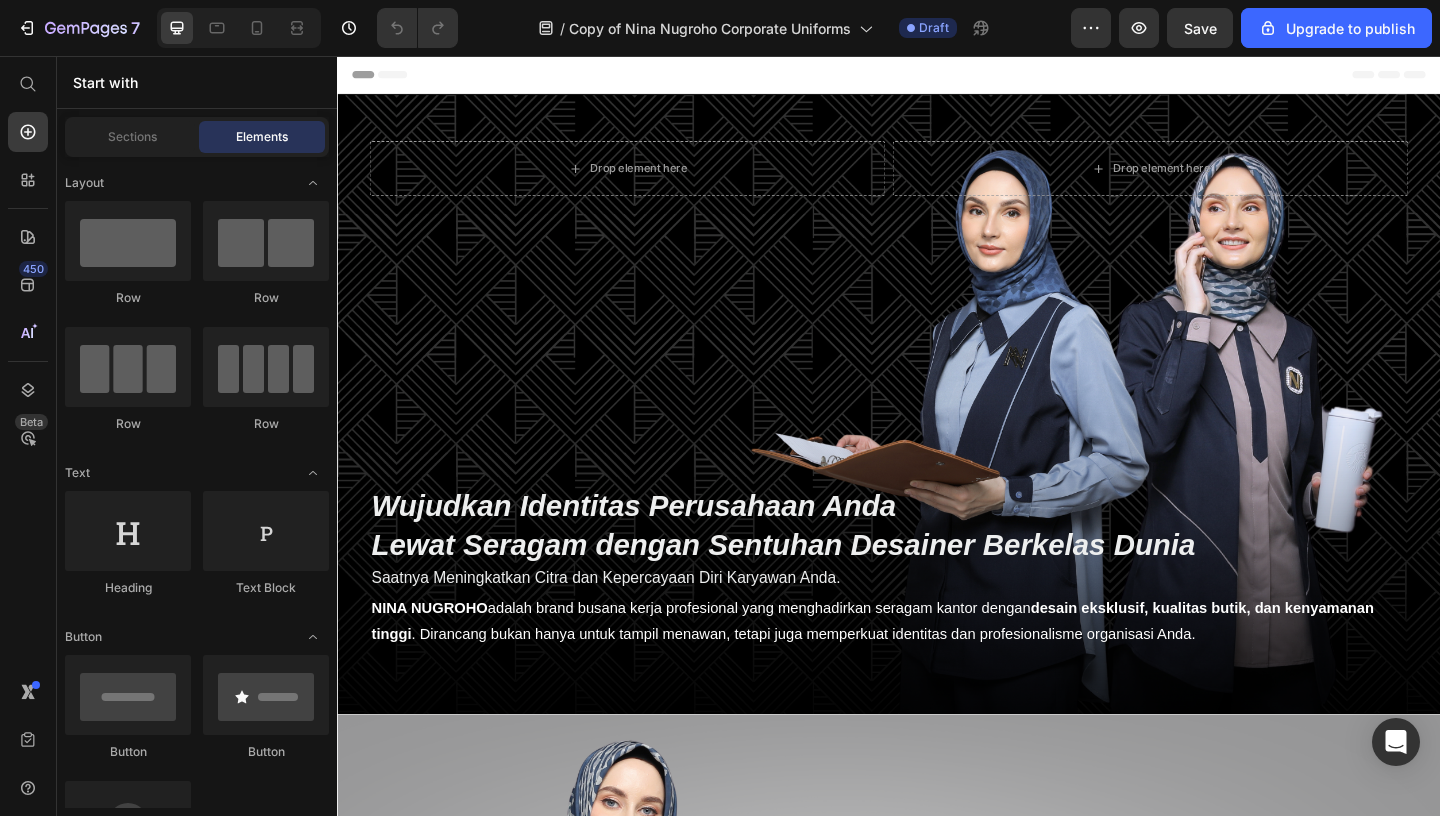 scroll, scrollTop: 0, scrollLeft: 0, axis: both 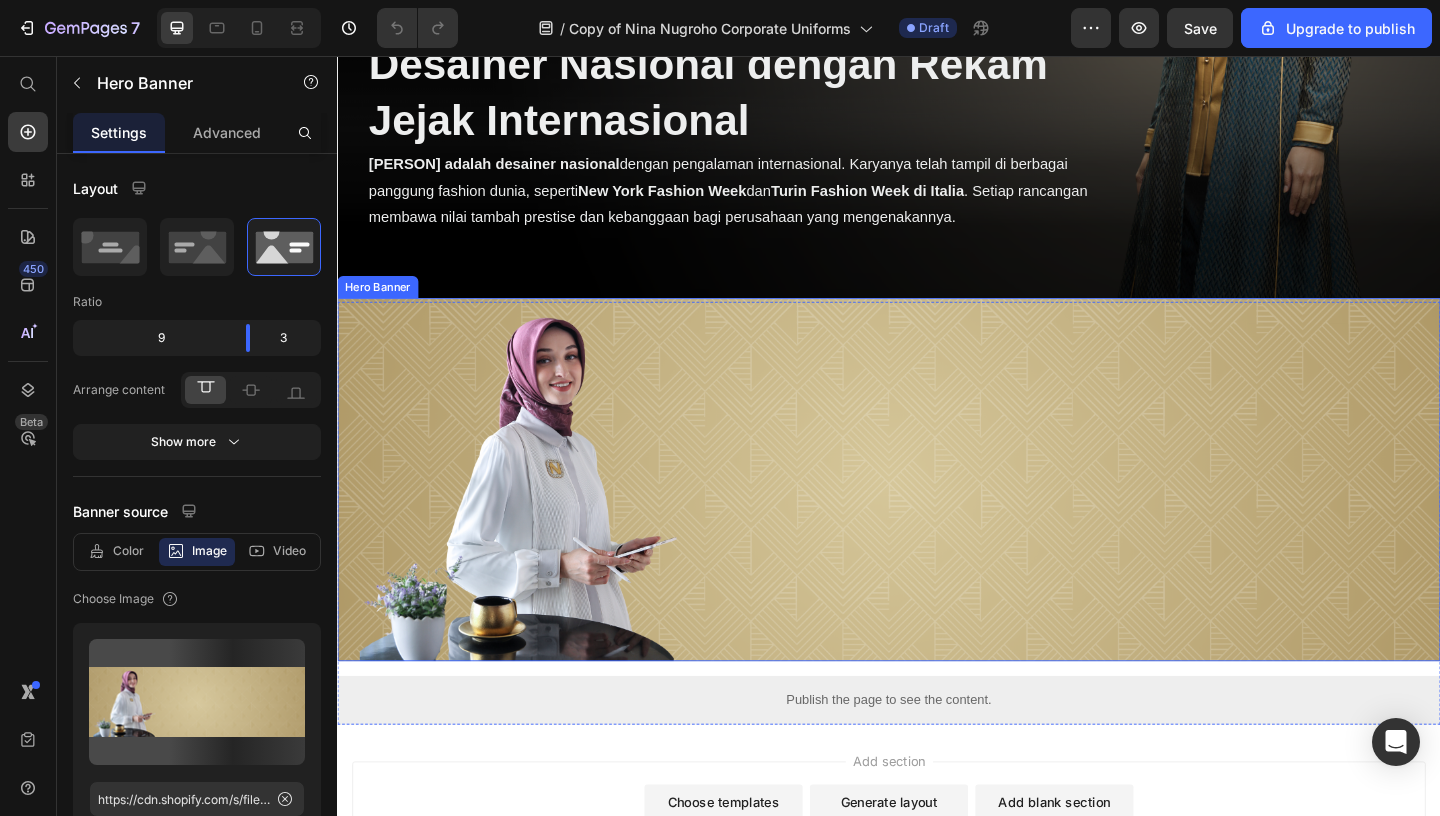 click on "Desainer Nasional dengan Rekam Jejak Internasional Heading [PERSON] adalah desainer nasional  dengan pengalaman internasional. Karyanya telah tampil di berbagai panggung fashion dunia, seperti  New York Fashion Week  dan  Turin Fashion Week di Italia . Setiap rancangan membawa nilai tambah prestise dan kebanggaan bagi perusahaan yang mengenakannya. Text Block" at bounding box center [783, 631] 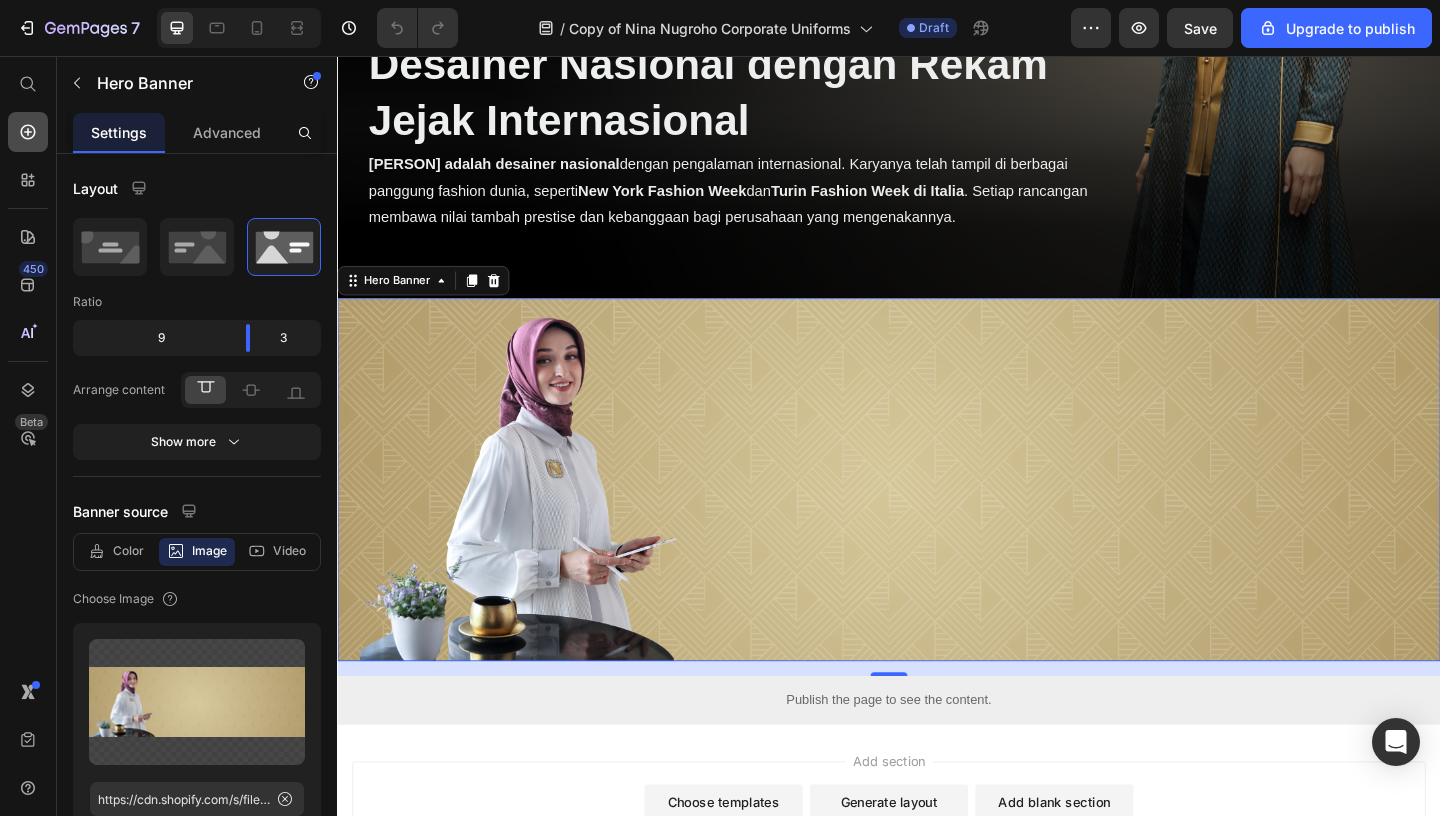 click 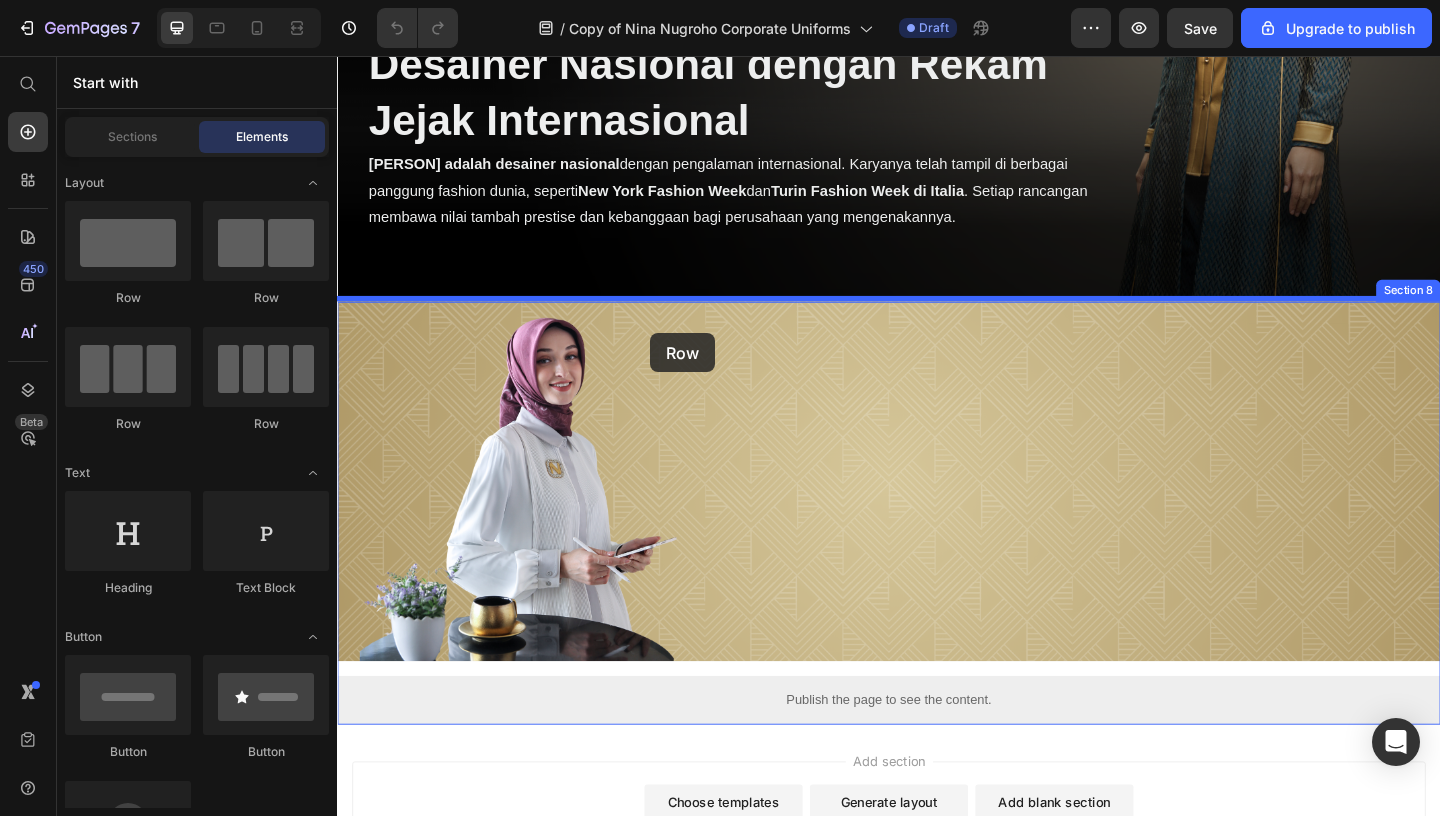 drag, startPoint x: 490, startPoint y: 307, endPoint x: 650, endPoint y: 333, distance: 162.09874 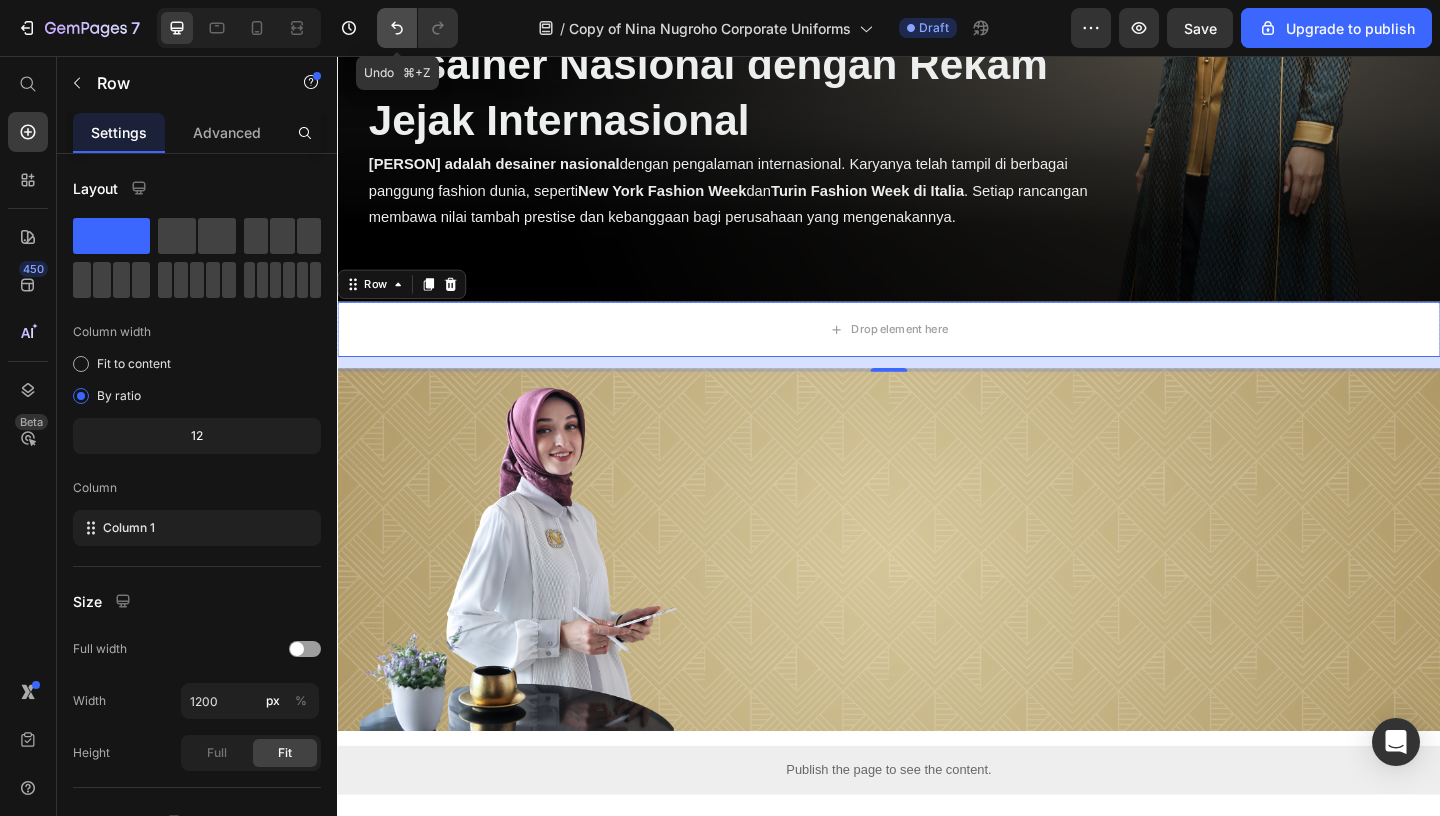 click 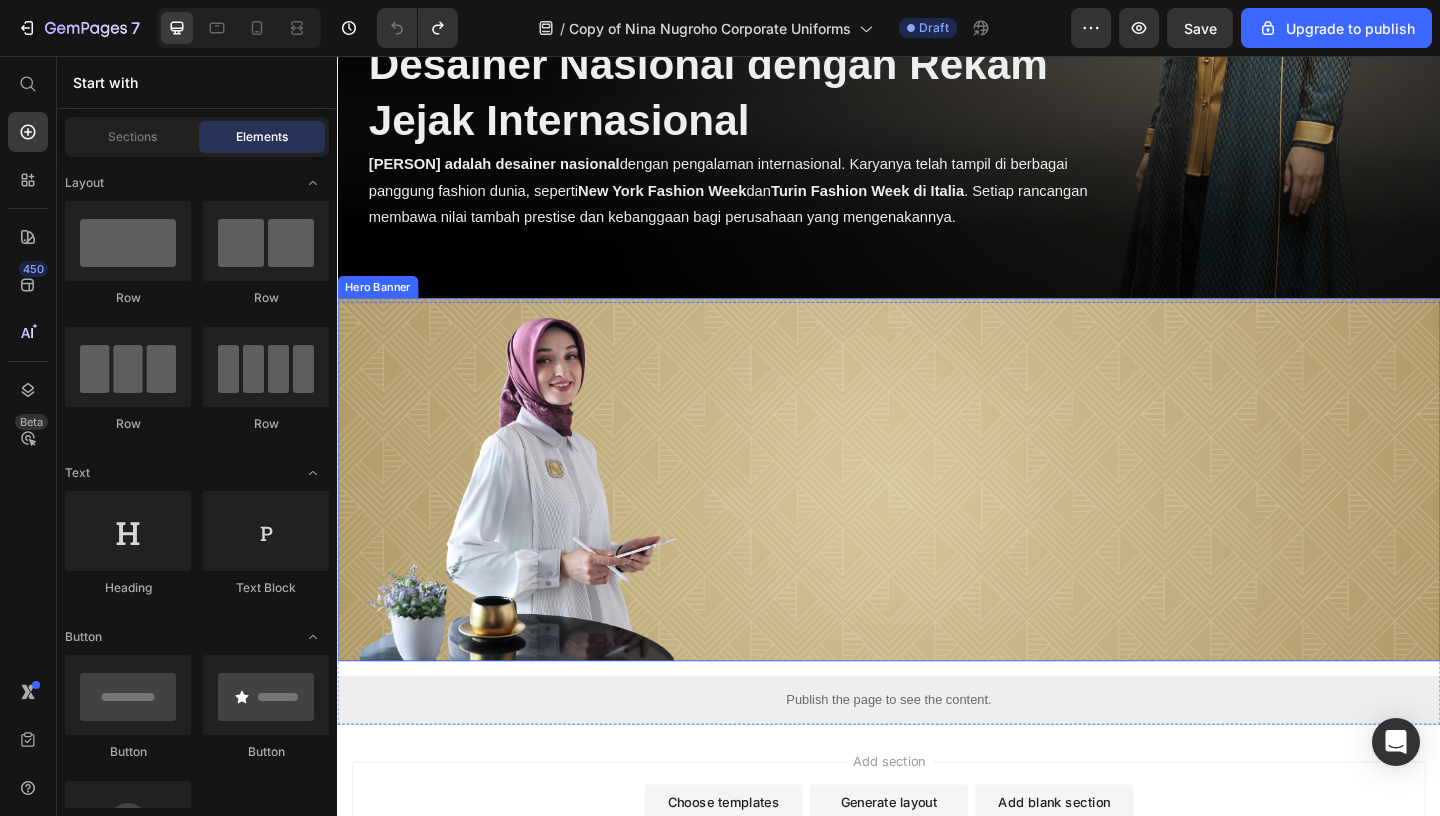 click on "Desainer Nasional dengan Rekam Jejak Internasional Heading [PERSON] adalah desainer nasional  dengan pengalaman internasional. Karyanya telah tampil di berbagai panggung fashion dunia, seperti  New York Fashion Week  dan  Turin Fashion Week di Italia . Setiap rancangan membawa nilai tambah prestise dan kebanggaan bagi perusahaan yang mengenakannya. Text Block" at bounding box center (783, 631) 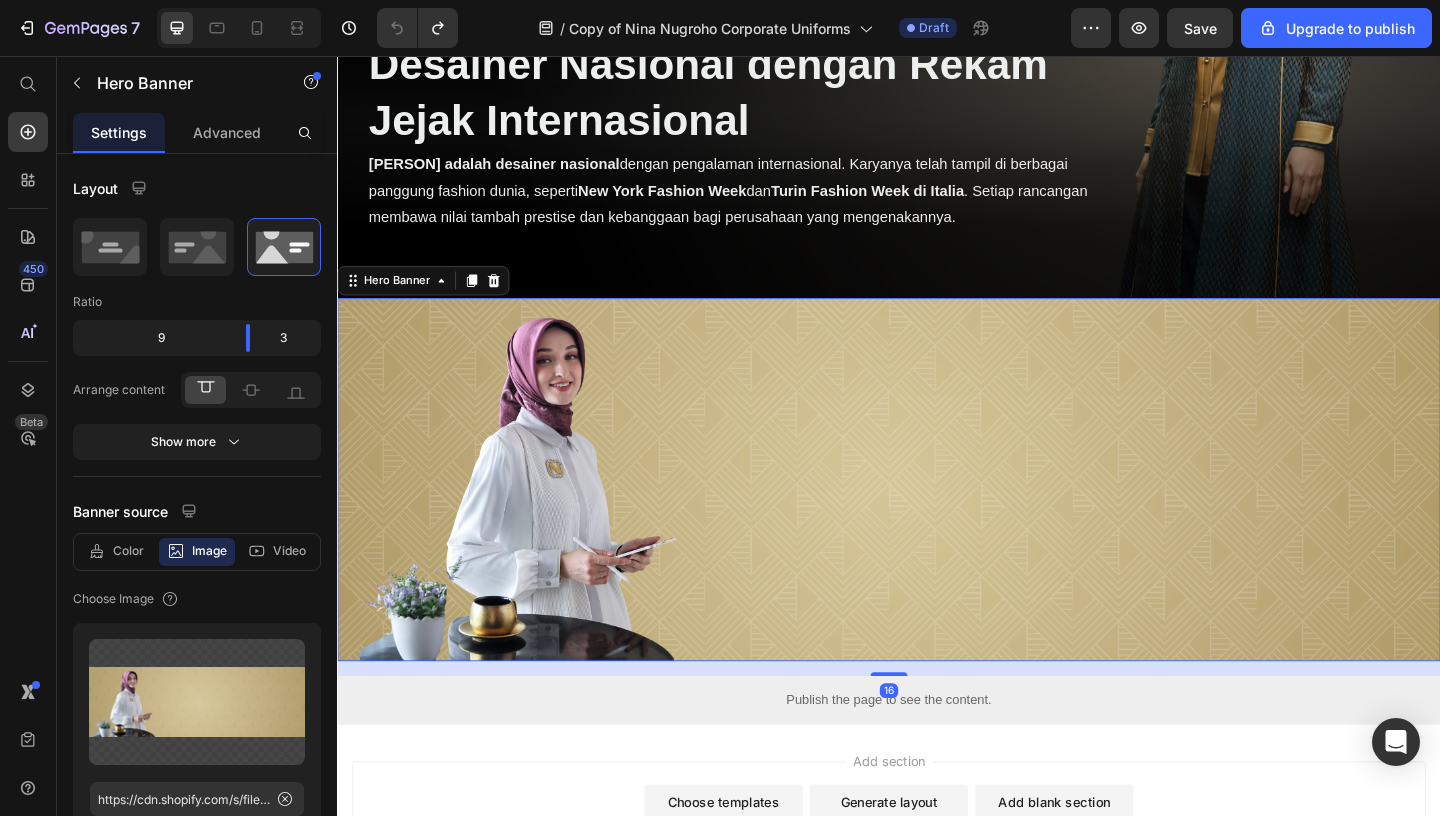 click on "Desainer Nasional dengan Rekam Jejak Internasional Heading [PERSON] adalah desainer nasional  dengan pengalaman internasional. Karyanya telah tampil di berbagai panggung fashion dunia, seperti  New York Fashion Week  dan  Turin Fashion Week di Italia . Setiap rancangan membawa nilai tambah prestise dan kebanggaan bagi perusahaan yang mengenakannya. Text Block" at bounding box center (783, 631) 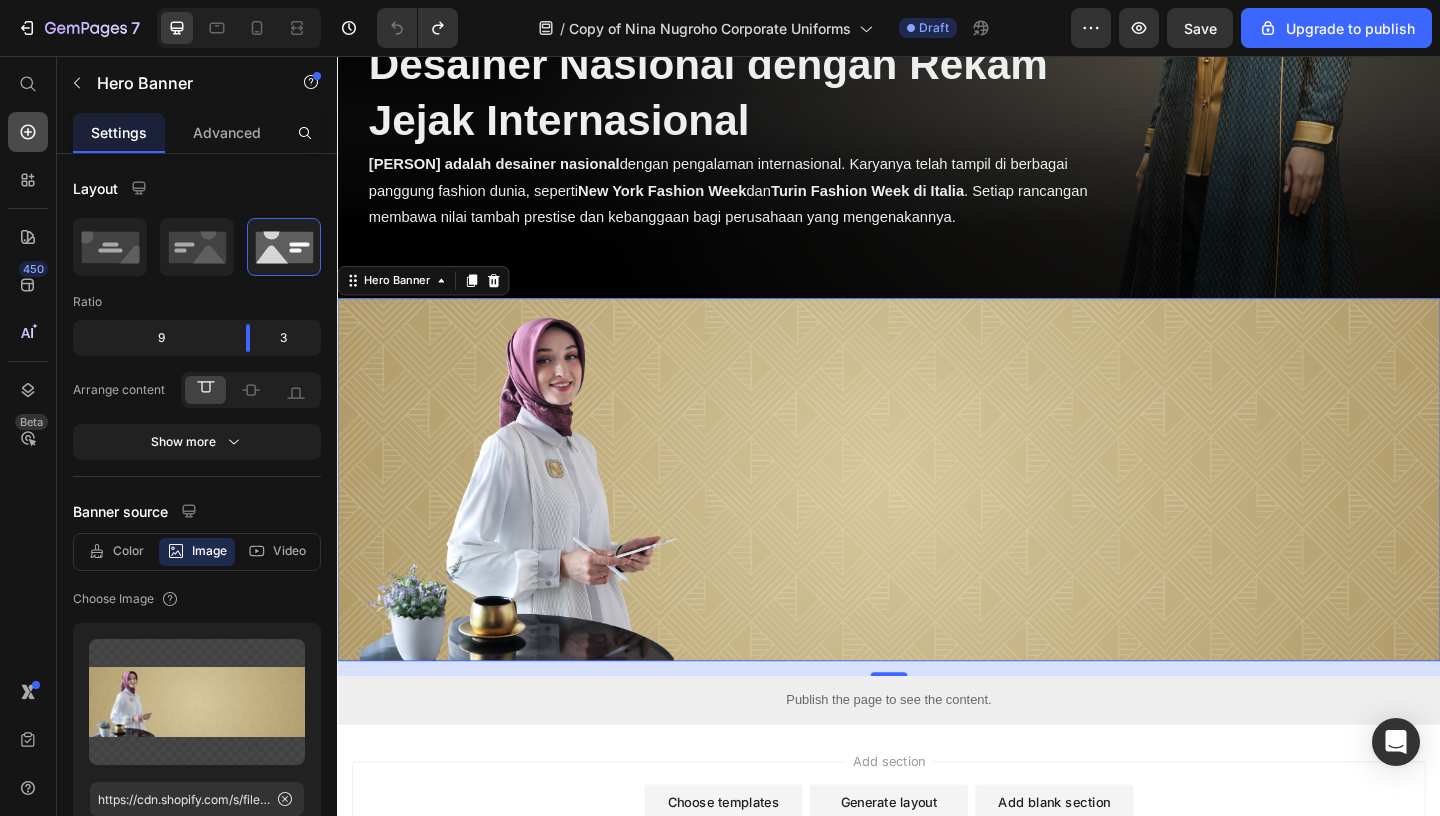 click 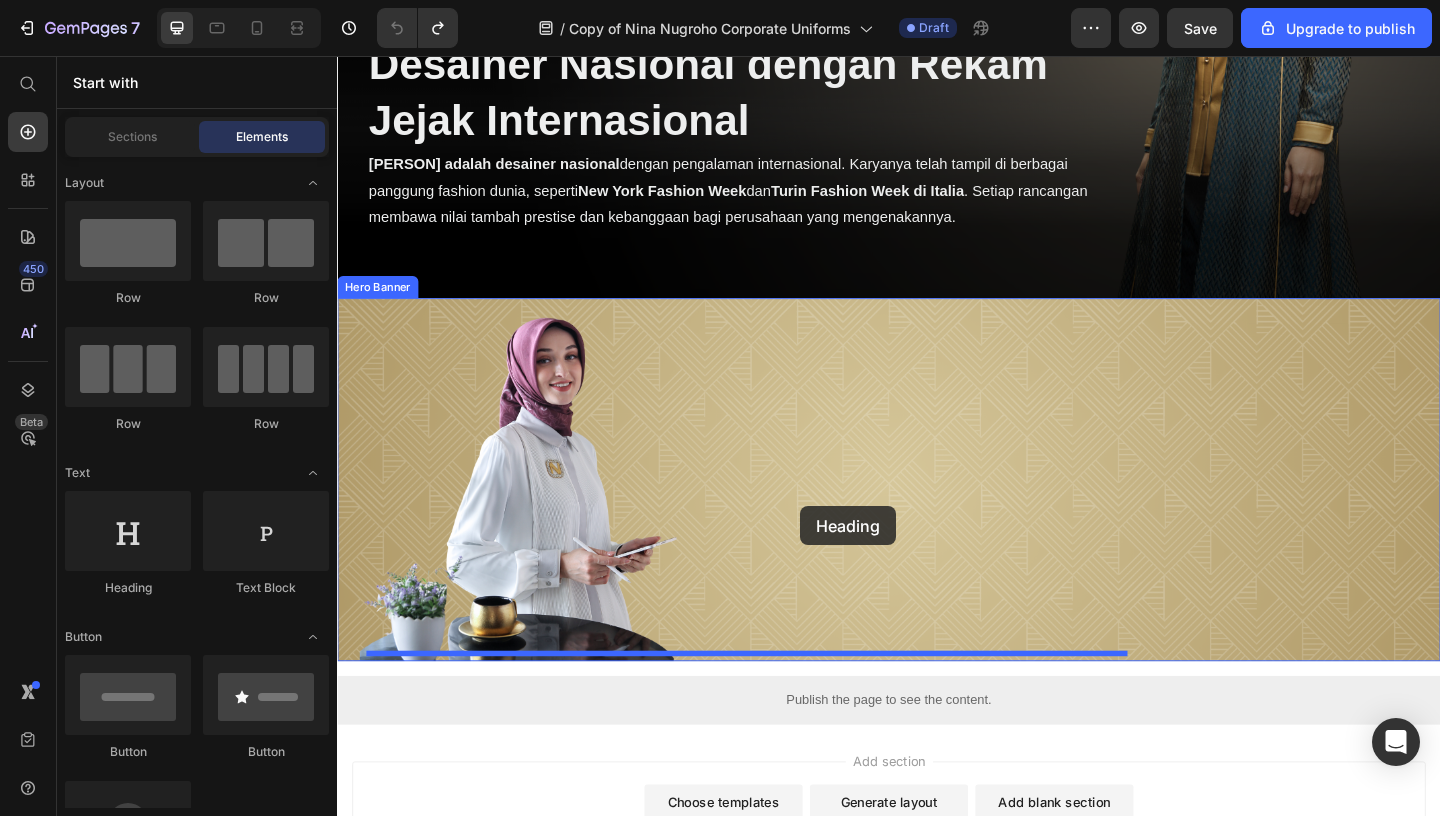 drag, startPoint x: 487, startPoint y: 596, endPoint x: 800, endPoint y: 506, distance: 325.68237 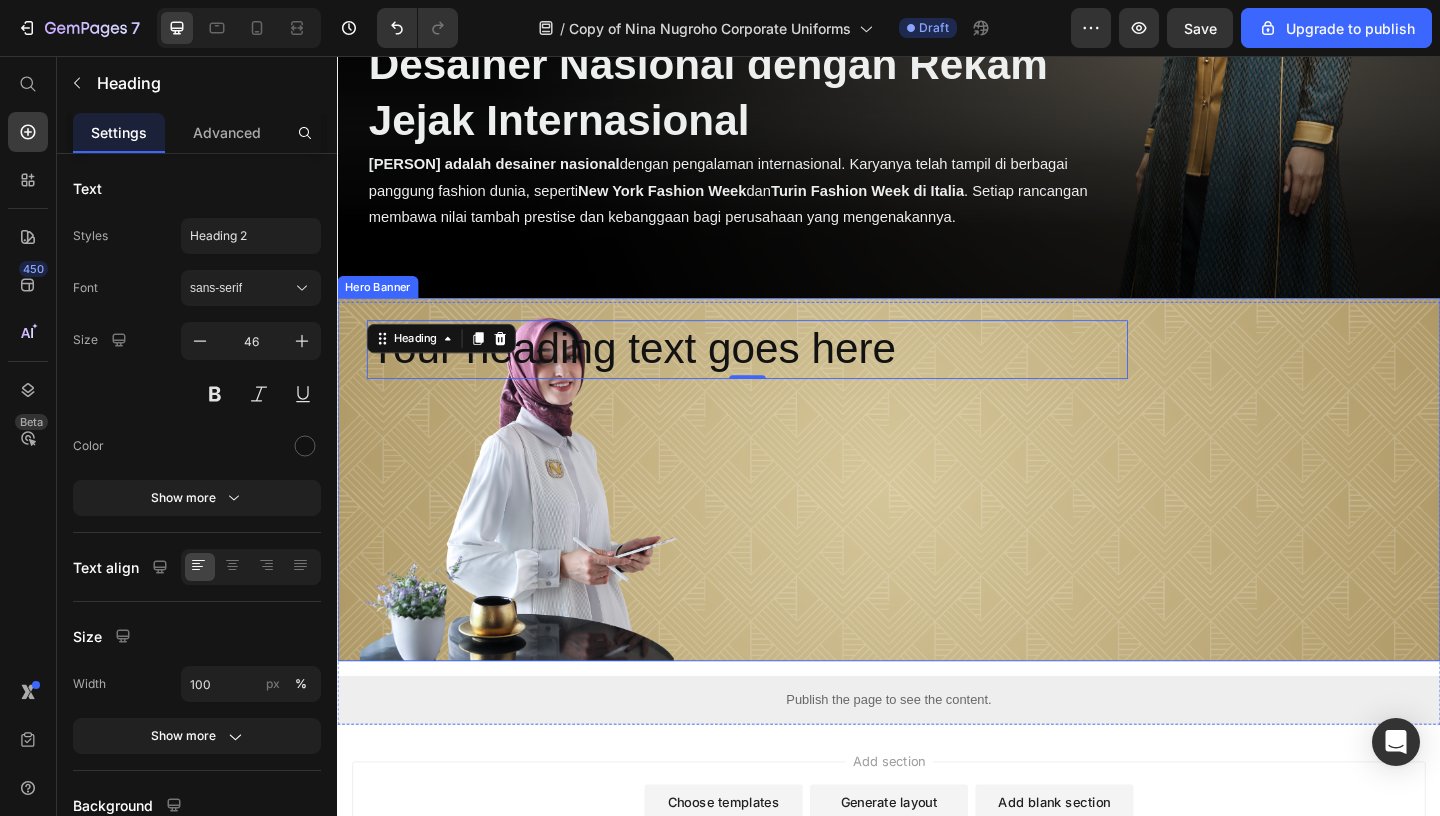 click on "Your heading text goes here Heading   0 Desainer Nasional dengan Rekam Jejak Internasional Heading Nina Nugroho adalah desainer nasional  dengan pengalaman internasional. Karyanya telah tampil di berbagai panggung fashion dunia, seperti  New York Fashion Week  dan  Turin Fashion Week di Italia . Setiap rancangan membawa nilai tambah prestise dan kebanggaan bagi perusahaan yang mengenakannya. Text Block" at bounding box center (783, 663) 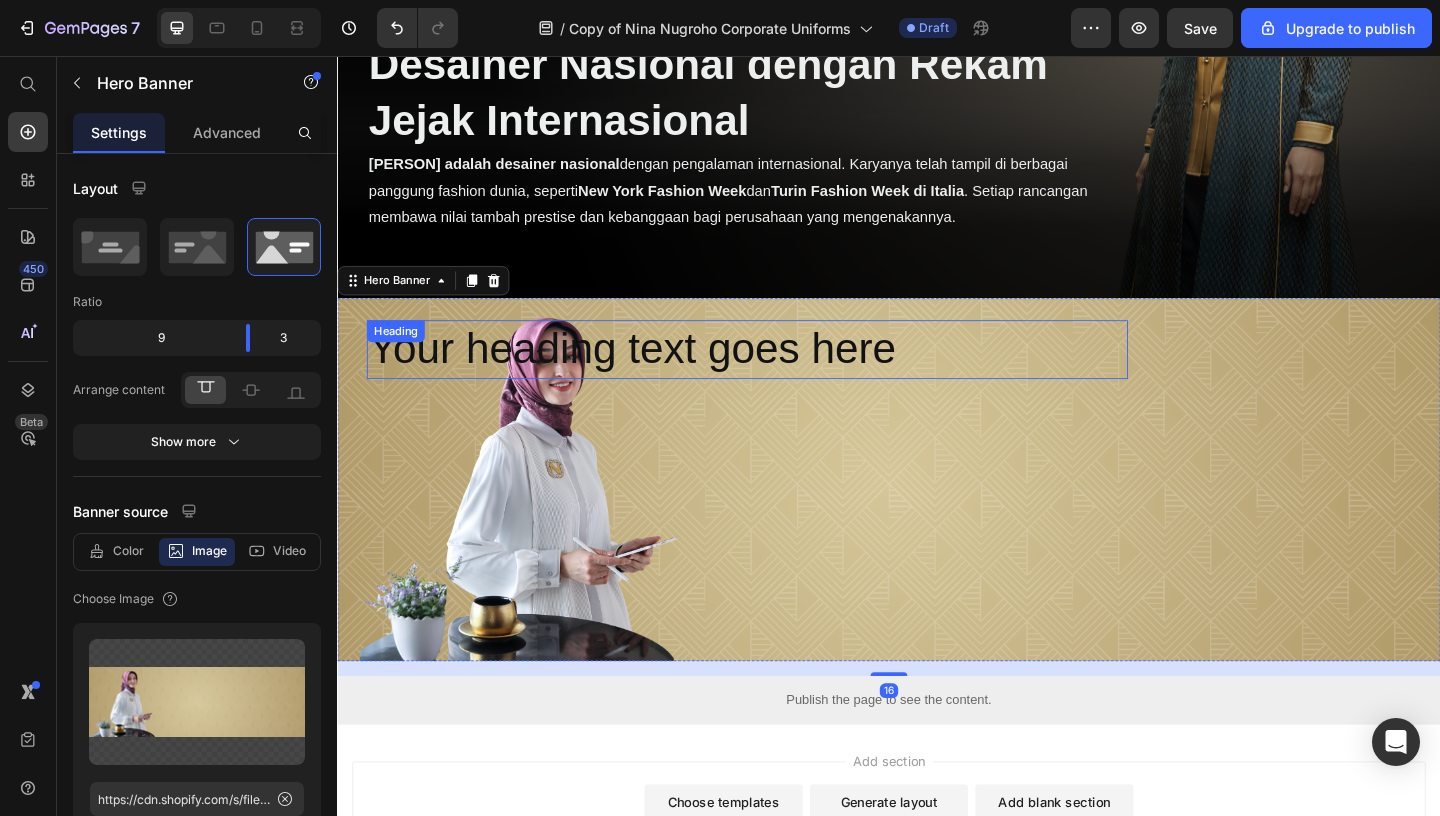click on "Your heading text goes here" at bounding box center [783, 375] 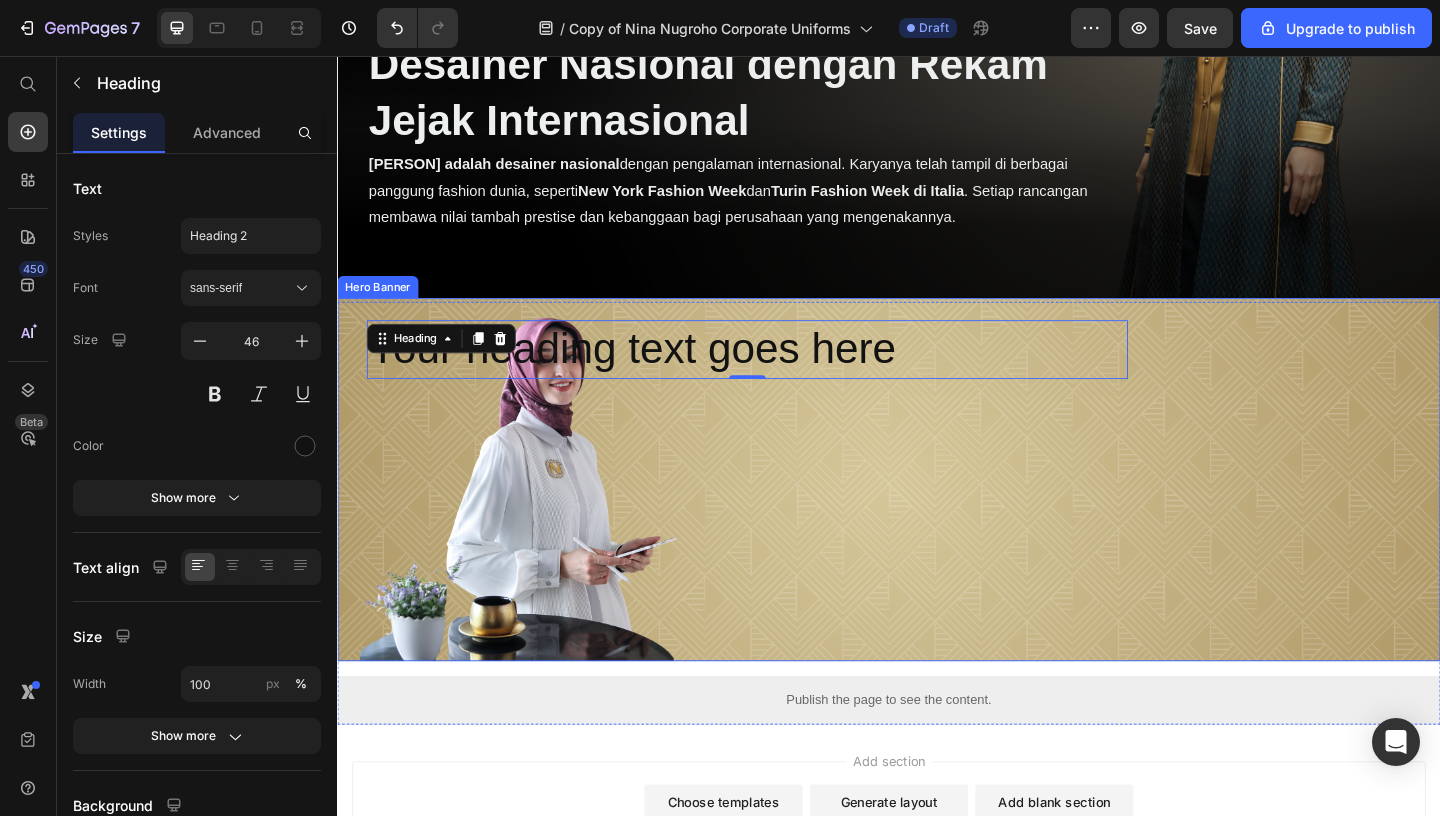 click on "Text Block Your heading text goes here Heading   0 Desainer Nasional dengan Rekam Jejak Internasional Heading Nina Nugroho adalah desainer nasional  dengan pengalaman internasional. Karyanya telah tampil di berbagai panggung fashion dunia, seperti  New York Fashion Week  dan  Turin Fashion Week di Italia . Setiap rancangan membawa nilai tambah prestise dan kebanggaan bagi perusahaan yang mengenakannya. Text Block" at bounding box center (937, 667) 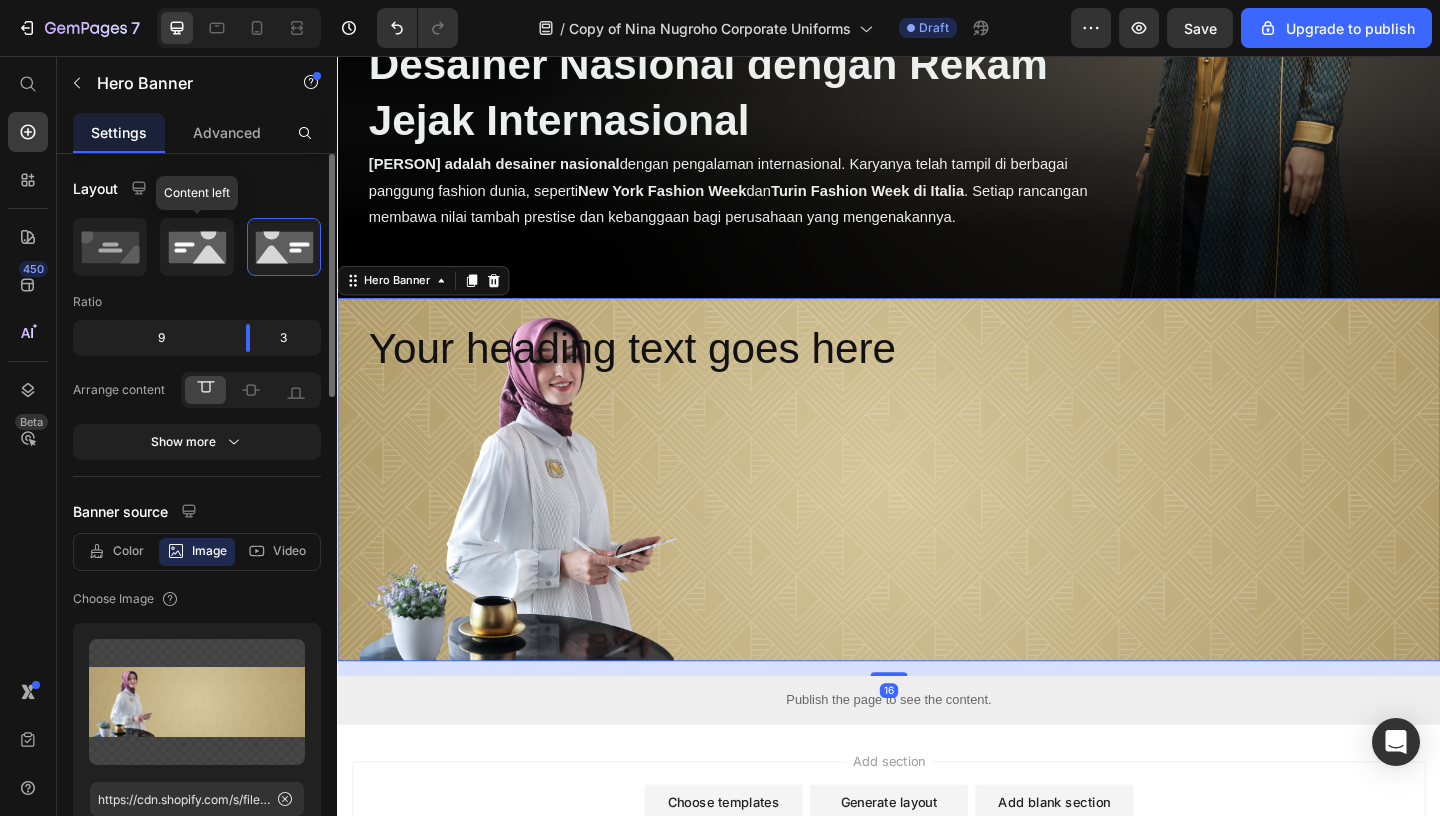 click 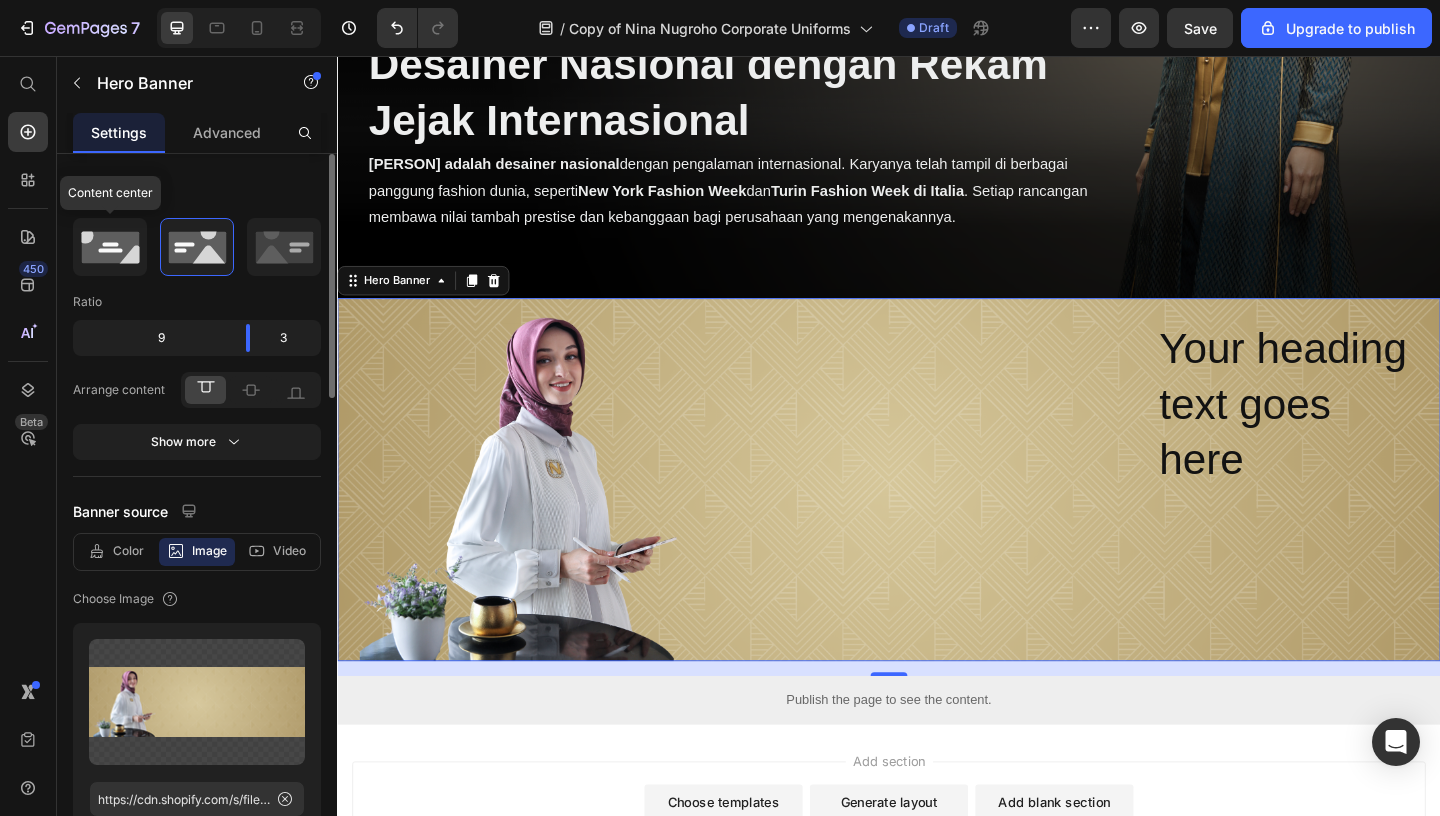 click 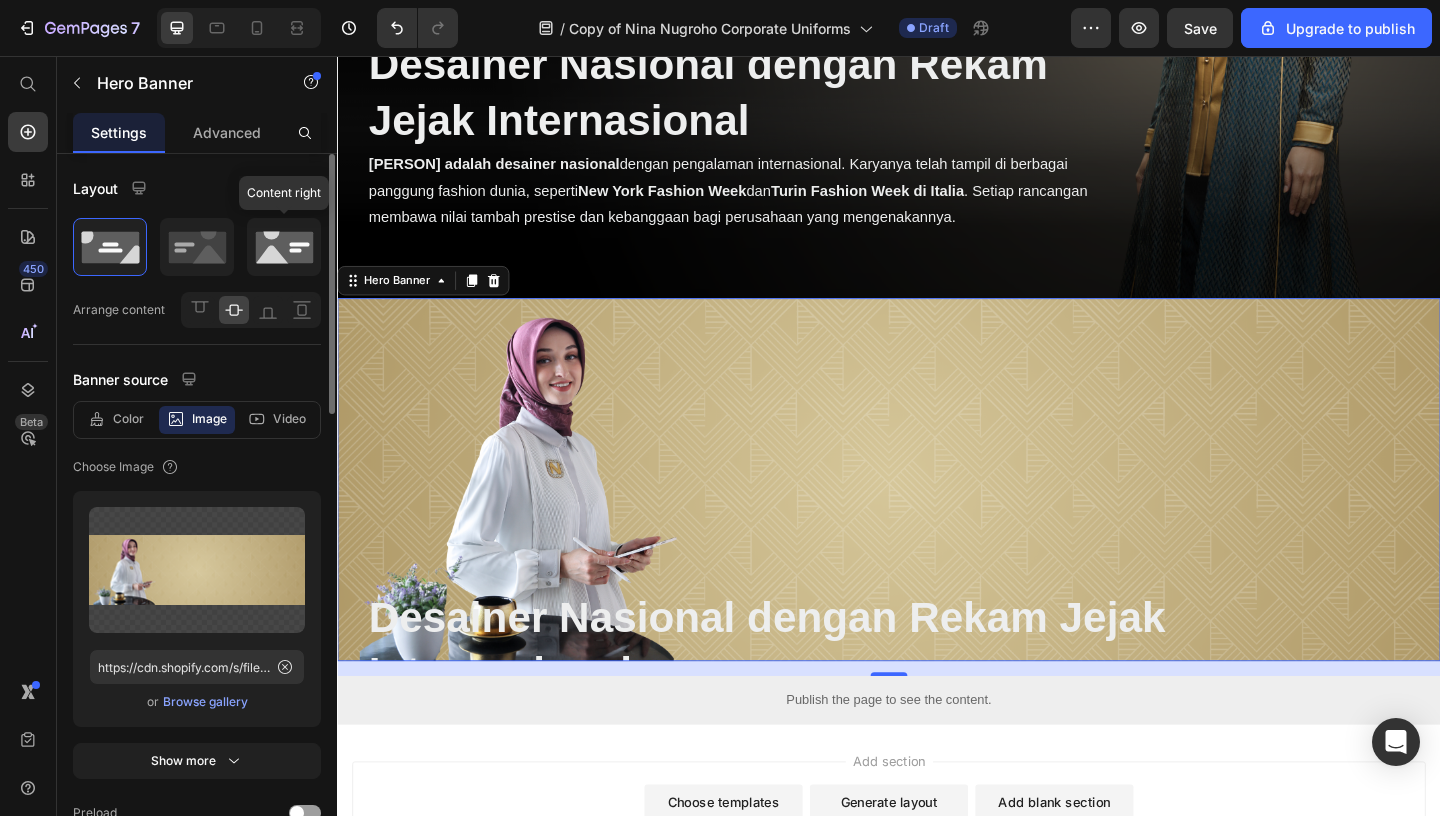click 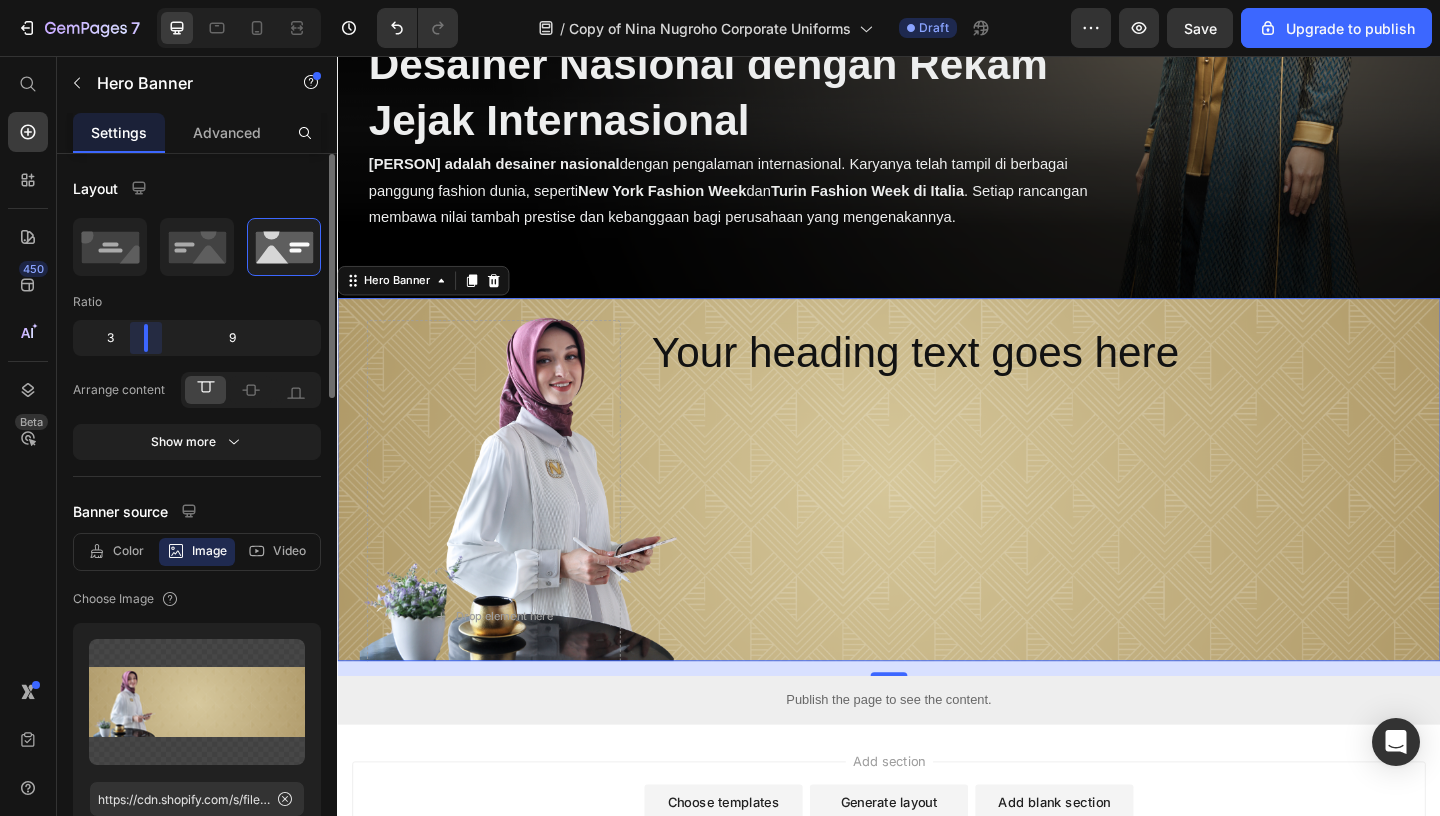 drag, startPoint x: 197, startPoint y: 334, endPoint x: 130, endPoint y: 330, distance: 67.11929 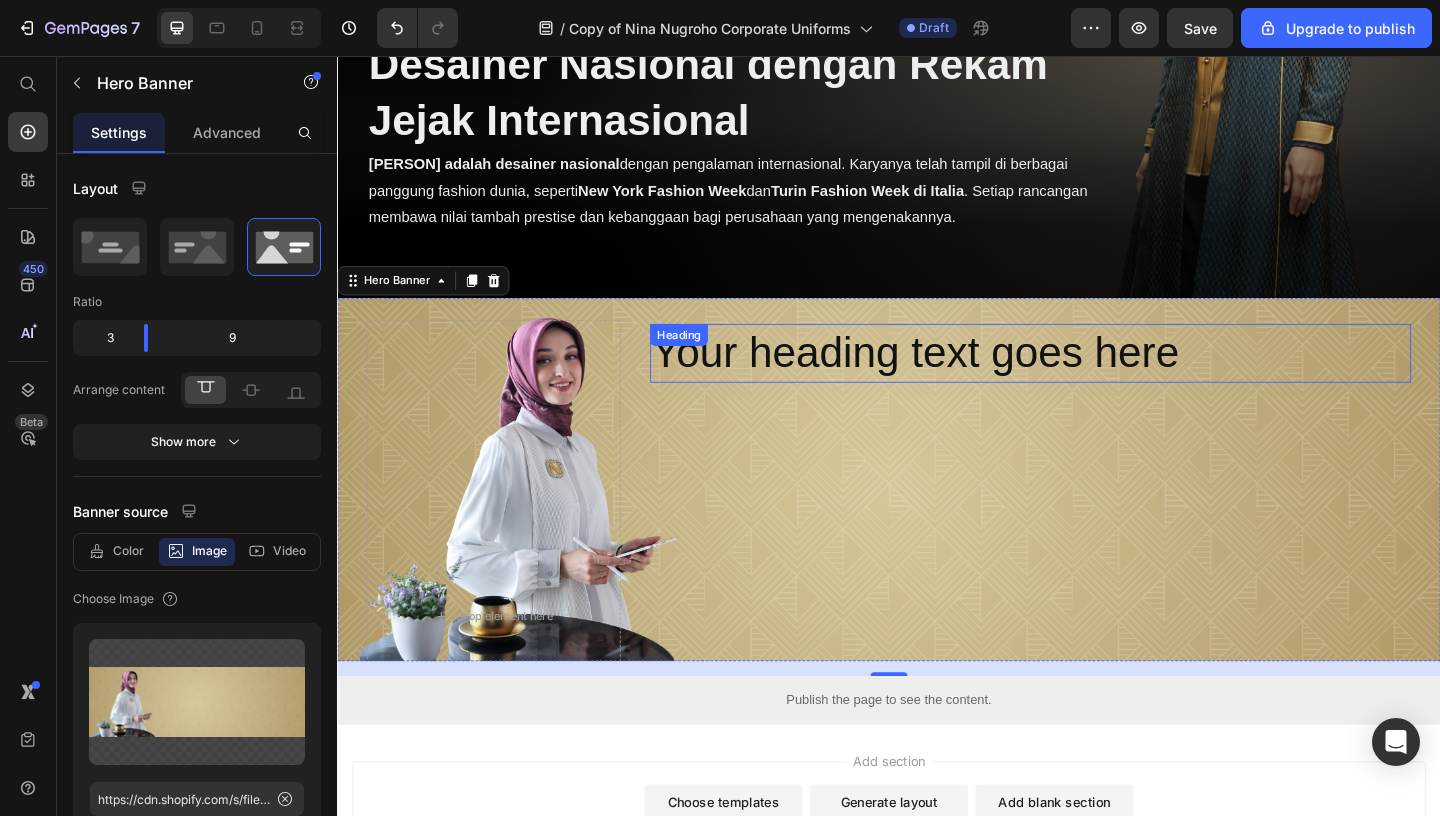 click on "Your heading text goes here" at bounding box center [1091, 379] 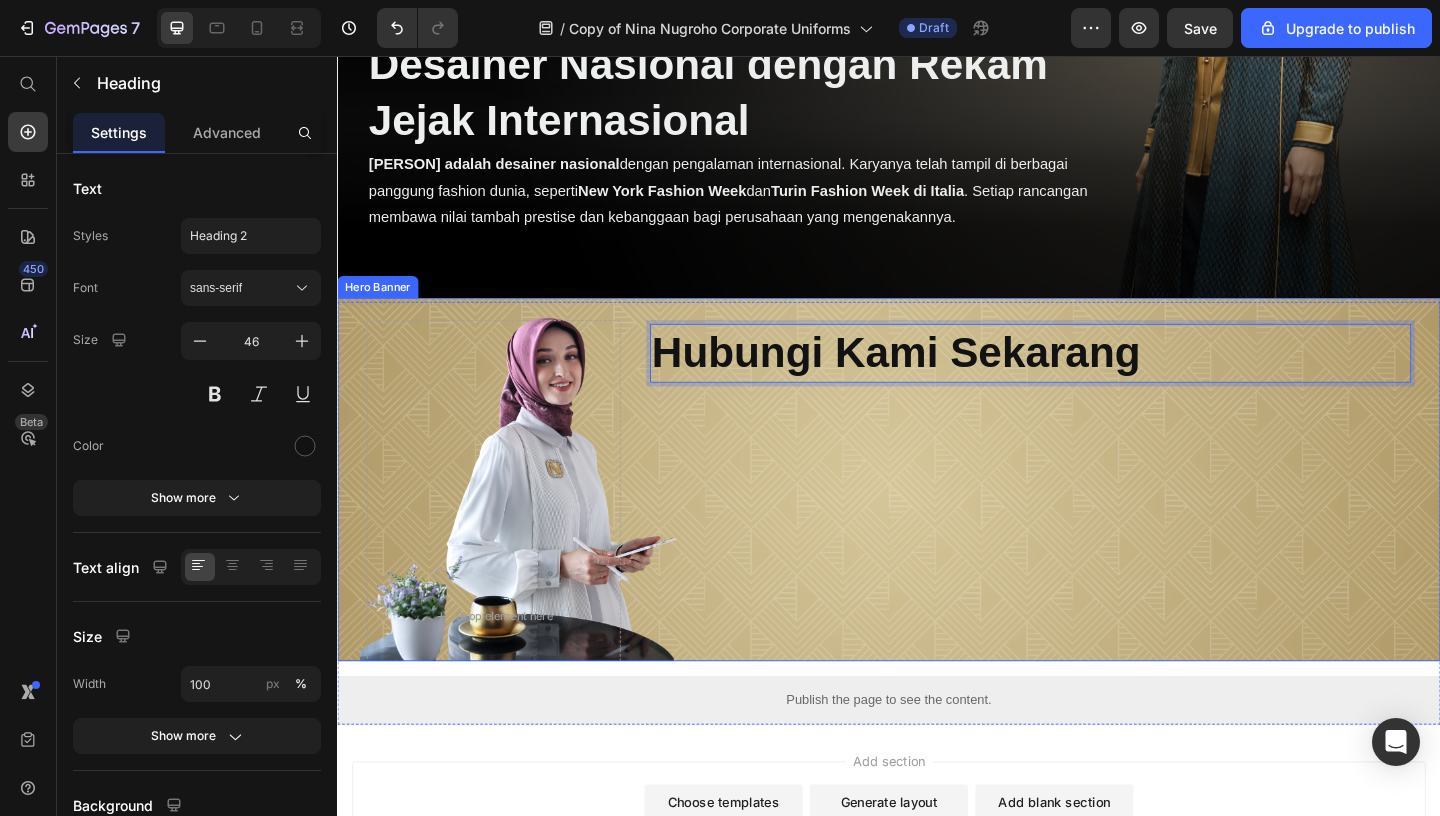click on "Text Block Hubungi Kami Sekarang Heading   0 Desainer Nasional dengan Rekam Jejak Internasional Heading Nina Nugroho adalah desainer nasional  dengan pengalaman internasional. Karyanya telah tampil di berbagai panggung fashion dunia, seperti  New York Fashion Week  dan  Turin Fashion Week di Italia . Setiap rancangan membawa nilai tambah prestise dan kebanggaan bagi perusahaan yang mengenakannya. Text Block" at bounding box center [1091, 665] 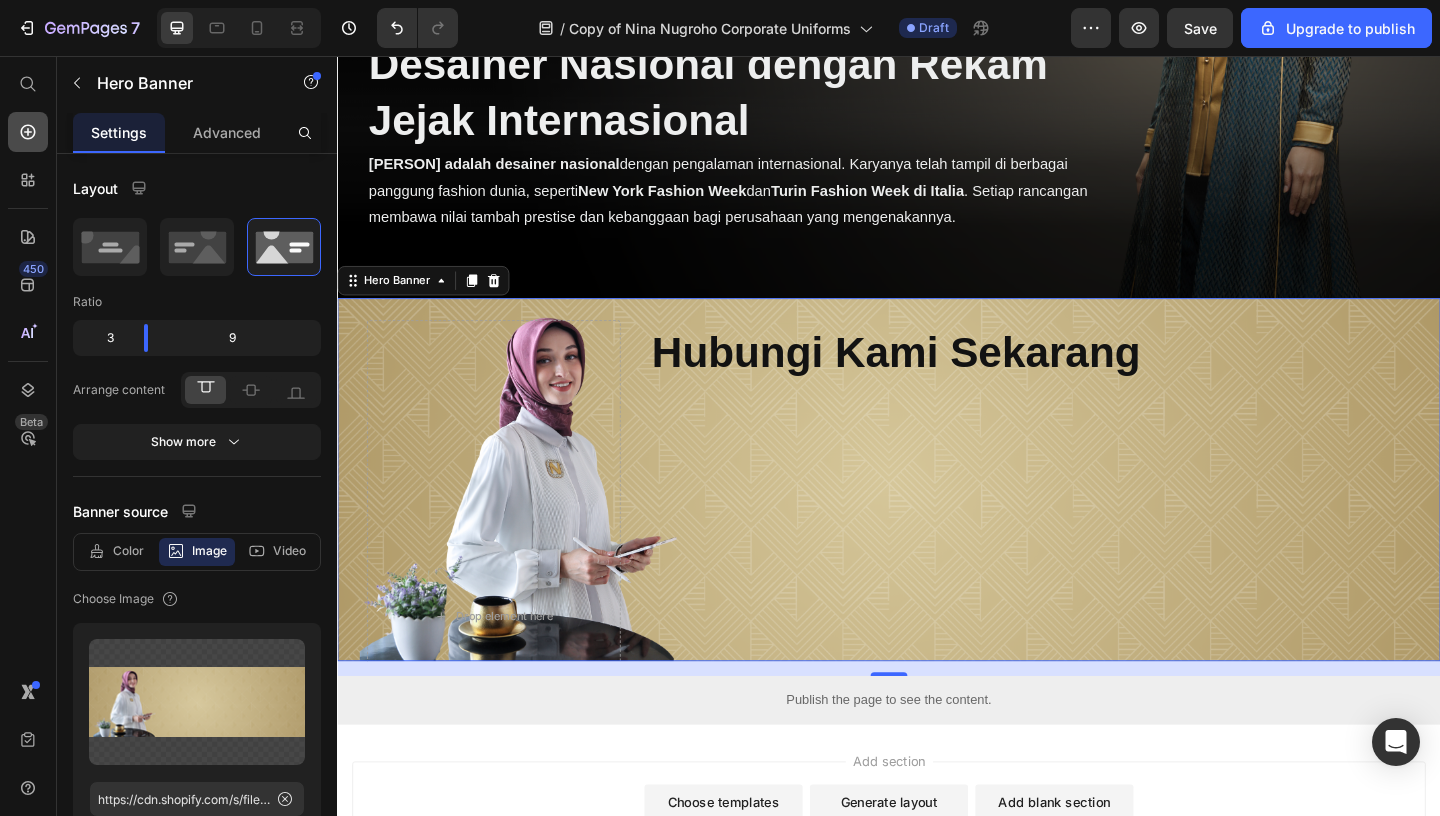click 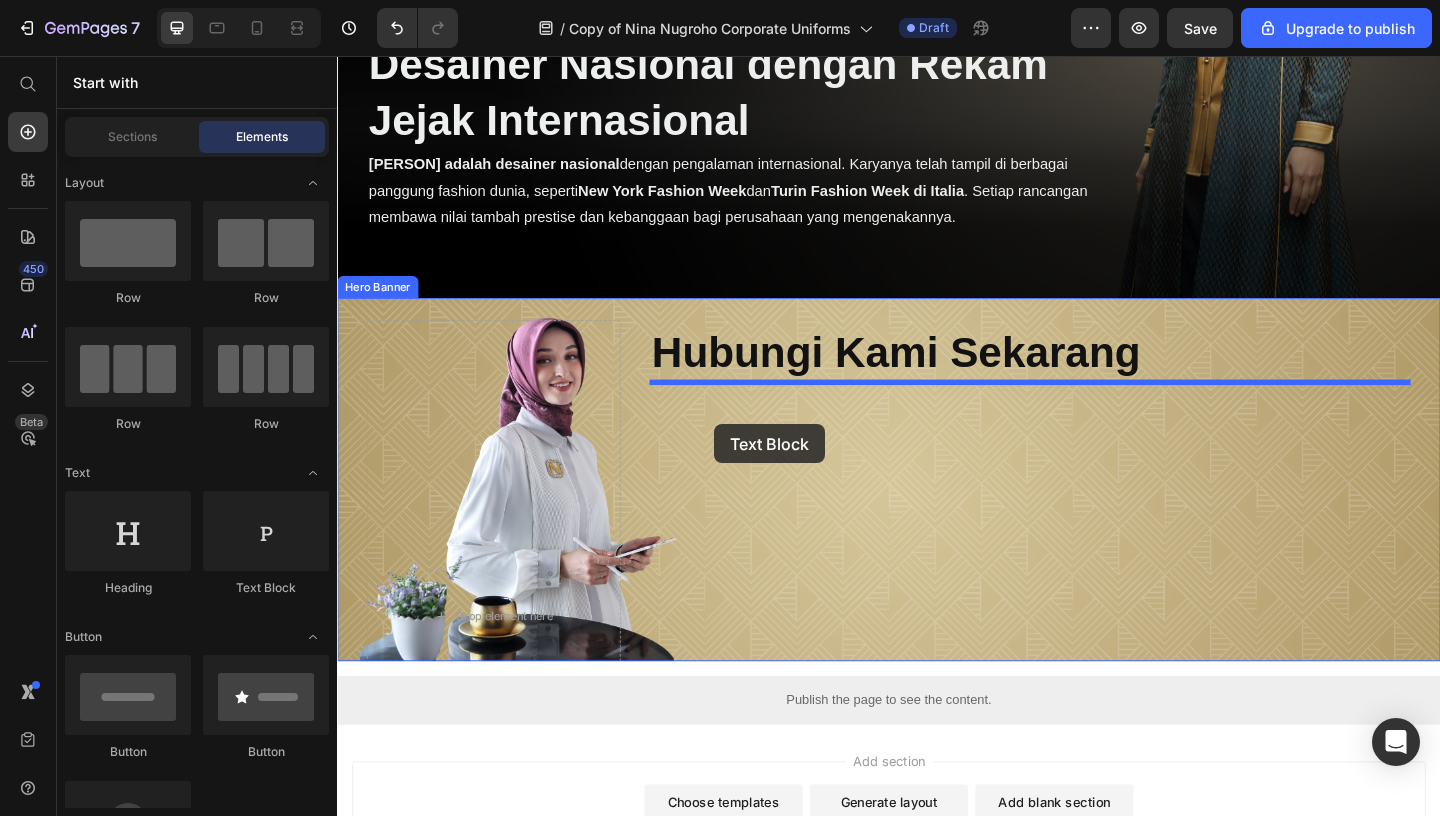 drag, startPoint x: 585, startPoint y: 611, endPoint x: 714, endPoint y: 424, distance: 227.17834 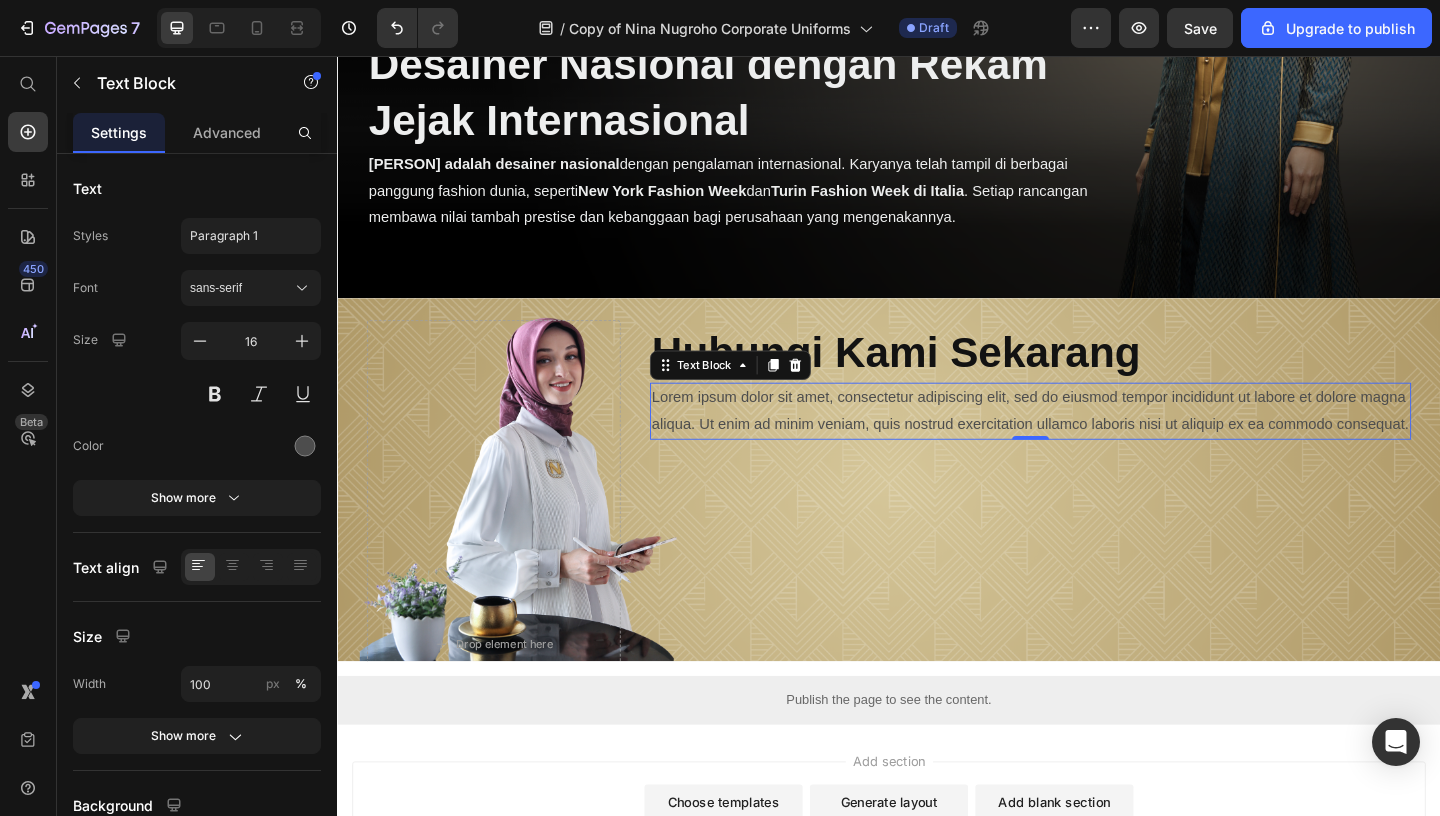 click on "Lorem ipsum dolor sit amet, consectetur adipiscing elit, sed do eiusmod tempor incididunt ut labore et dolore magna aliqua. Ut enim ad minim veniam, quis nostrud exercitation ullamco laboris nisi ut aliquip ex ea commodo consequat." at bounding box center [1091, 442] 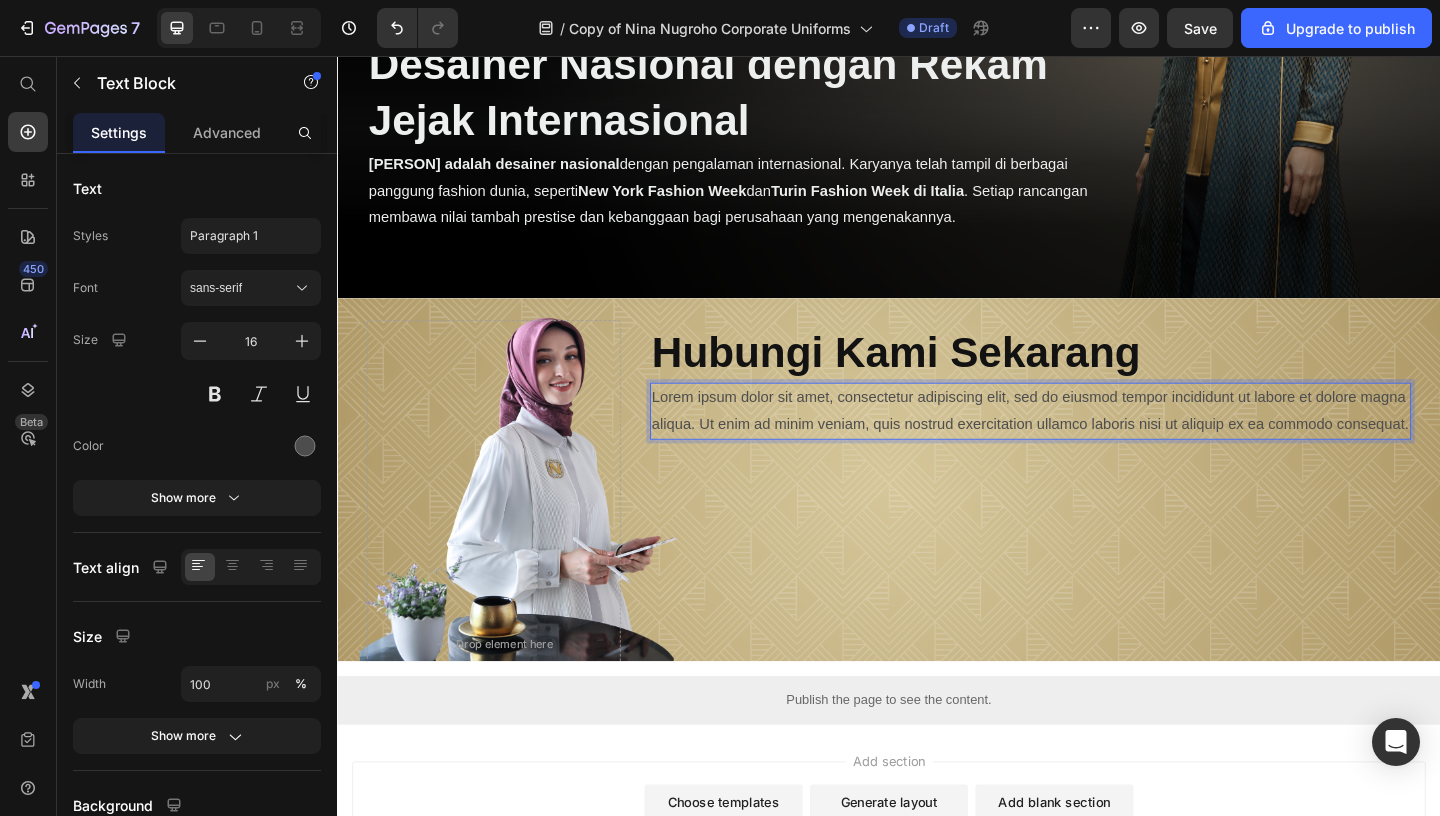 click on "Lorem ipsum dolor sit amet, consectetur adipiscing elit, sed do eiusmod tempor incididunt ut labore et dolore magna aliqua. Ut enim ad minim veniam, quis nostrud exercitation ullamco laboris nisi ut aliquip ex ea commodo consequat." at bounding box center [1091, 442] 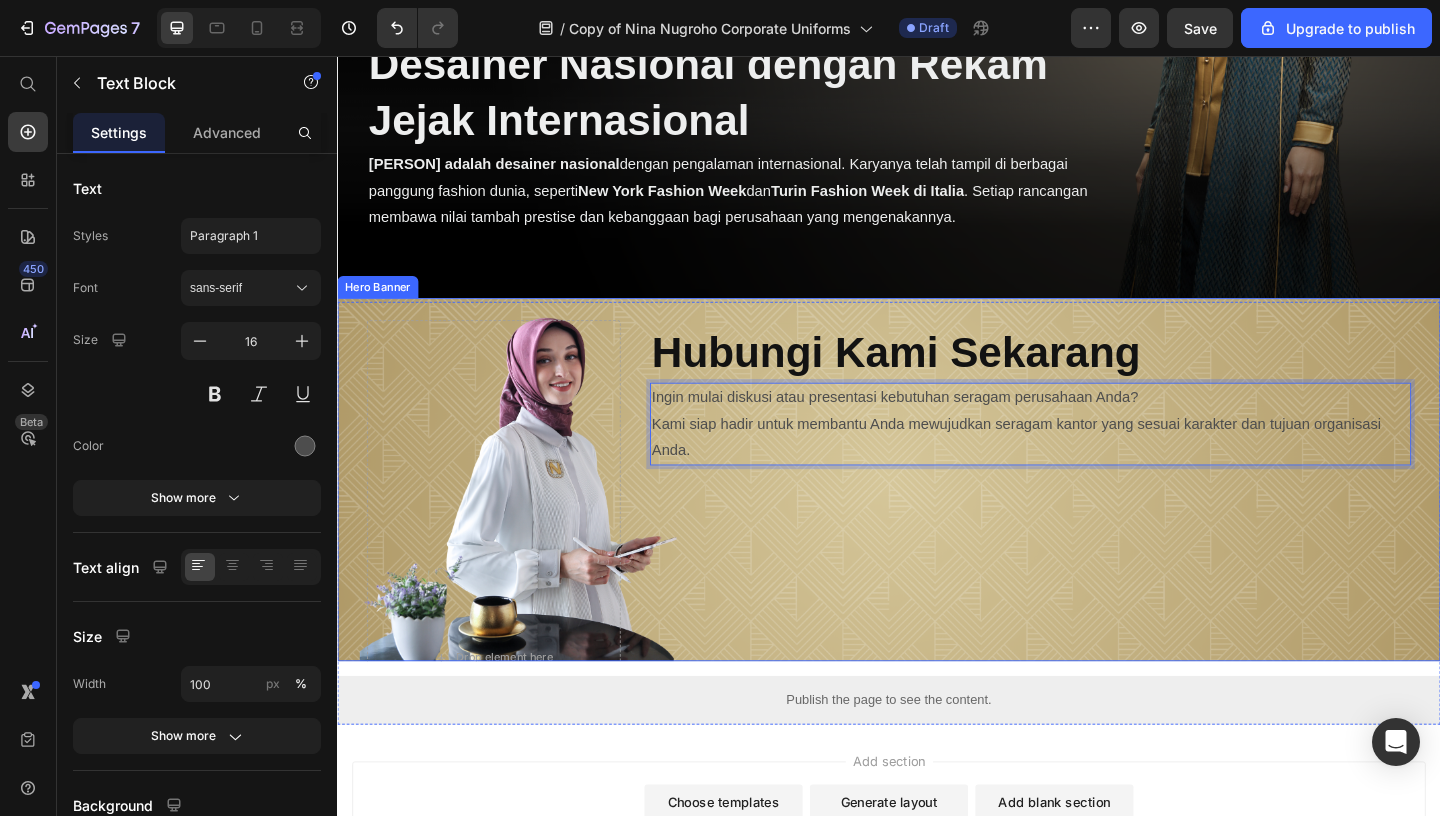 click on "Text Block ⁠⁠⁠⁠⁠⁠⁠ Hubungi Kami Sekarang Heading Ingin mulai diskusi atau presentasi kebutuhan seragam perusahaan Anda? Kami siap hadir untuk membantu Anda mewujudkan seragam kantor yang sesuai karakter dan tujuan organisasi Anda. Text Block   0 Desainer Nasional dengan Rekam Jejak Internasional Heading Nina Nugroho adalah desainer nasional  dengan pengalaman internasional. Karyanya telah tampil di berbagai panggung fashion dunia, seperti  New York Fashion Week  dan  Turin Fashion Week di Italia . Setiap rancangan membawa nilai tambah prestise dan kebanggaan bagi perusahaan yang mengenakannya. Text Block" at bounding box center [1091, 710] 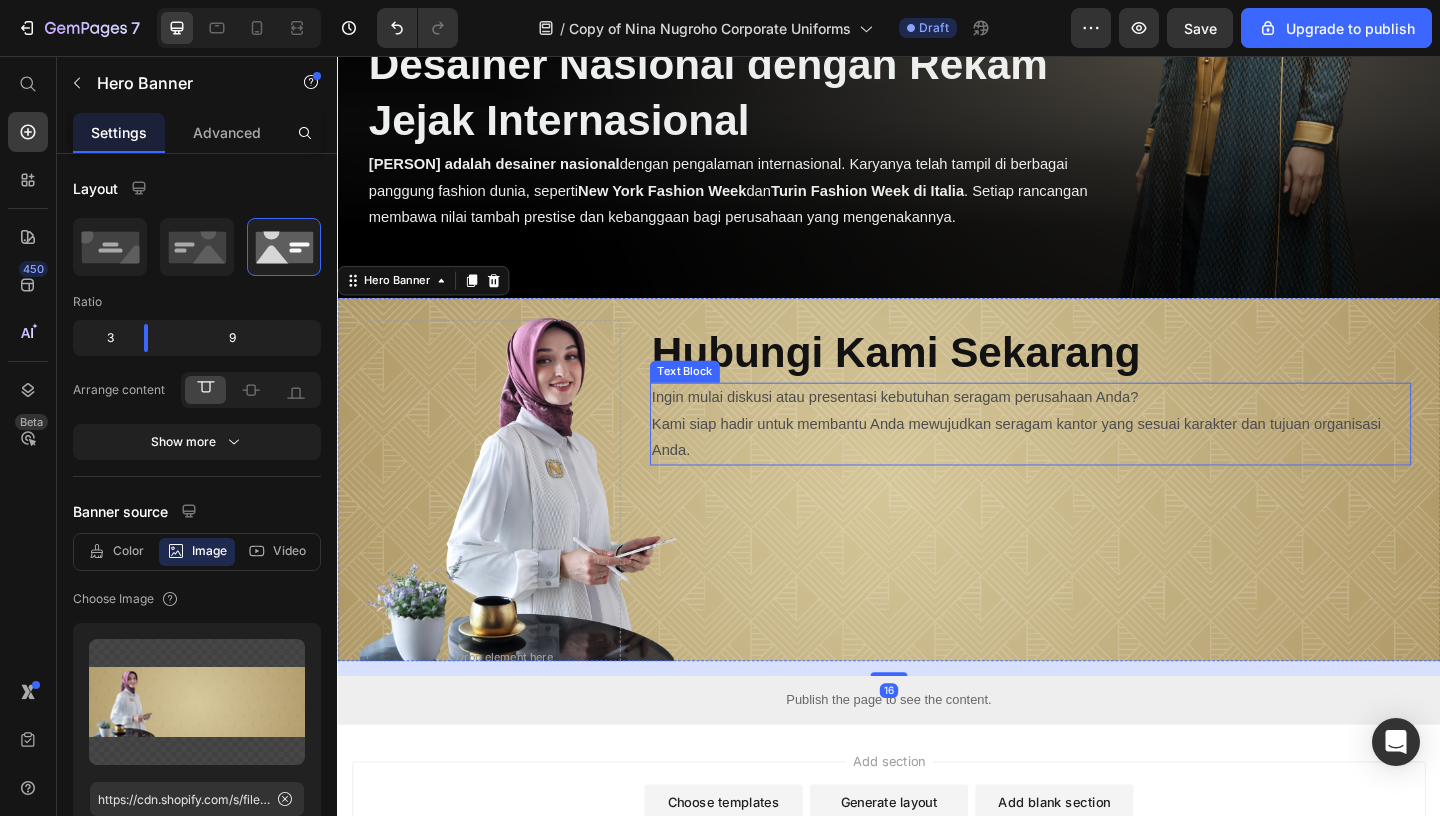click on "Kami siap hadir untuk membantu Anda mewujudkan seragam kantor yang sesuai karakter dan tujuan organisasi Anda." at bounding box center (1091, 471) 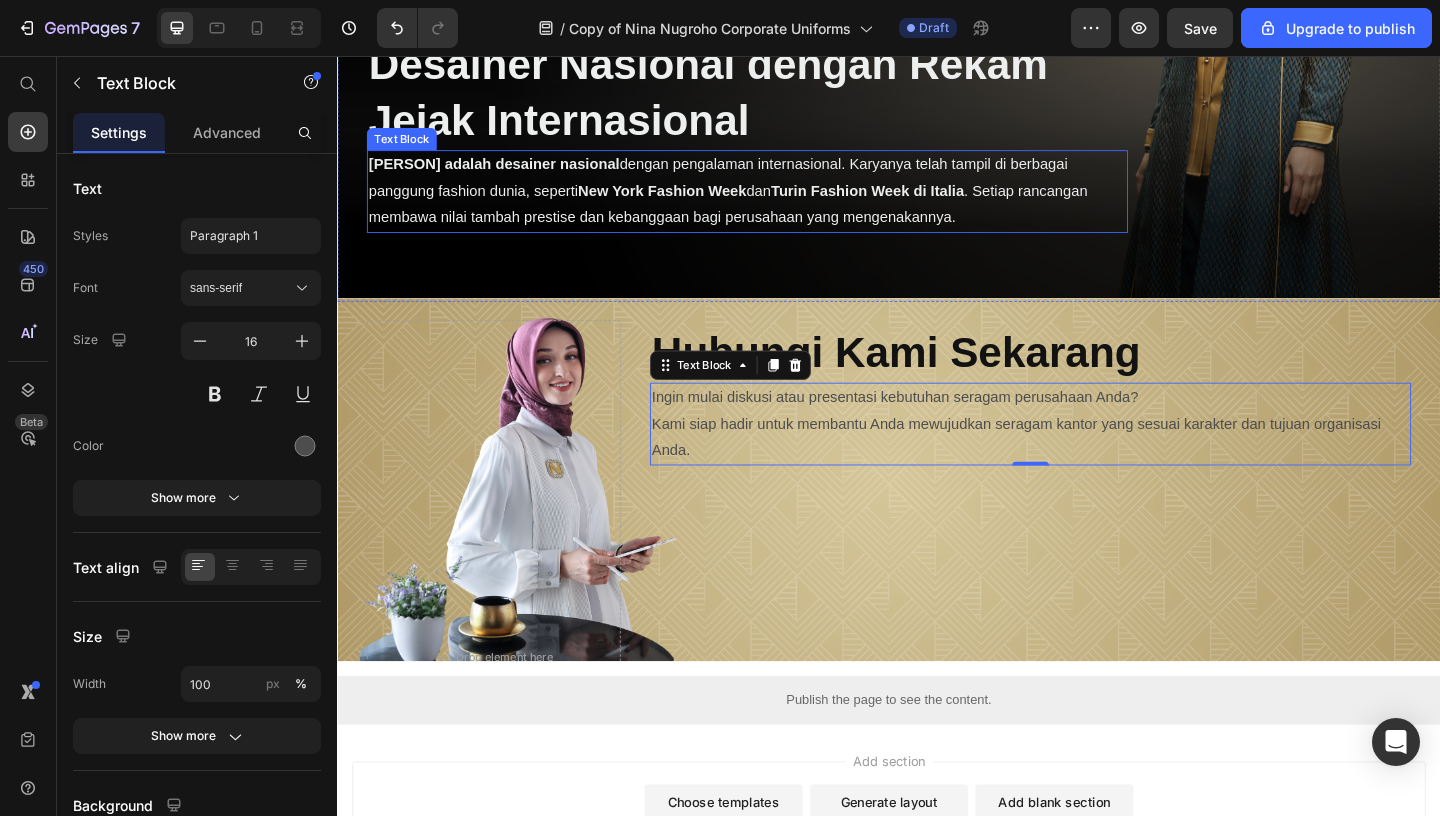 click on "Nina Nugroho adalah desainer nasional  dengan pengalaman internasional. Karyanya telah tampil di berbagai panggung fashion dunia, seperti  New York Fashion Week  dan  Turin Fashion Week di Italia . Setiap rancangan membawa nilai tambah prestise dan kebanggaan bagi perusahaan yang mengenakannya." at bounding box center [783, 203] 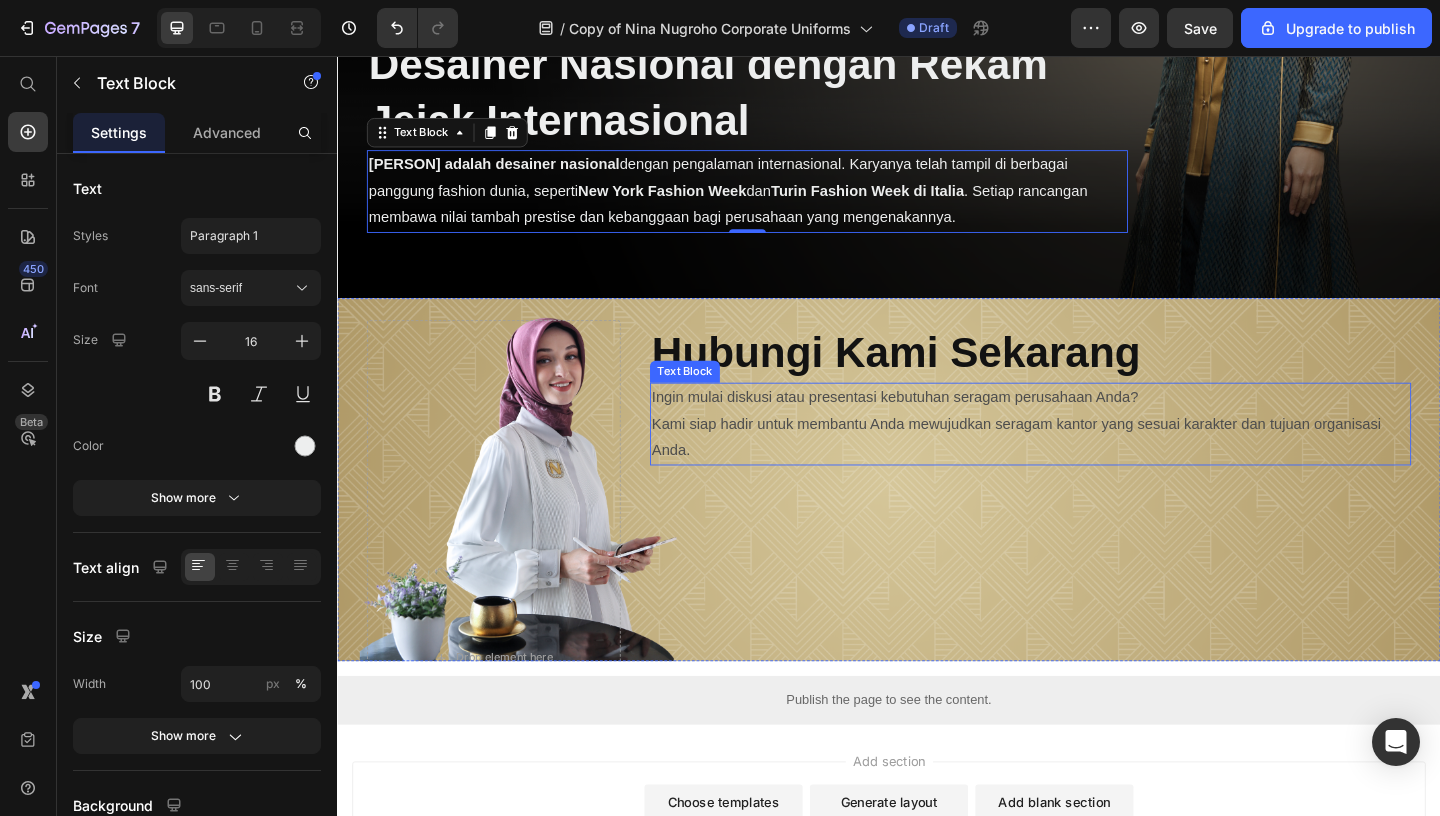 click on "Ingin mulai diskusi atau presentasi kebutuhan seragam perusahaan Anda?" at bounding box center (1091, 427) 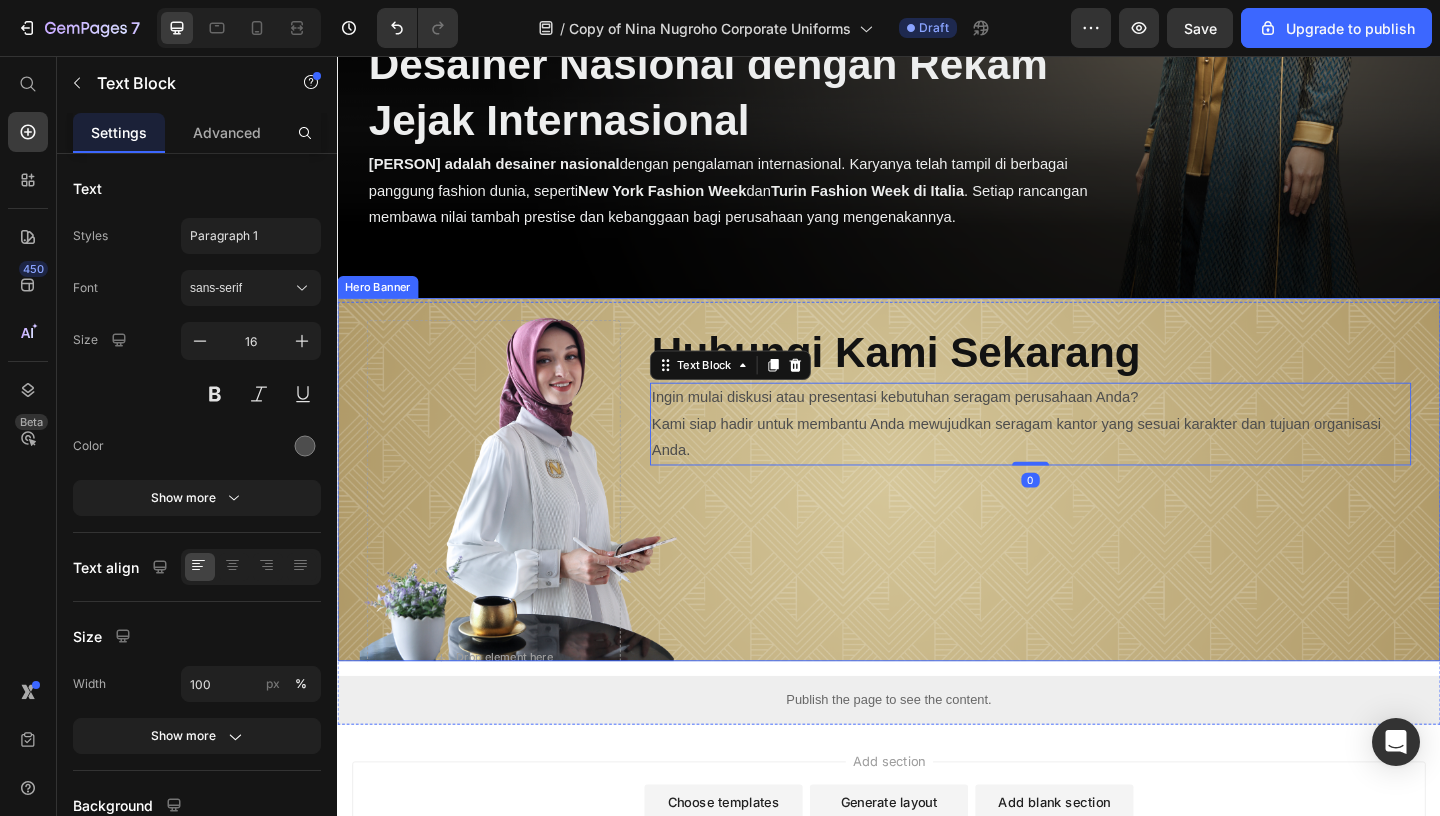 click on "Text Block ⁠⁠⁠⁠⁠⁠⁠ Hubungi Kami Sekarang Heading Ingin mulai diskusi atau presentasi kebutuhan seragam perusahaan Anda? Kami siap hadir untuk membantu Anda mewujudkan seragam kantor yang sesuai karakter dan tujuan organisasi Anda. Text Block   0 Desainer Nasional dengan Rekam Jejak Internasional Heading Nina Nugroho adalah desainer nasional  dengan pengalaman internasional. Karyanya telah tampil di berbagai panggung fashion dunia, seperti  New York Fashion Week  dan  Turin Fashion Week di Italia . Setiap rancangan membawa nilai tambah prestise dan kebanggaan bagi perusahaan yang mengenakannya. Text Block" at bounding box center [1091, 710] 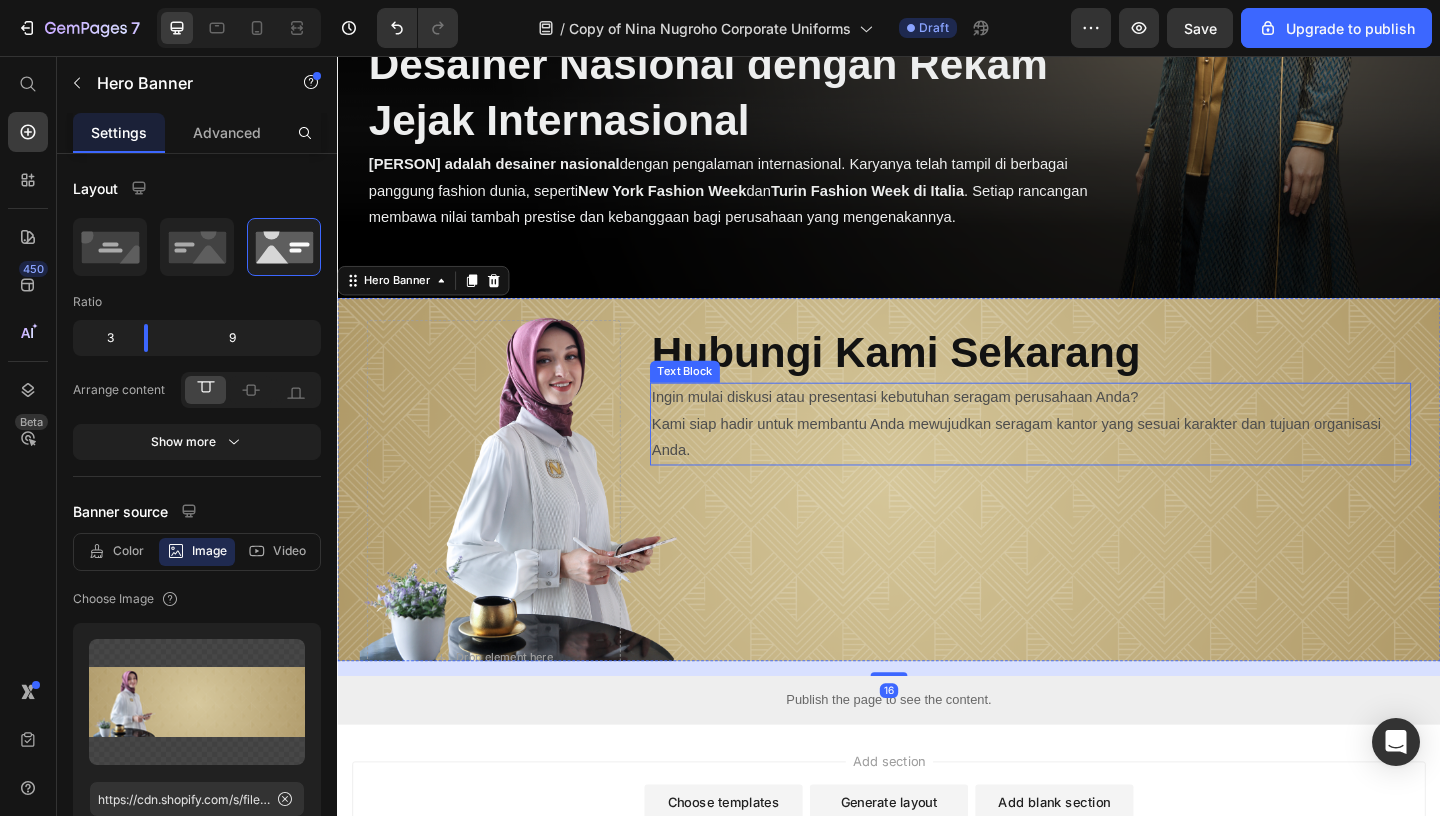 click on "Ingin mulai diskusi atau presentasi kebutuhan seragam perusahaan Anda?" at bounding box center [1091, 427] 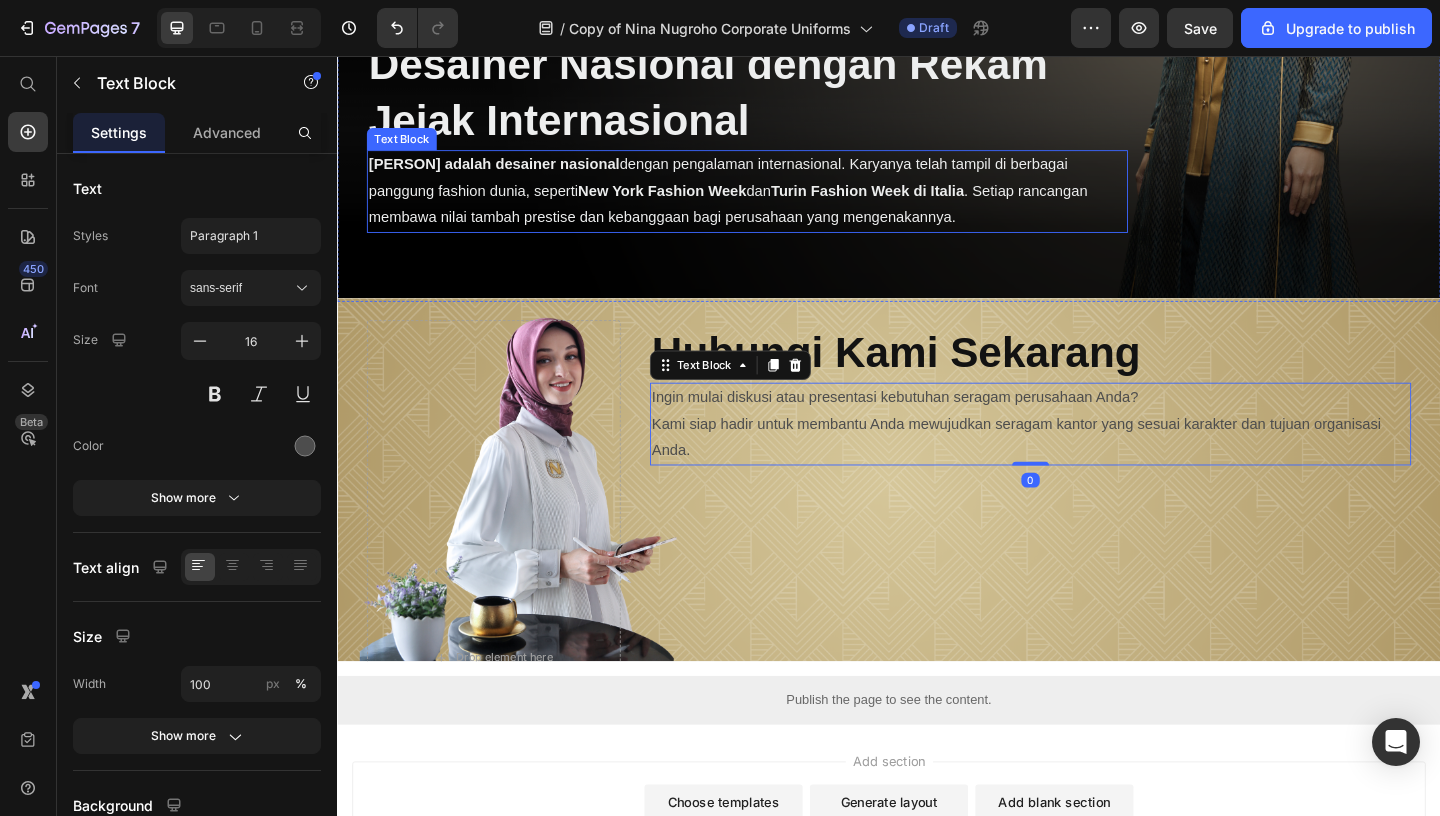 click on "New York Fashion Week" at bounding box center [690, 202] 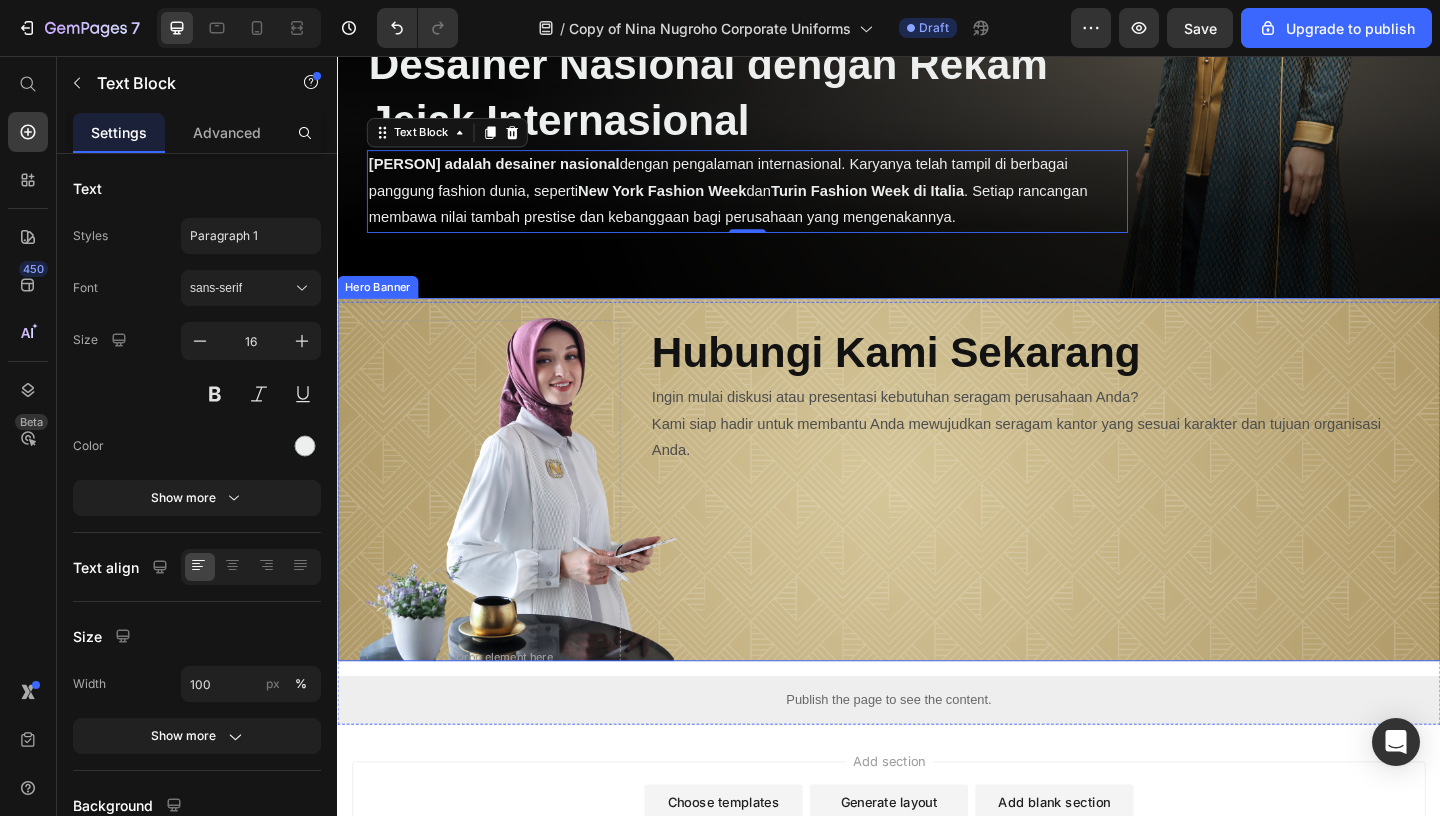 click on "Text Block ⁠⁠⁠⁠⁠⁠⁠ Hubungi Kami Sekarang Heading Ingin mulai diskusi atau presentasi kebutuhan seragam perusahaan Anda? Kami siap hadir untuk membantu Anda mewujudkan seragam kantor yang sesuai karakter dan tujuan organisasi Anda. Text Block Desainer Nasional dengan Rekam Jejak Internasional Heading [PERSON] adalah desainer nasional  dengan pengalaman internasional. Karyanya telah tampil di berbagai panggung fashion dunia, seperti  New York Fashion Week  dan  Turin Fashion Week di Italia . Setiap rancangan membawa nilai tambah prestise dan kebanggaan bagi perusahaan yang mengenakannya. Text Block" at bounding box center (1091, 710) 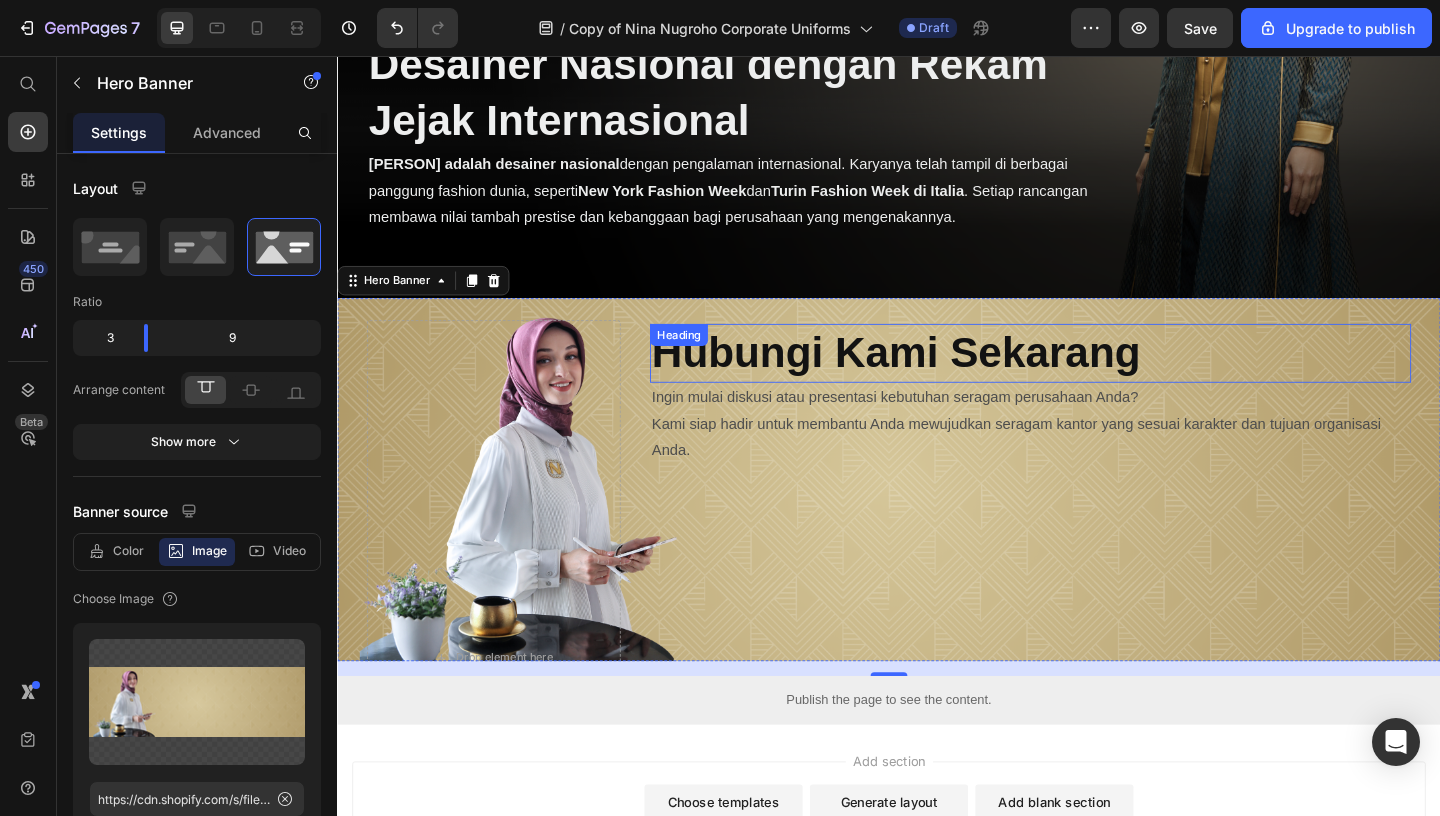 click on "Hubungi Kami Sekarang" at bounding box center (945, 378) 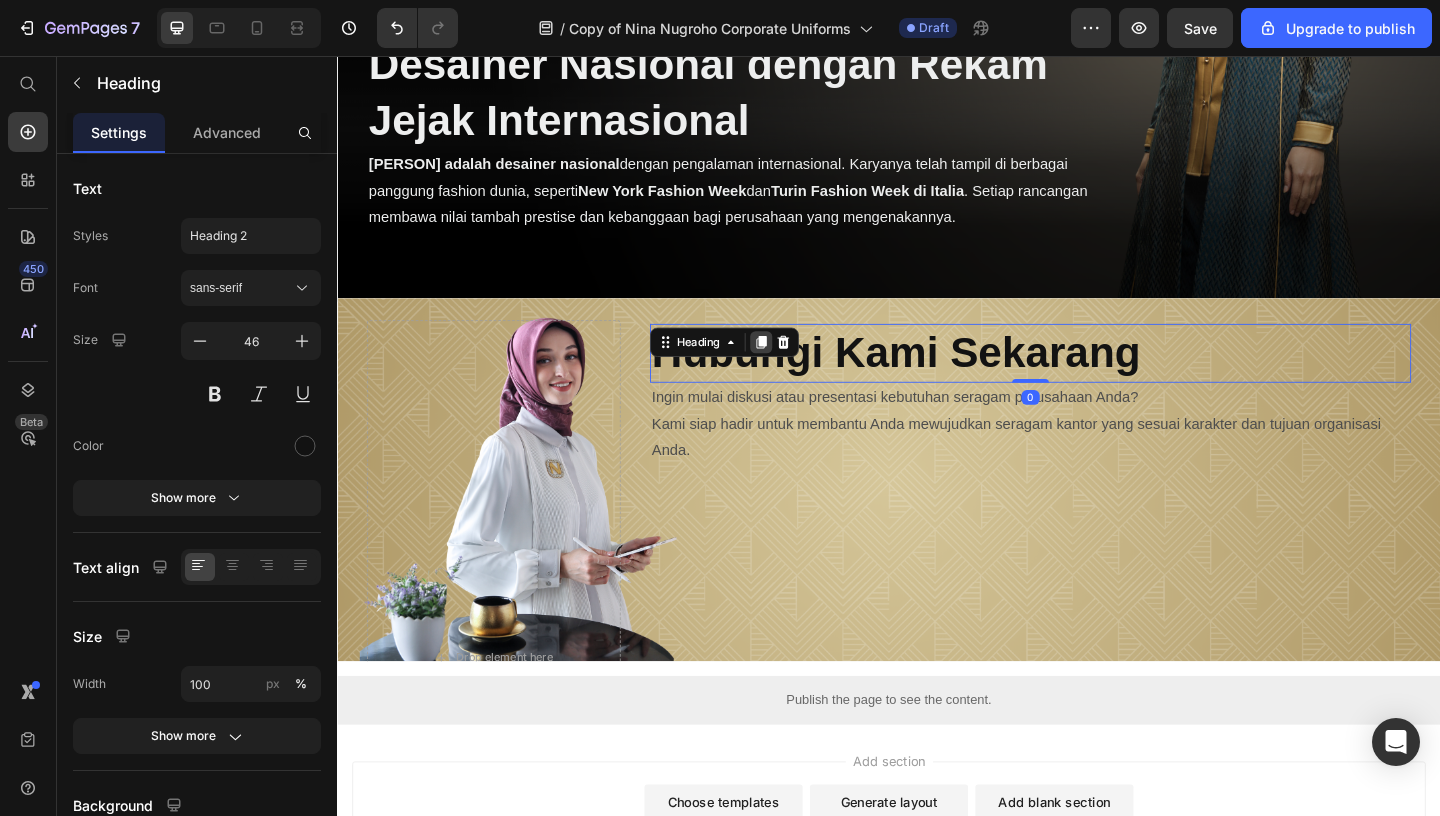 click 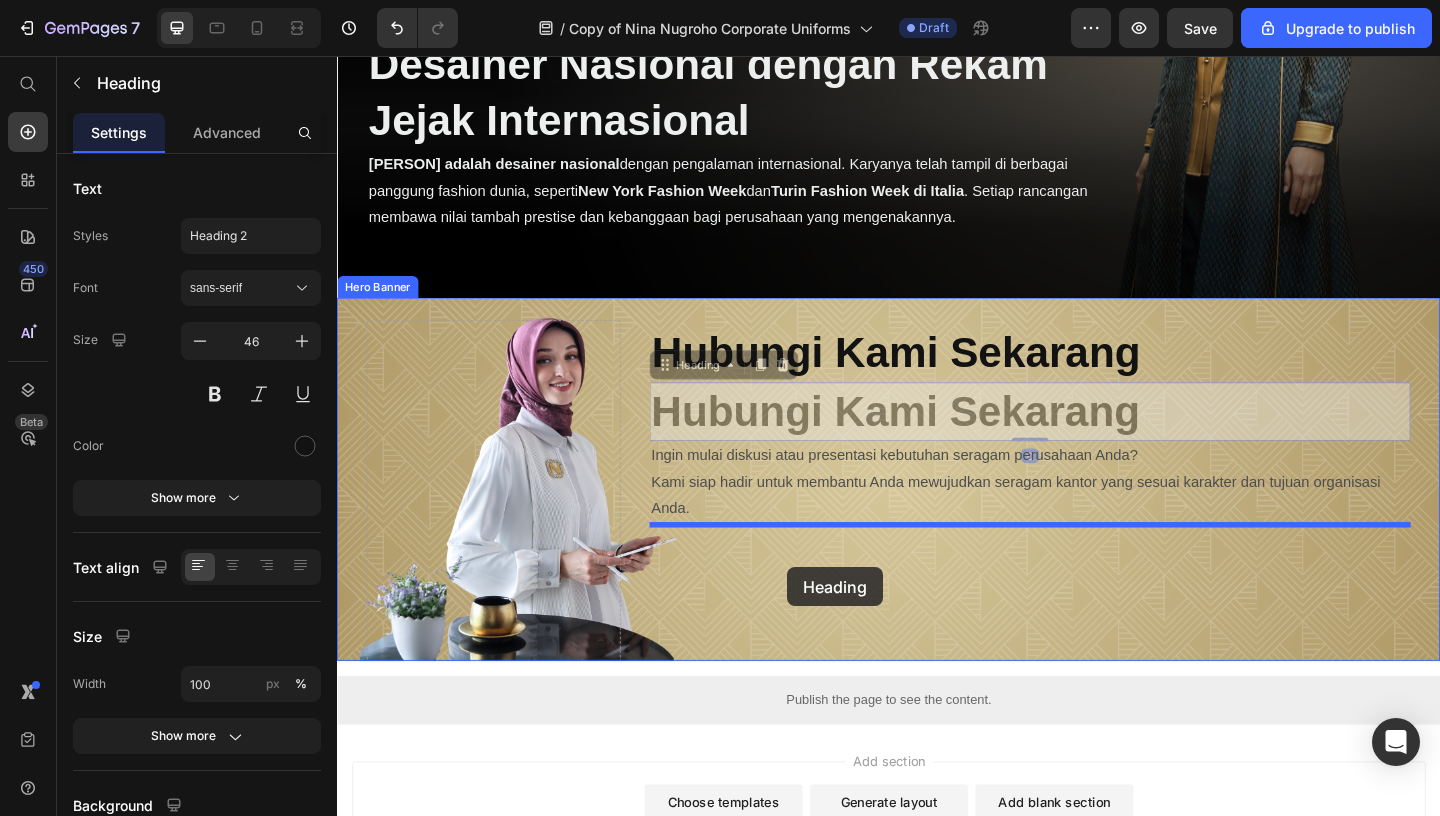 drag, startPoint x: 737, startPoint y: 395, endPoint x: 787, endPoint y: 567, distance: 179.12007 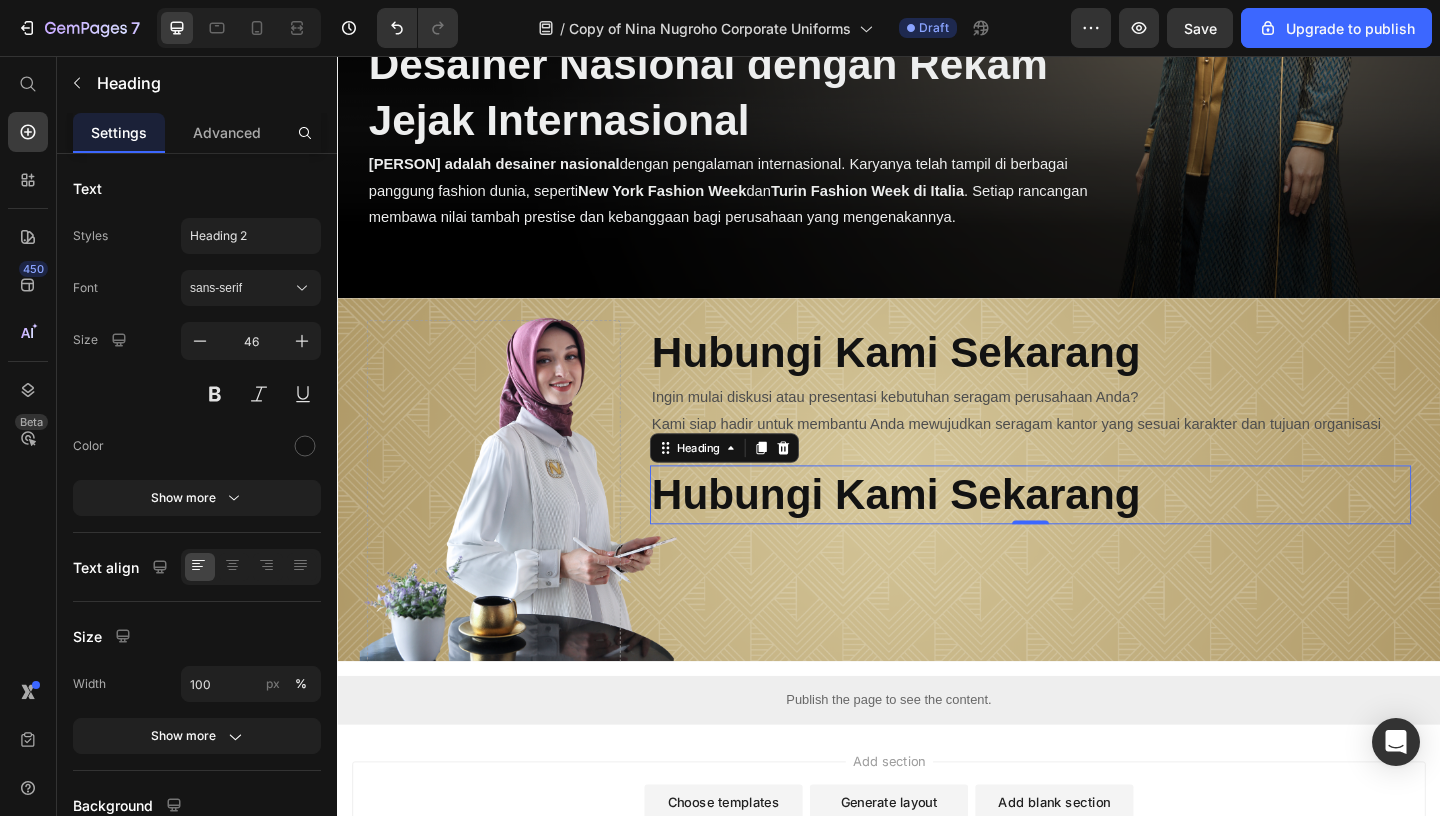 click on "Hubungi Kami Sekarang" at bounding box center [945, 532] 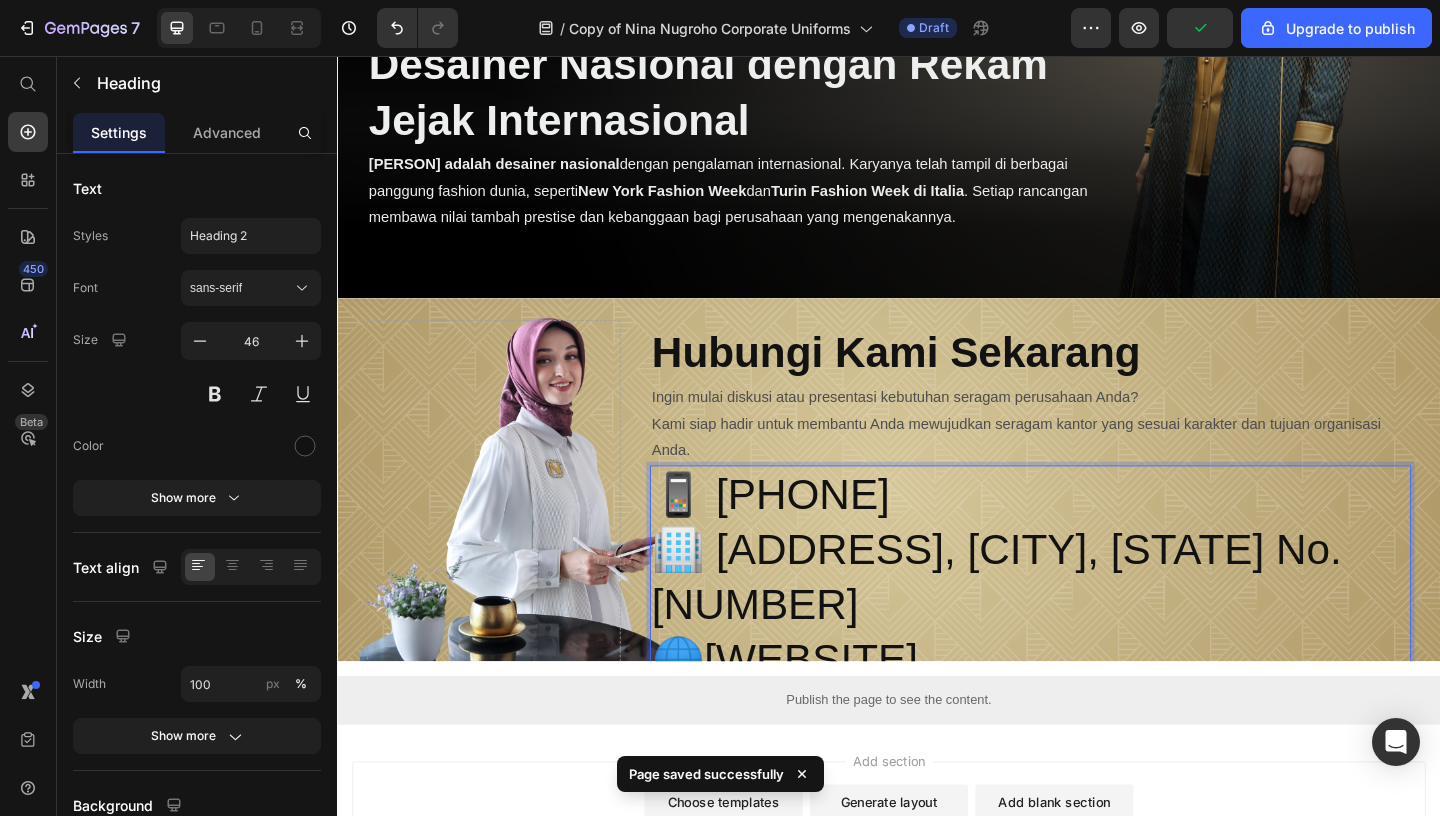 scroll, scrollTop: 41, scrollLeft: 0, axis: vertical 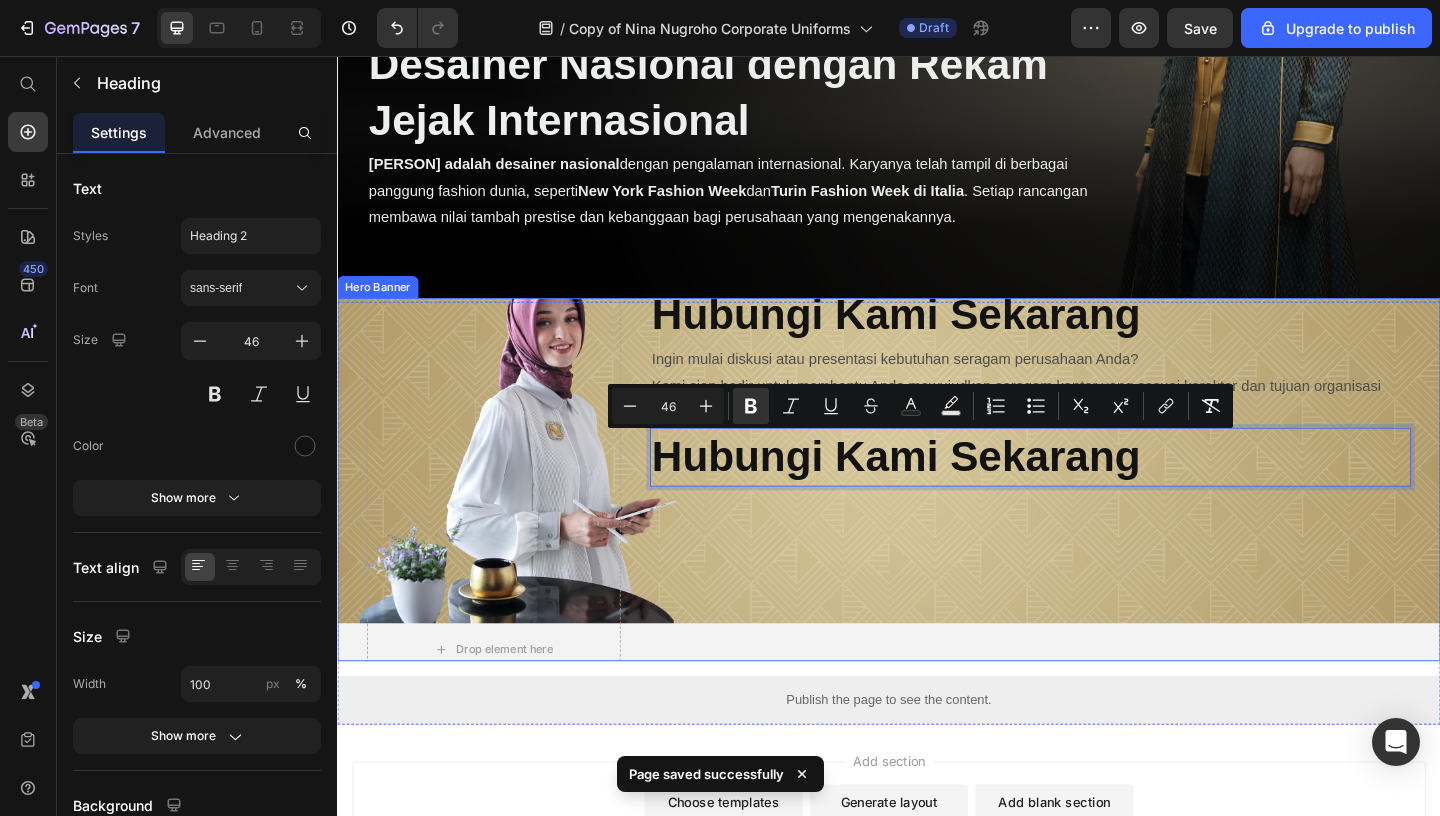 click on "Text Block ⁠⁠⁠⁠⁠⁠⁠ Hubungi Kami Sekarang Heading Ingin mulai diskusi atau presentasi kebutuhan seragam perusahaan Anda? Kami siap hadir untuk membantu Anda mewujudkan seragam kantor yang sesuai karakter dan tujuan organisasi Anda. Text Block Hubungi Kami Sekarang Heading   0 Desainer Nasional dengan Rekam Jejak Internasional Heading [PERSON] adalah desainer nasional  dengan pengalaman internasional. Karyanya telah tampil di berbagai panggung fashion dunia, seperti  New York Fashion Week  dan  Turin Fashion Week di Italia . Setiap rancangan membawa nilai tambah prestise dan kebanggaan bagi perusahaan yang mengenakannya. Text Block" at bounding box center [1091, 701] 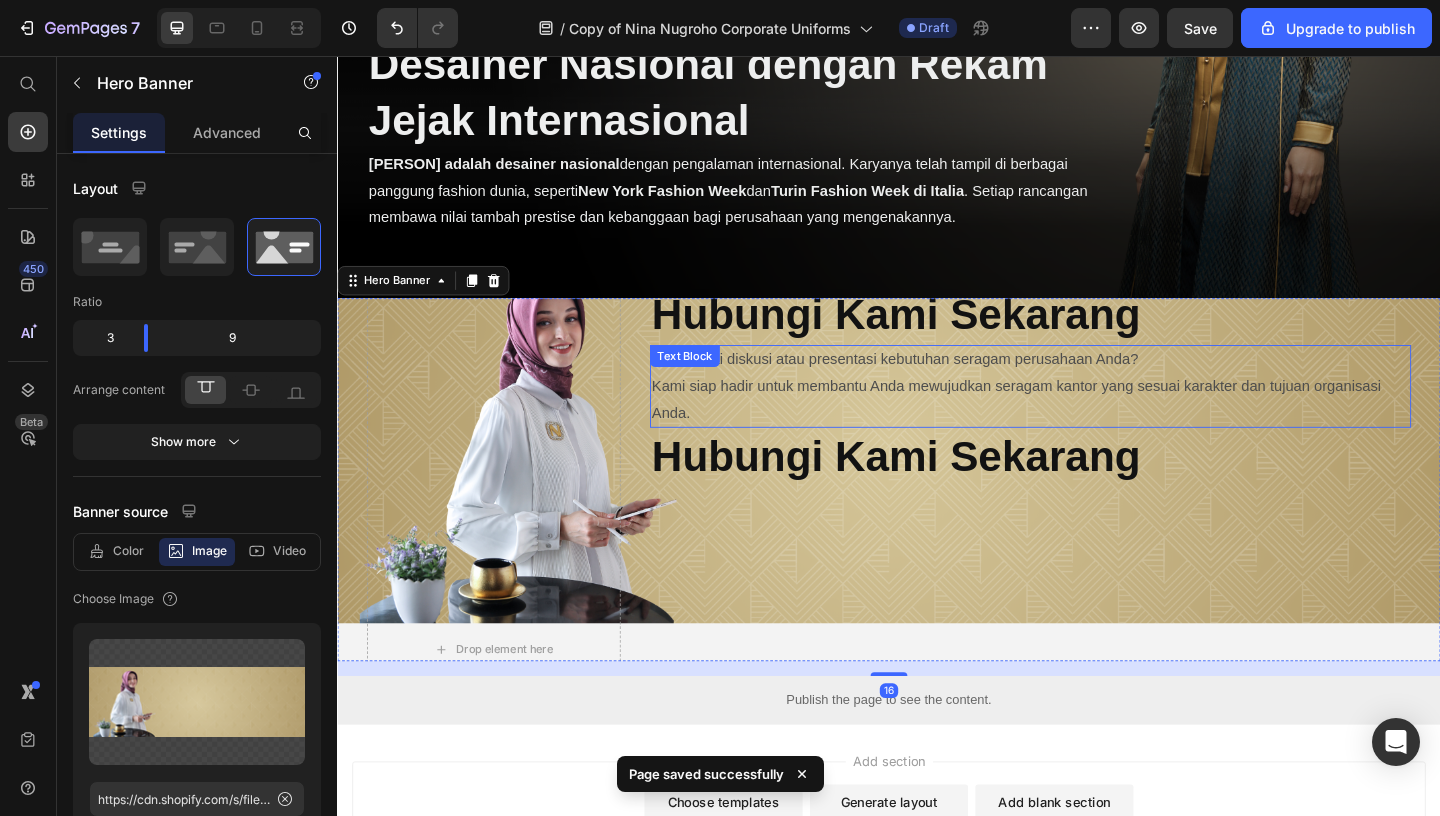 click on "Ingin mulai diskusi atau presentasi kebutuhan seragam perusahaan Anda?" at bounding box center (1091, 386) 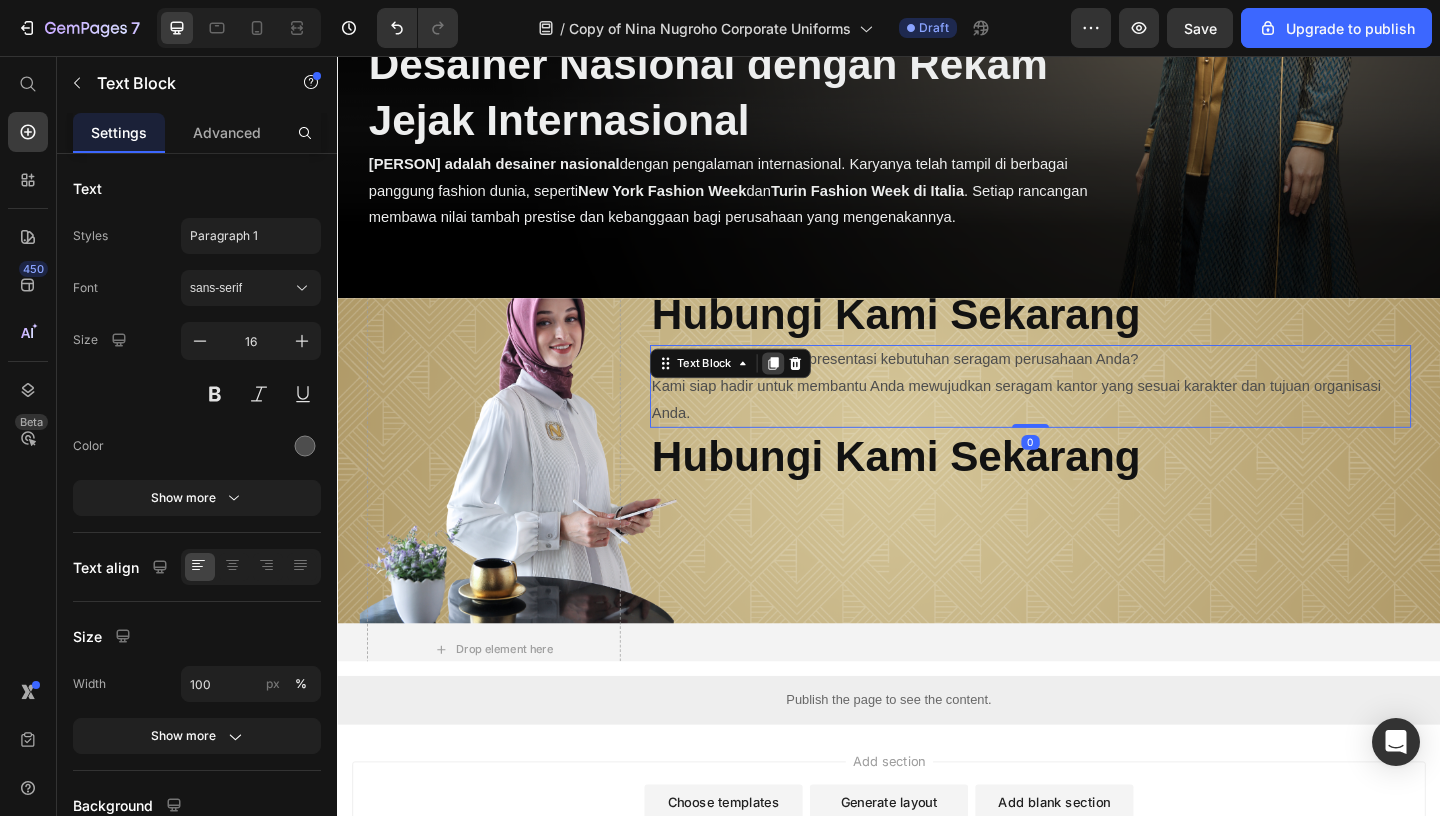 click 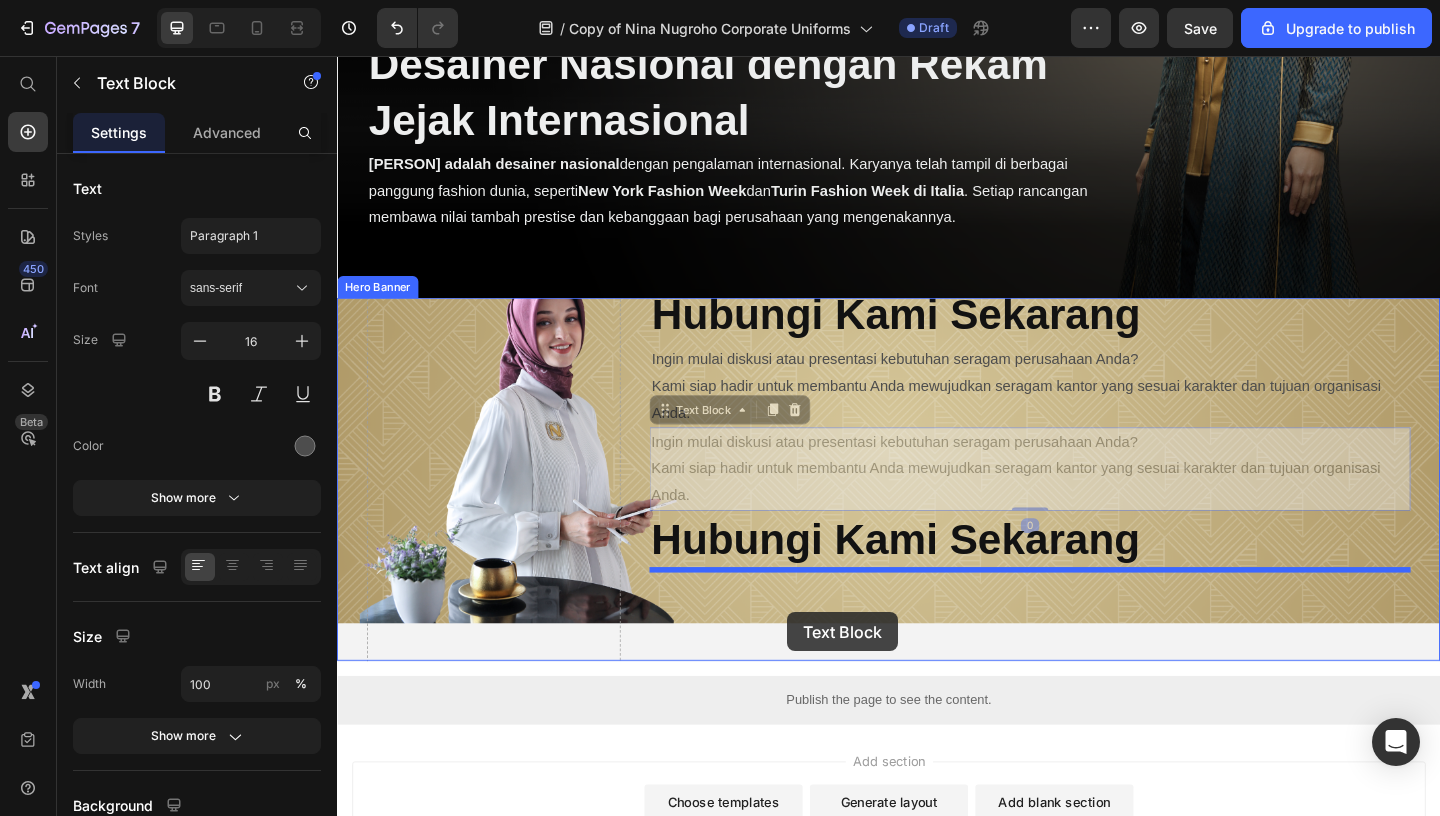 drag, startPoint x: 752, startPoint y: 440, endPoint x: 787, endPoint y: 612, distance: 175.52493 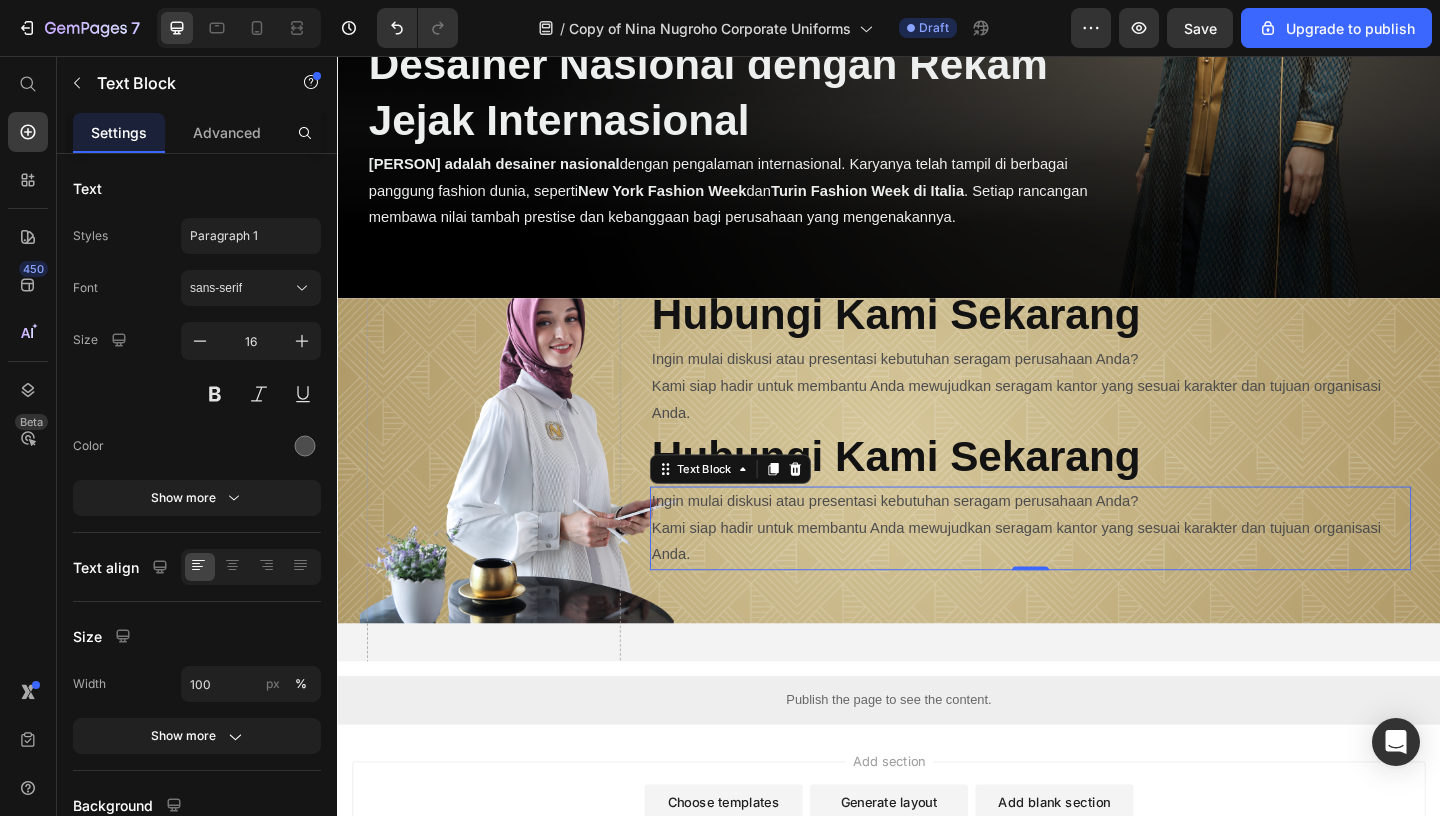 click on "Kami siap hadir untuk membantu Anda mewujudkan seragam kantor yang sesuai karakter dan tujuan organisasi Anda." at bounding box center (1091, 584) 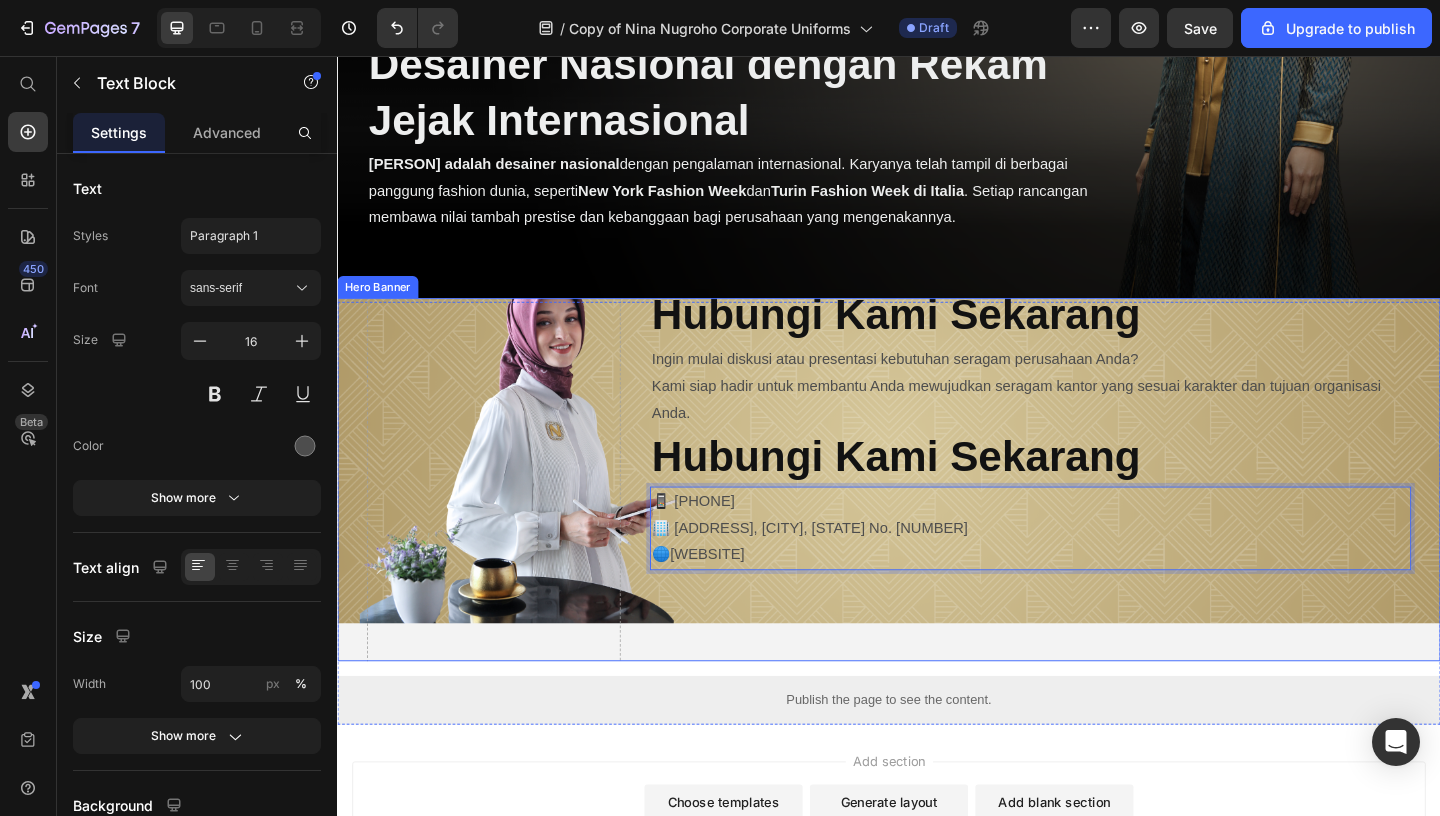 click on "Text Block ⁠⁠⁠⁠⁠⁠⁠ Hubungi Kami Sekarang Heading Ingin mulai diskusi atau presentasi kebutuhan seragam perusahaan Anda? Kami siap hadir untuk membantu Anda mewujudkan seragam kantor yang sesuai karakter dan tujuan organisasi Anda. Text Block ⁠⁠⁠⁠⁠⁠⁠ Hubungi Kami Sekarang Heading 📱 [PHONE] 🏢 [ADDRESS], [CITY], [STATE] No. [NUMBER] 🌐 [WEBSITE] ⁠⁠⁠⁠⁠⁠⁠ Text Block   0 Desainer Nasional dengan Rekam Jejak Internasional Heading [PERSON] adalah desainer nasional  dengan pengalaman internasional. Karyanya telah tampil di berbagai panggung fashion dunia, seperti  New York Fashion Week  dan  Turin Fashion Week di Italia . Setiap rancangan membawa nilai tambah prestise dan kebanggaan bagi perusahaan yang mengenakannya. Text Block" at bounding box center [1091, 746] 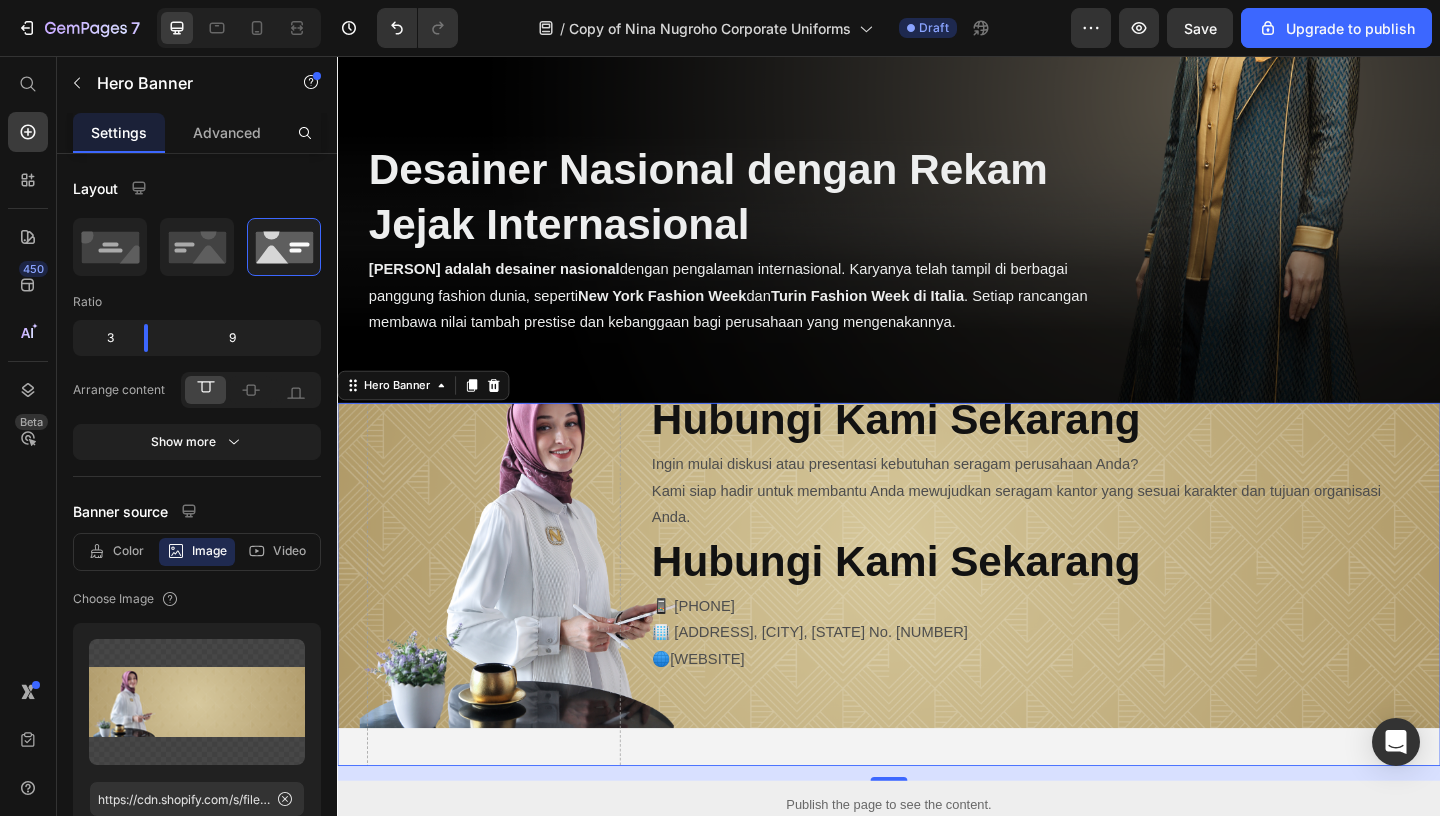 scroll, scrollTop: 4720, scrollLeft: 0, axis: vertical 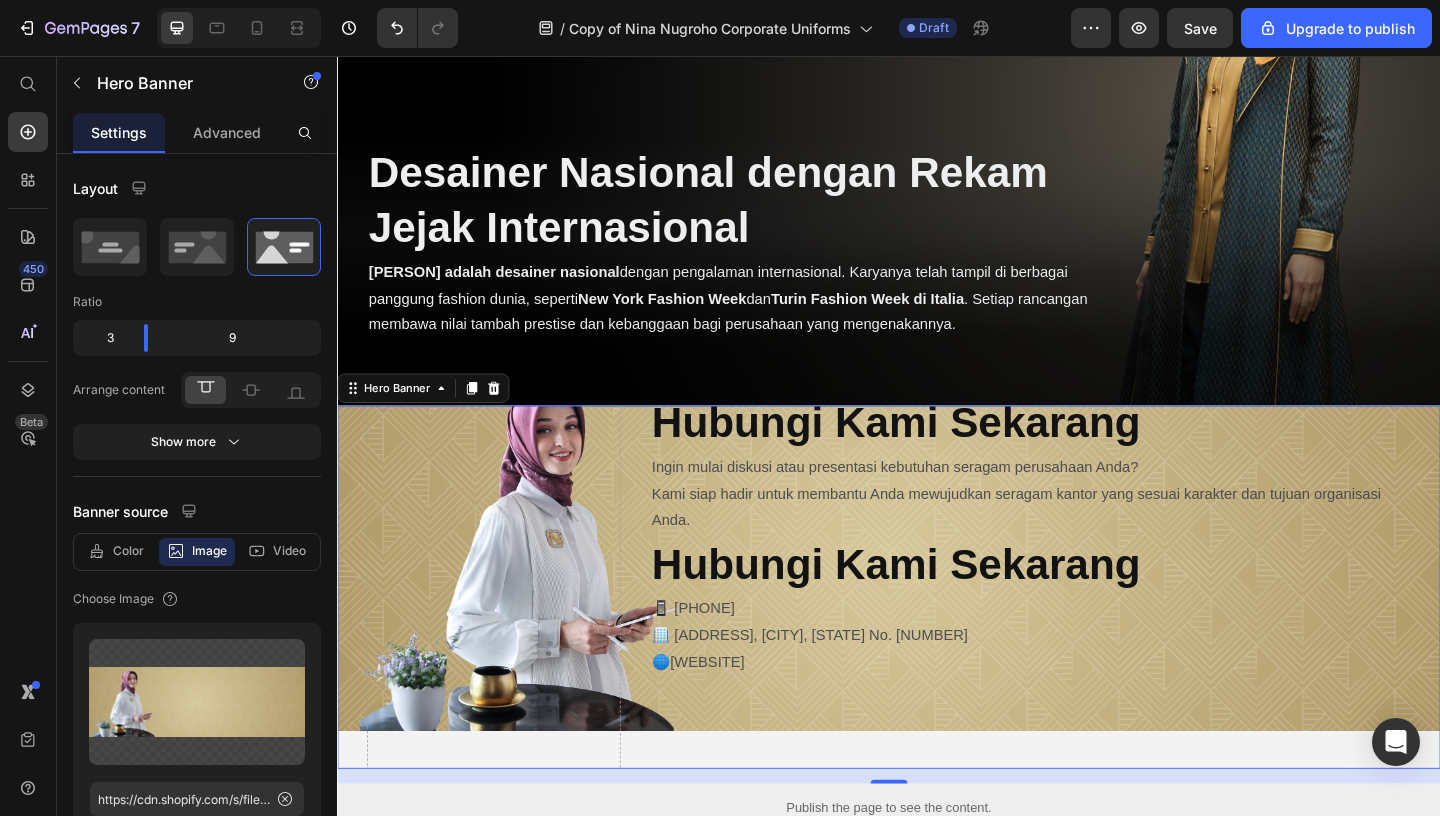 click on "Drop element here" at bounding box center [507, 863] 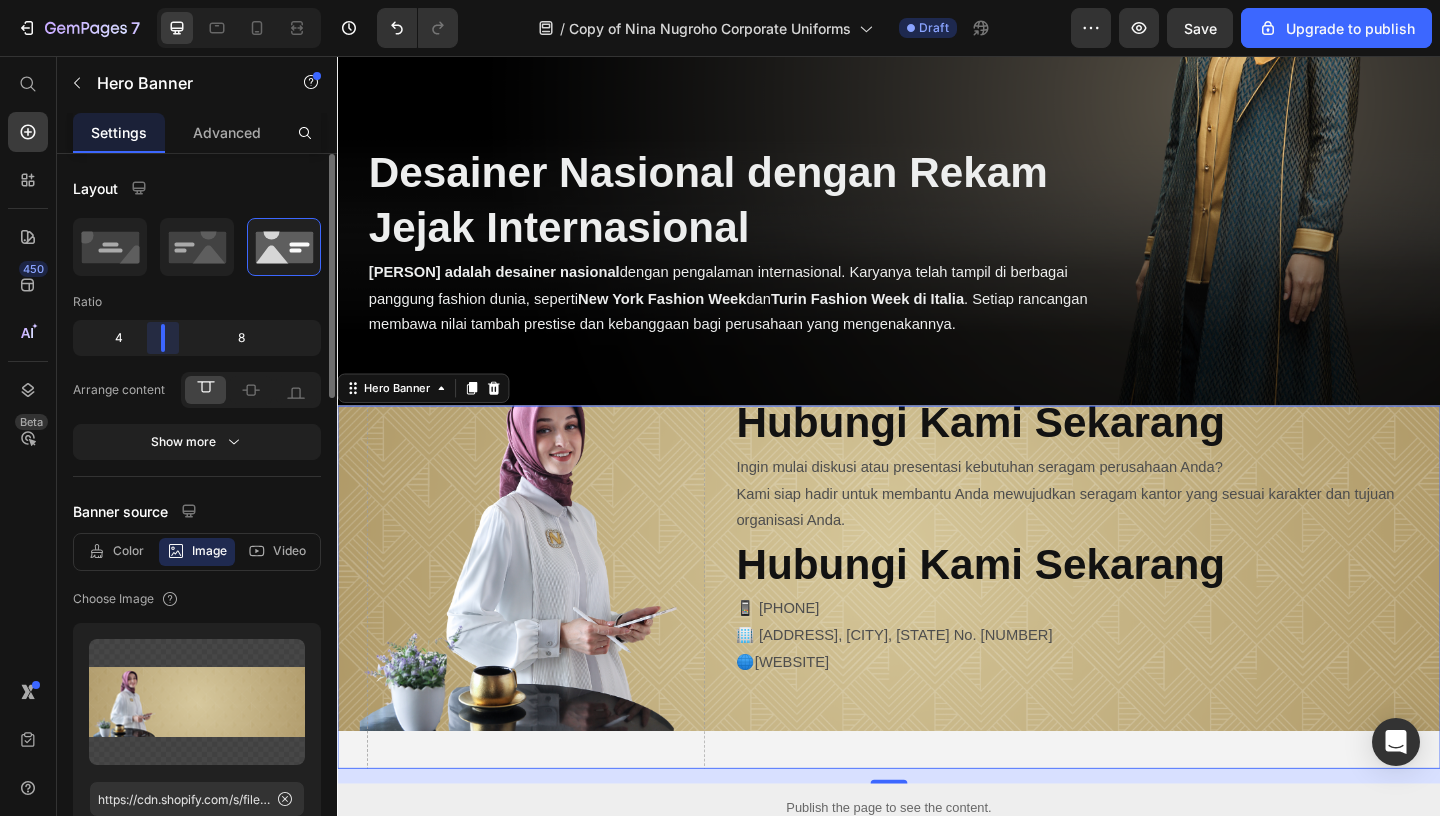 drag, startPoint x: 147, startPoint y: 339, endPoint x: 157, endPoint y: 344, distance: 11.18034 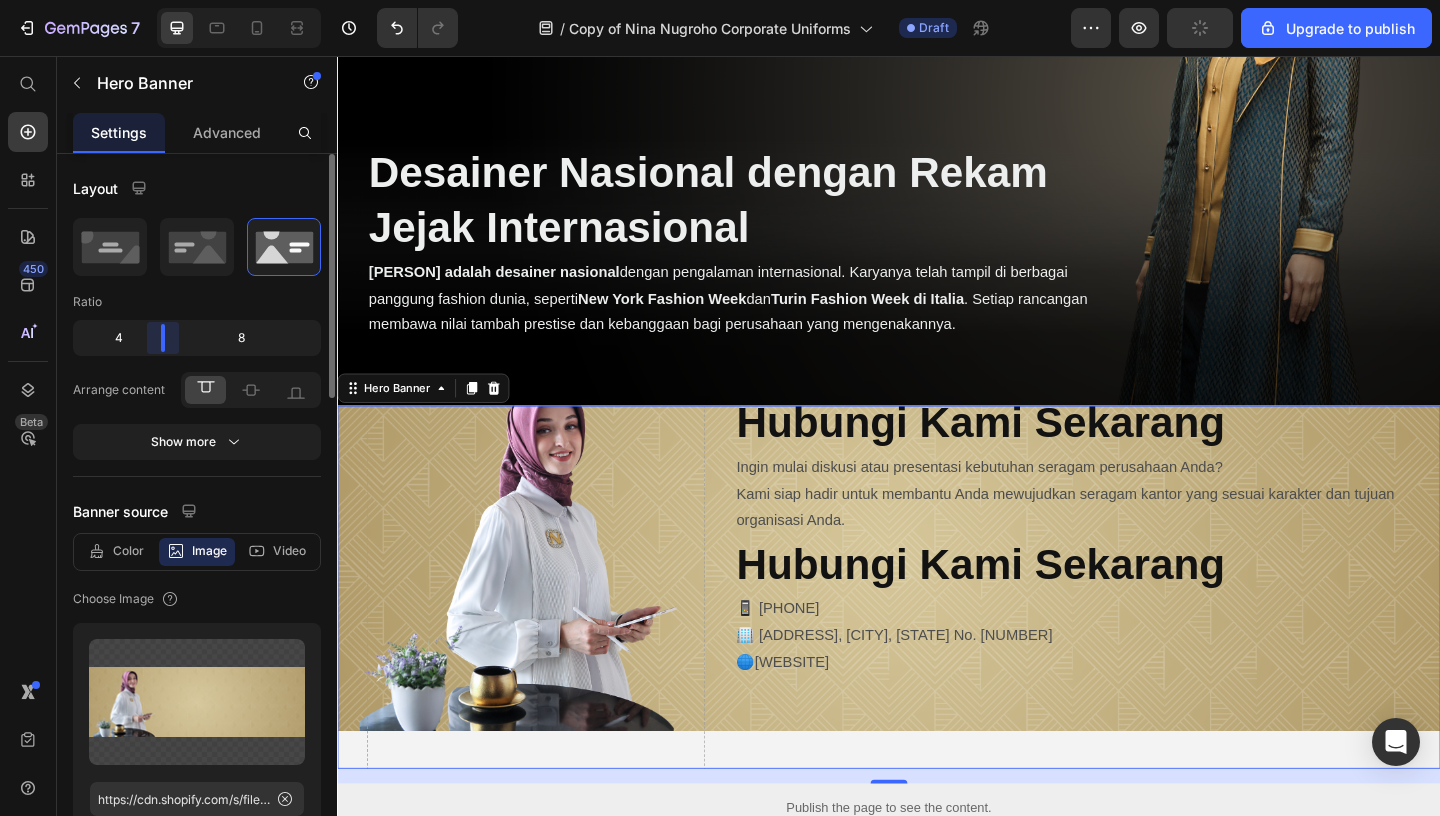 drag, startPoint x: 161, startPoint y: 338, endPoint x: 151, endPoint y: 341, distance: 10.440307 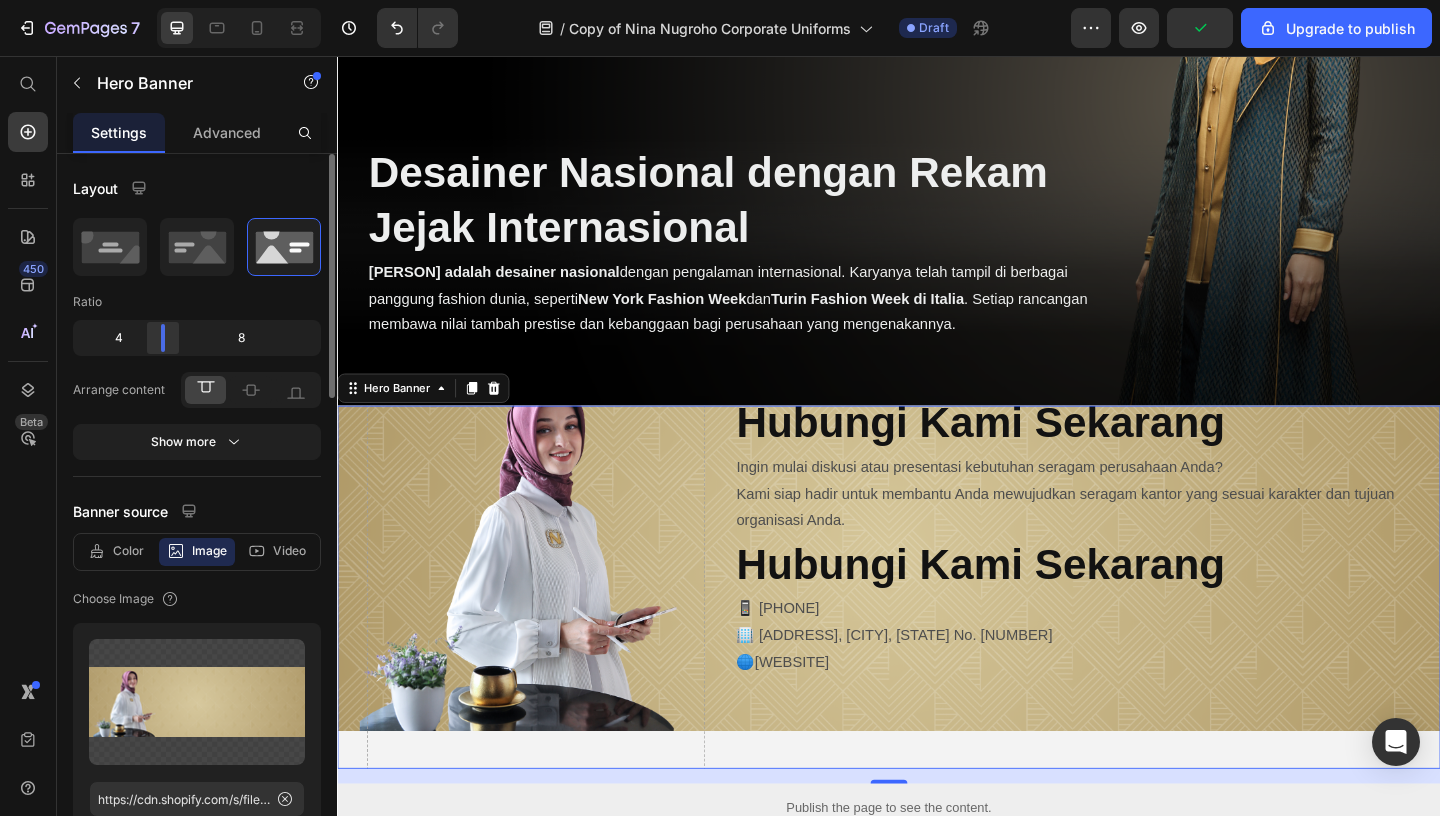 click on "Layout Ratio 4 8 Arrange content
Show more Banner source Color Image Video  Choose Image  Upload Image https://cdn.shopify.com/s/files/1/0774/7633/1809/files/gempages_552309122905670759-093ec706-8f38-41fa-b68d-b1a5ad87437f.png  or   Browse gallery  Show more Preload Link URL source  Insert link  Size Banner ratio As banner source Banner width 100 px % Banner height px Content width 1200 px % Show more Shape Border Corner Shadow Overlay Zoom when hover Parallax scrolling SEO Alt text Image title  Delete element" at bounding box center (197, 513) 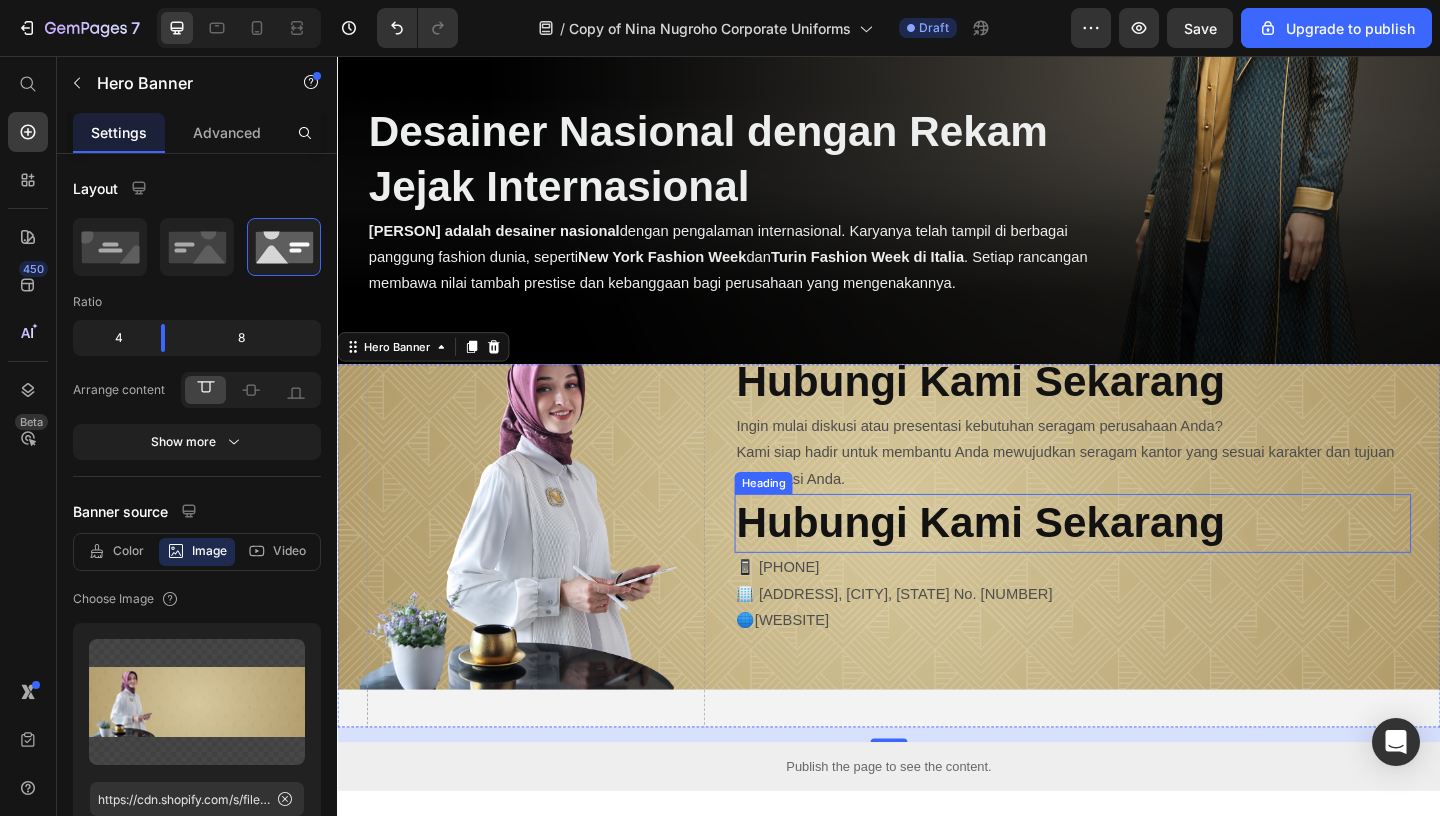 scroll, scrollTop: 4756, scrollLeft: 0, axis: vertical 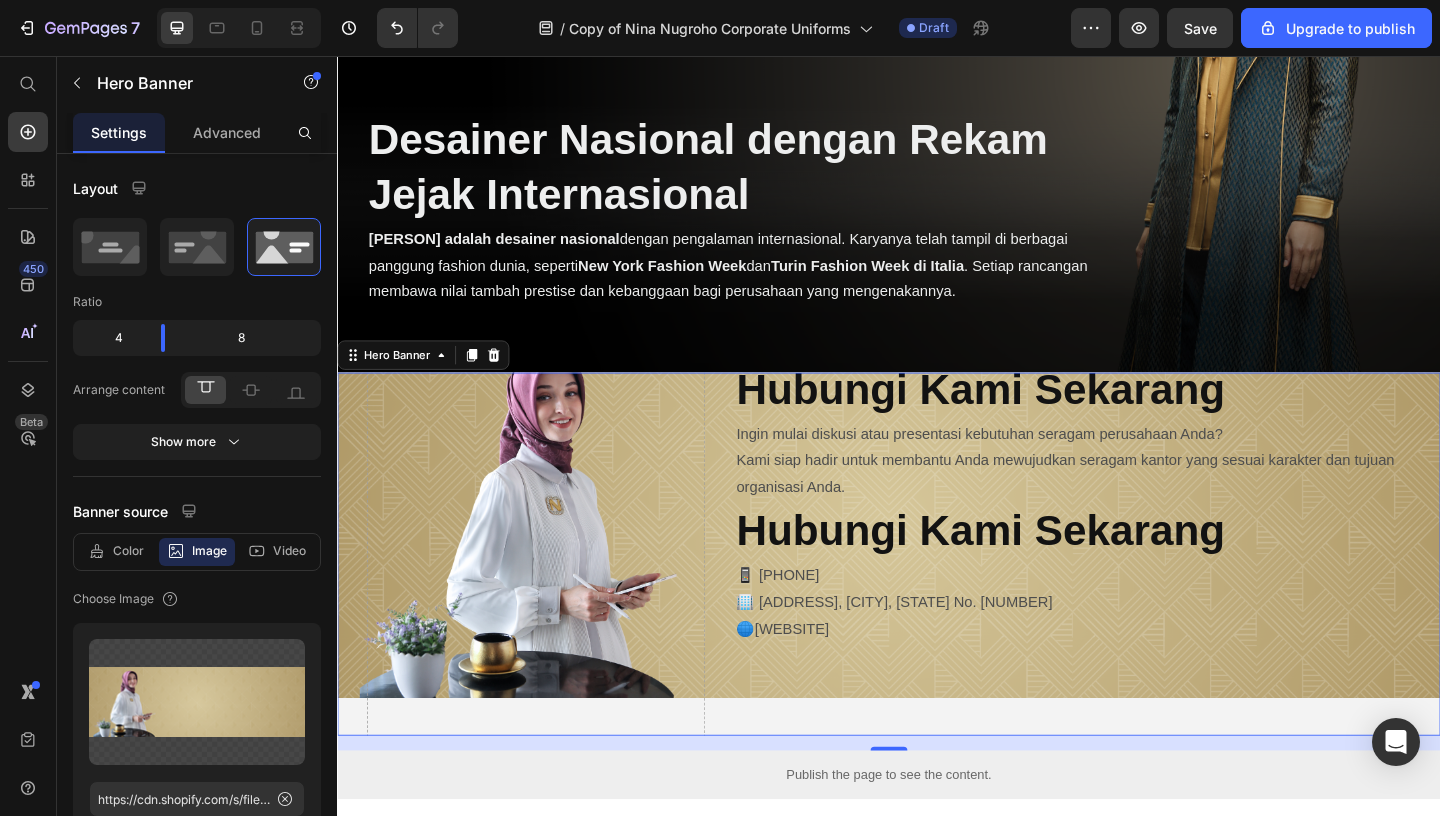 click on "Drop element here" at bounding box center [553, 841] 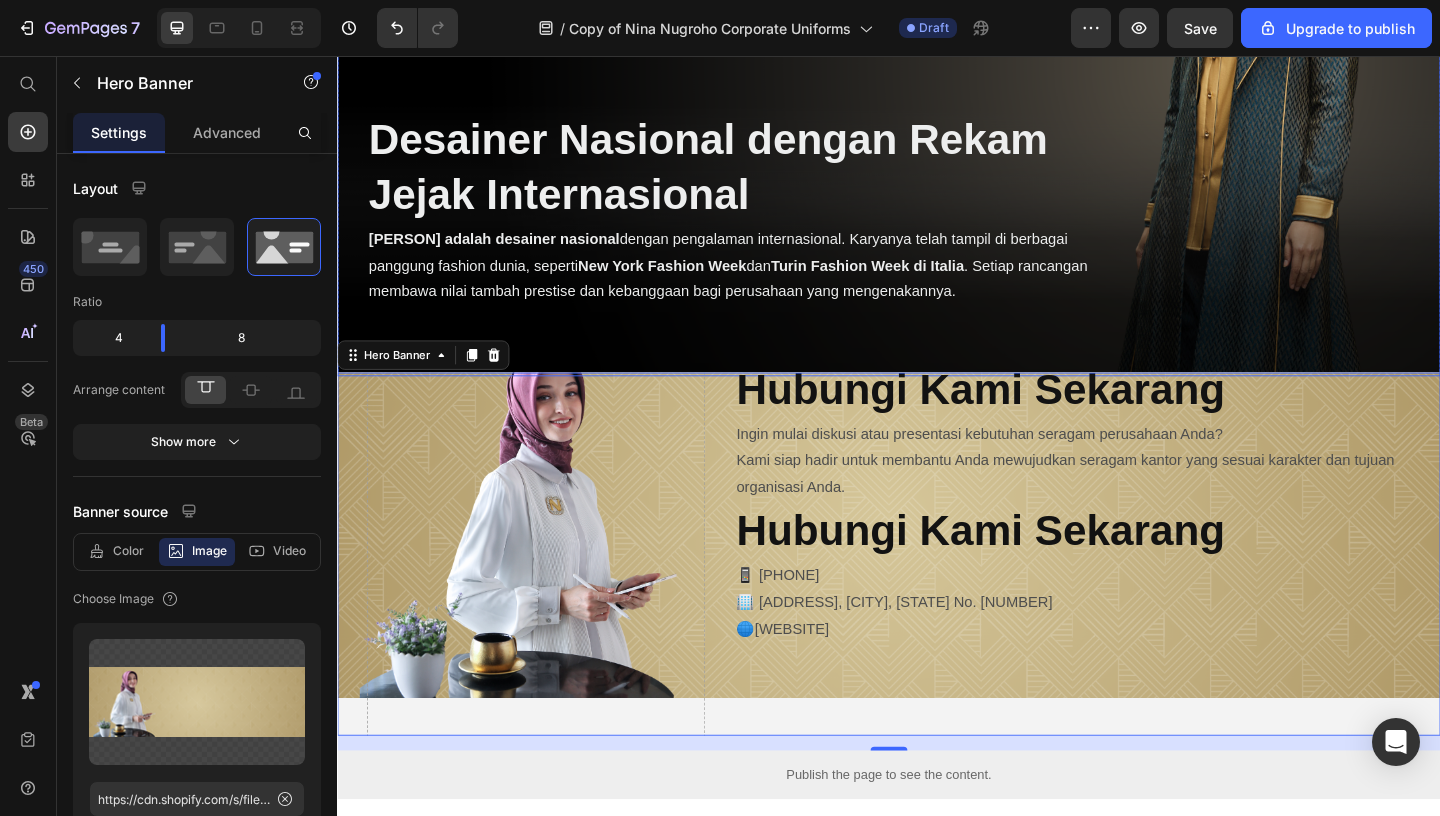 click at bounding box center (937, 66) 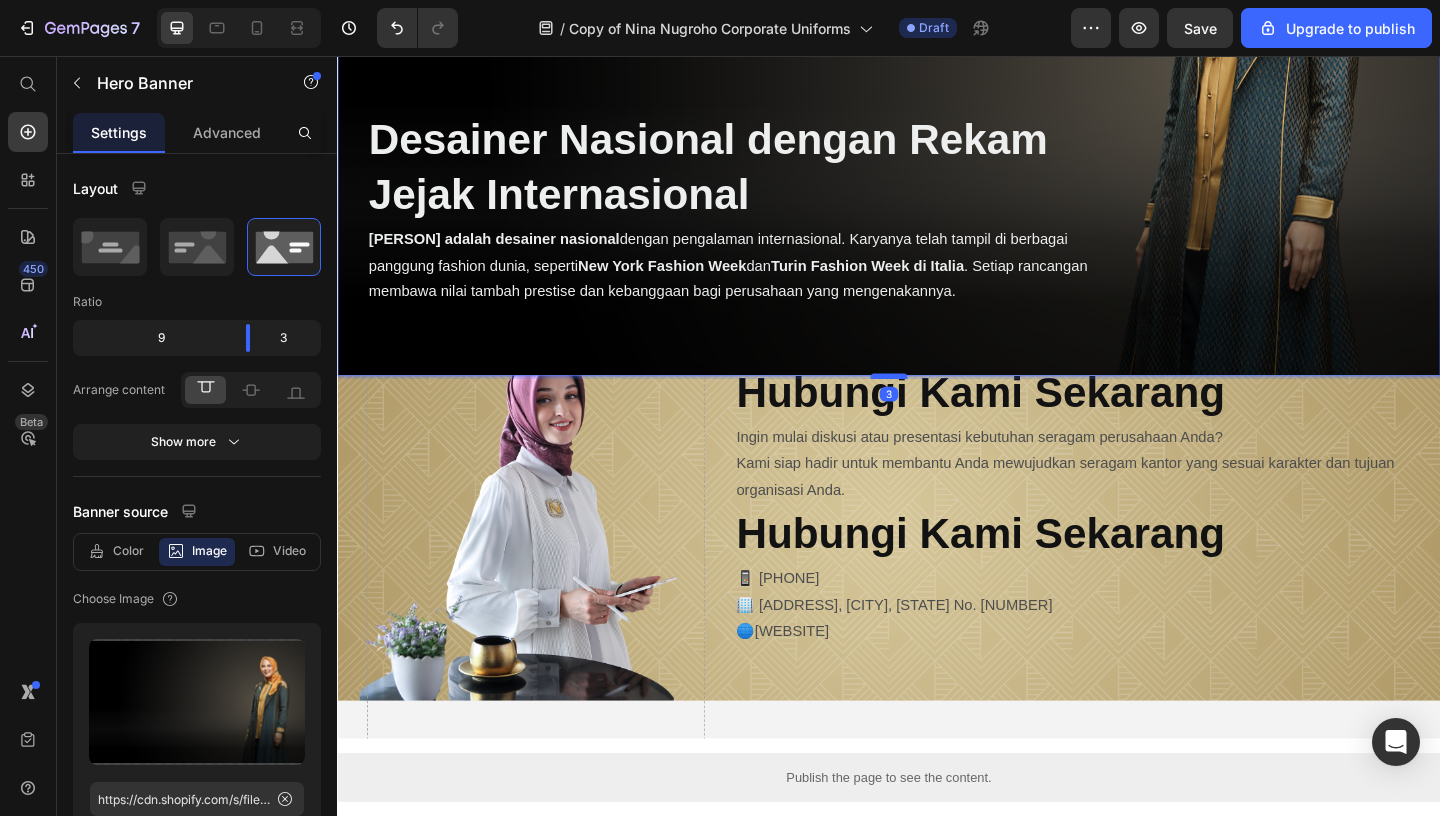 click at bounding box center [937, 404] 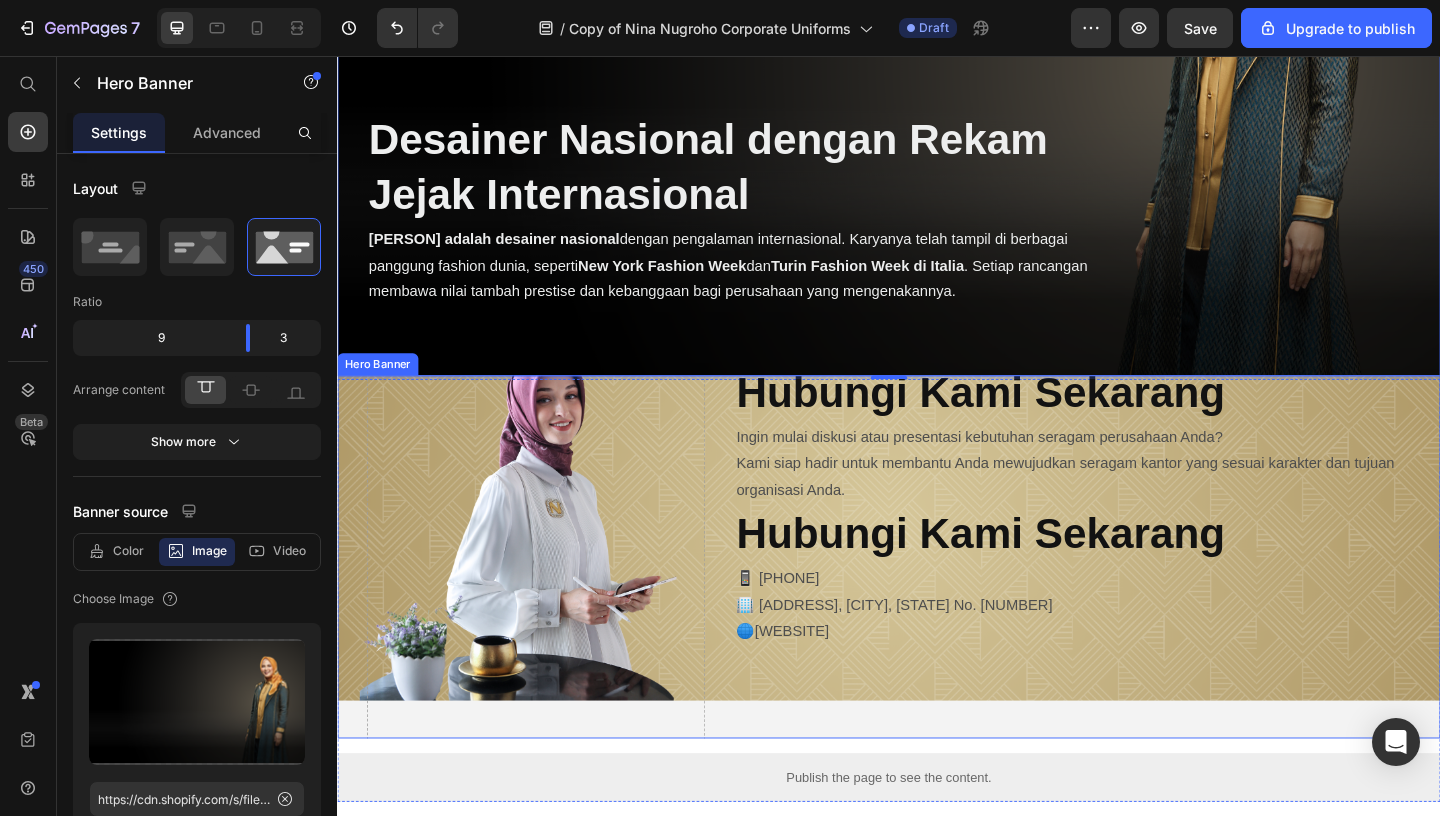 click on "Drop element here" at bounding box center (553, 844) 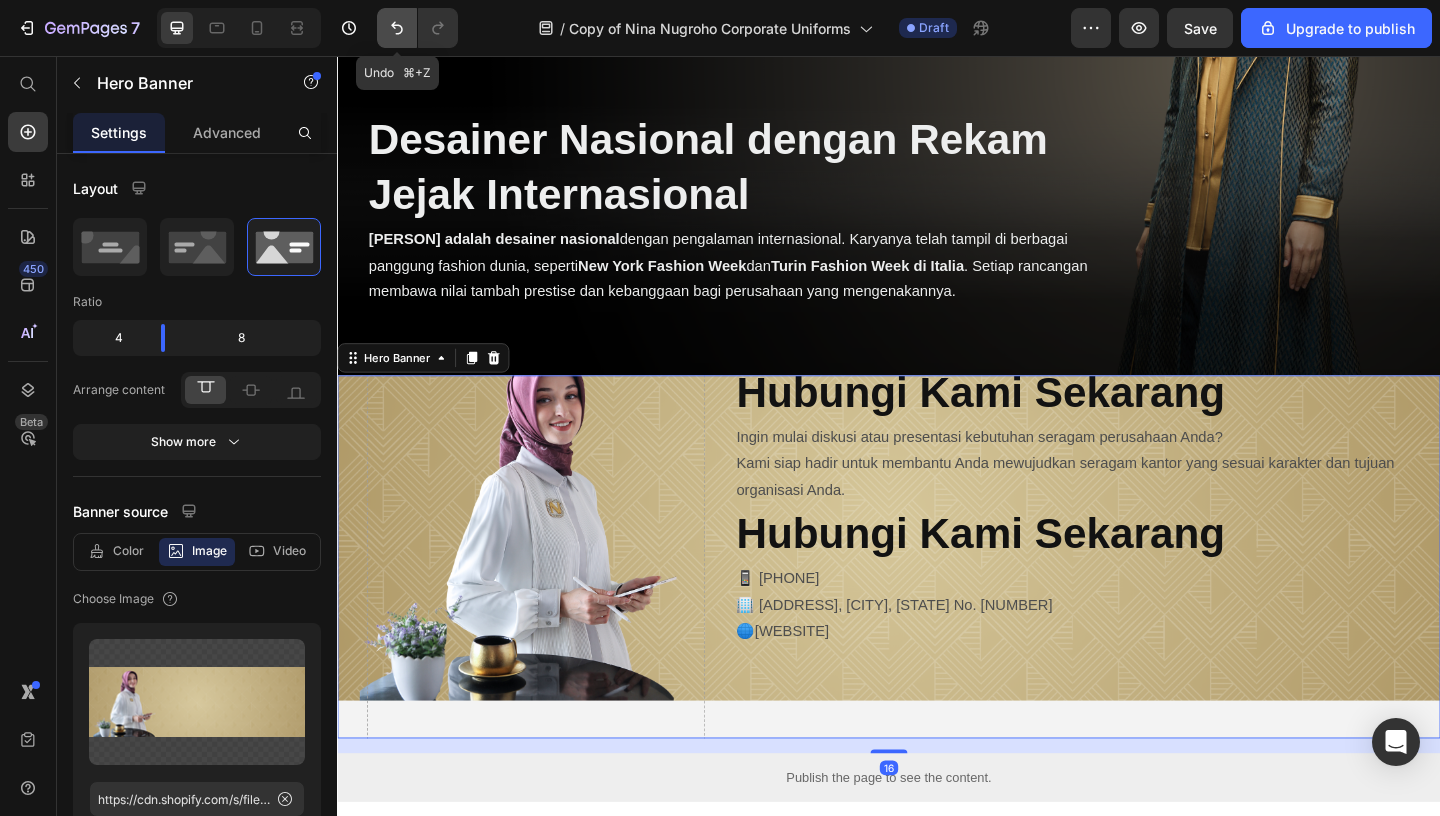 click 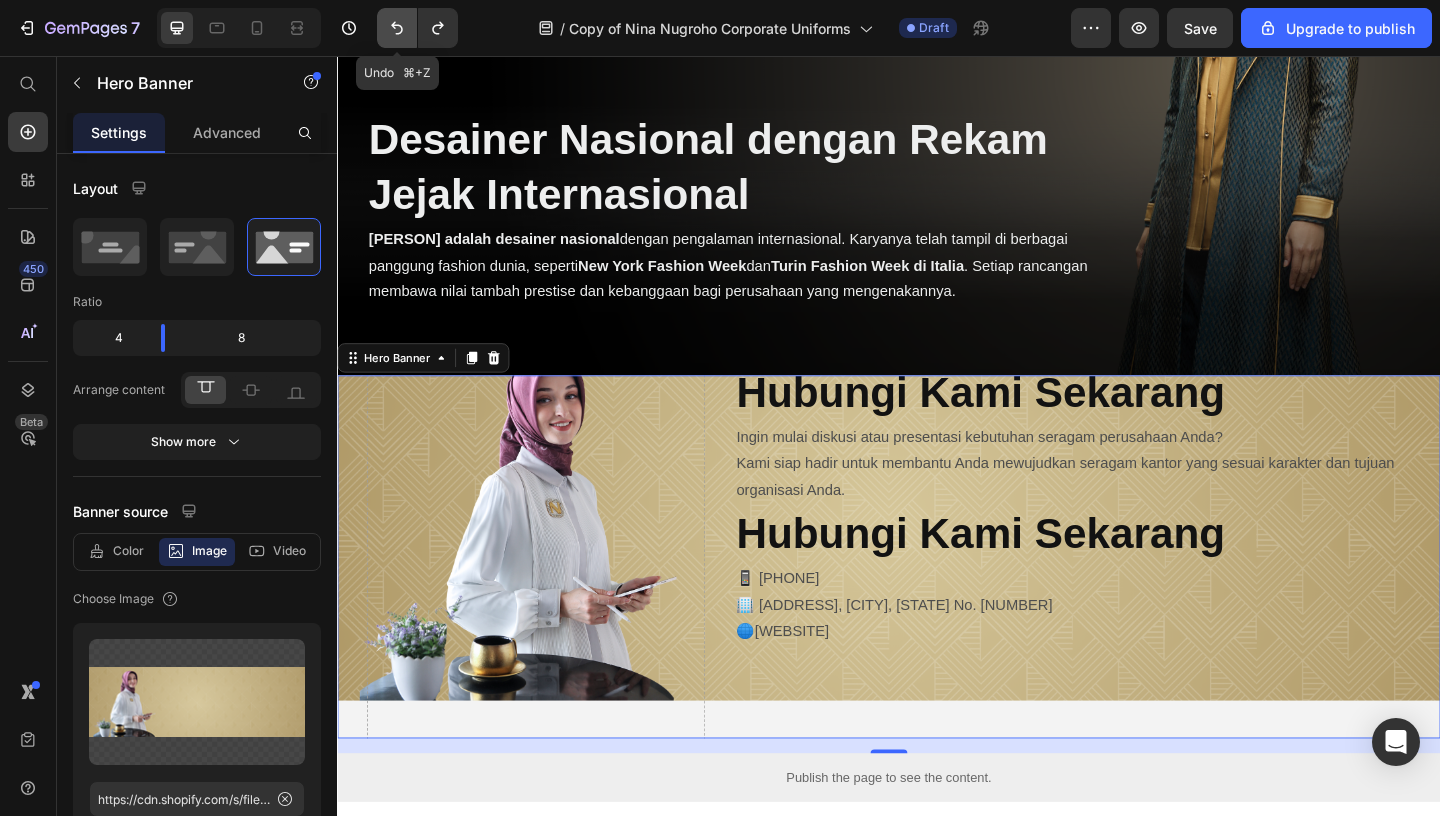 click 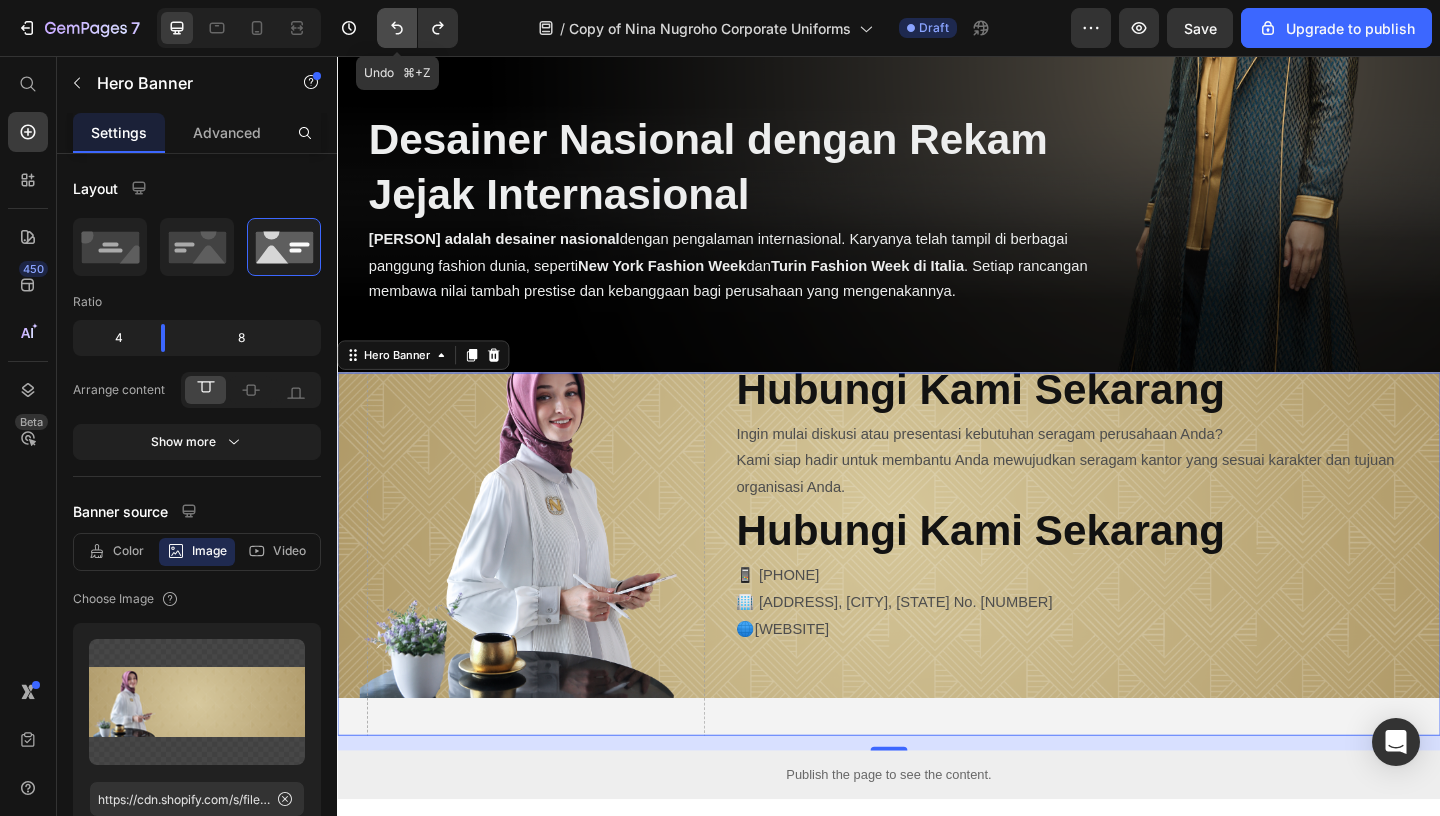 click 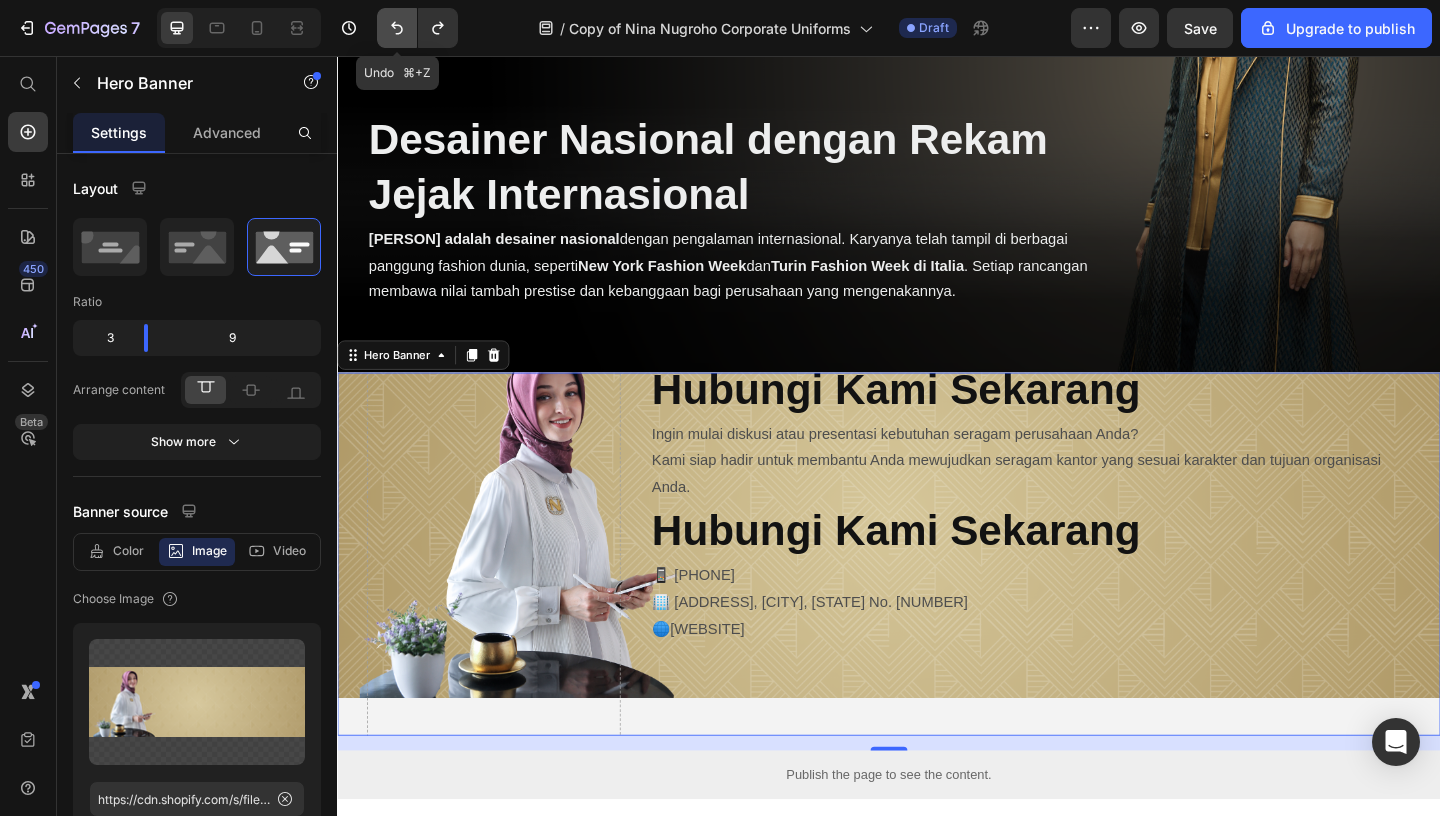 click 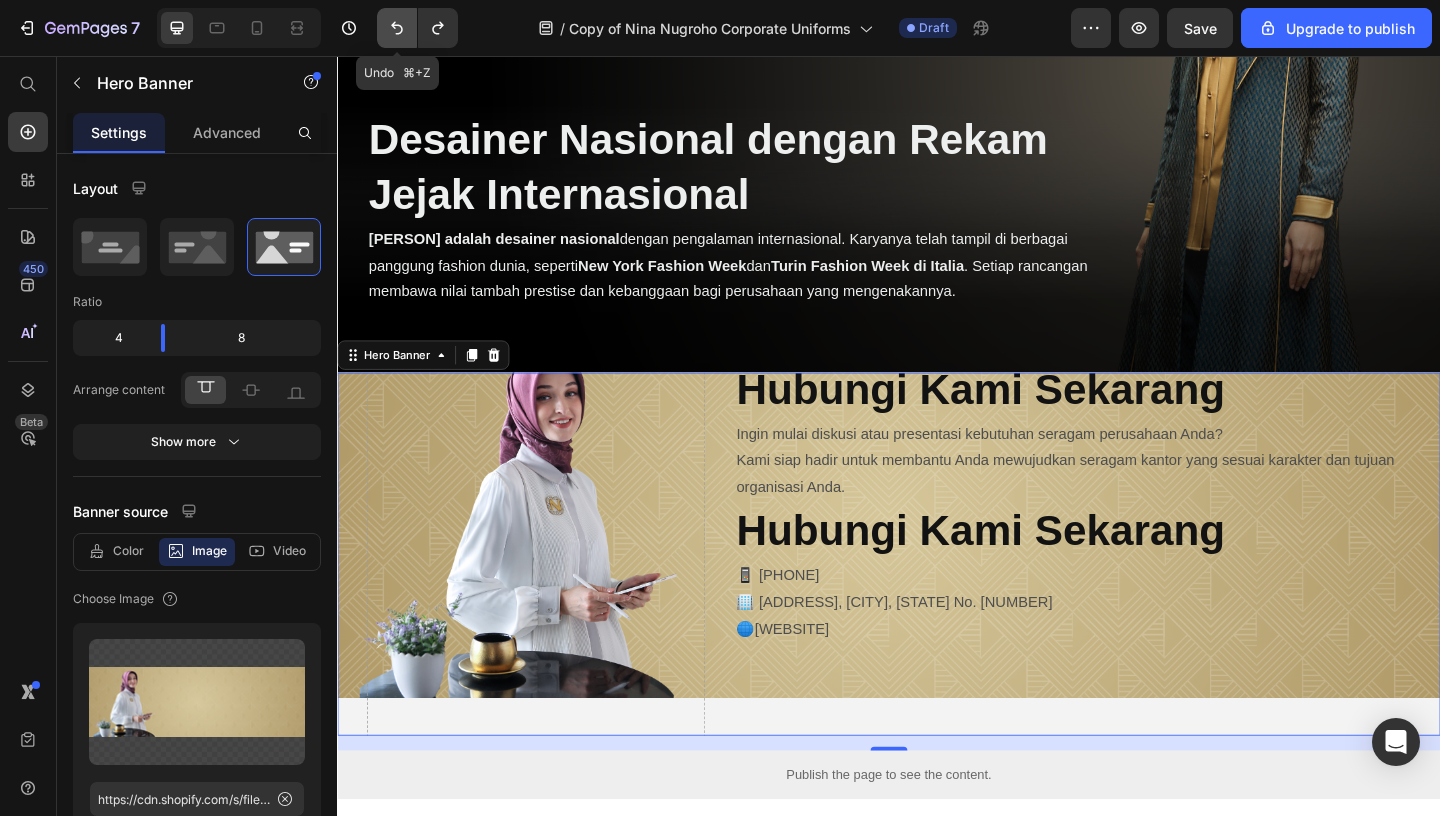 click 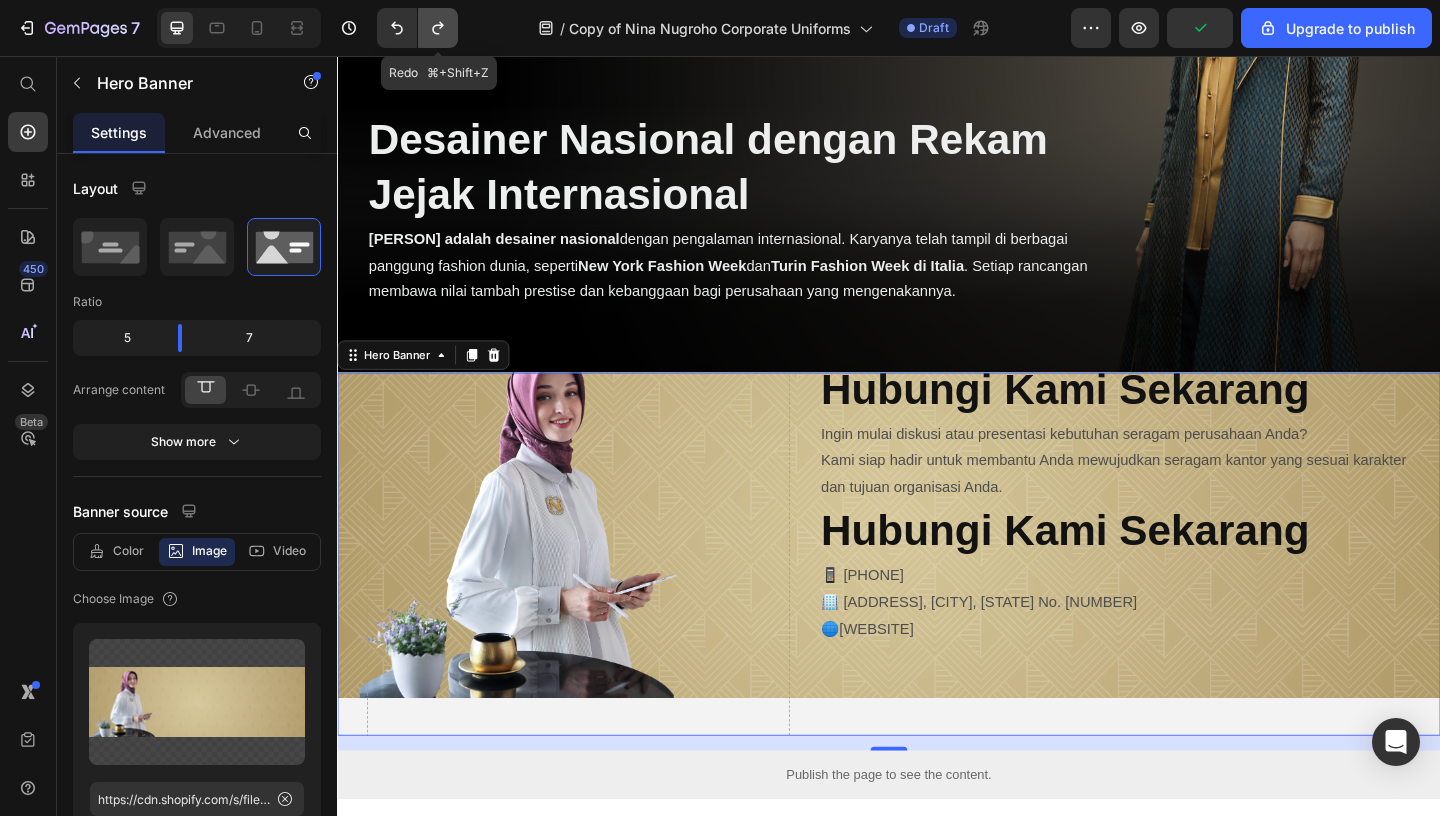 click 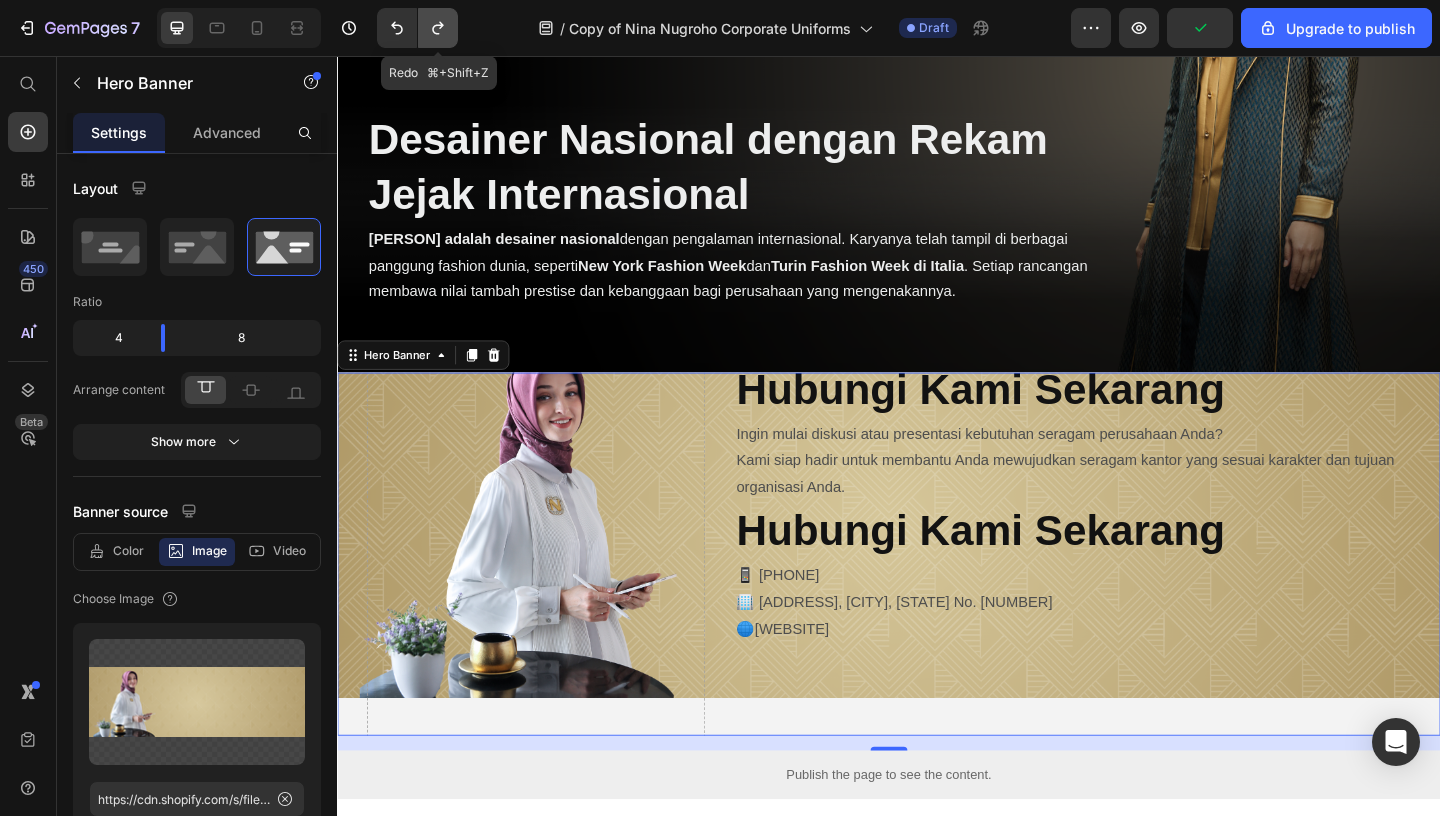 click 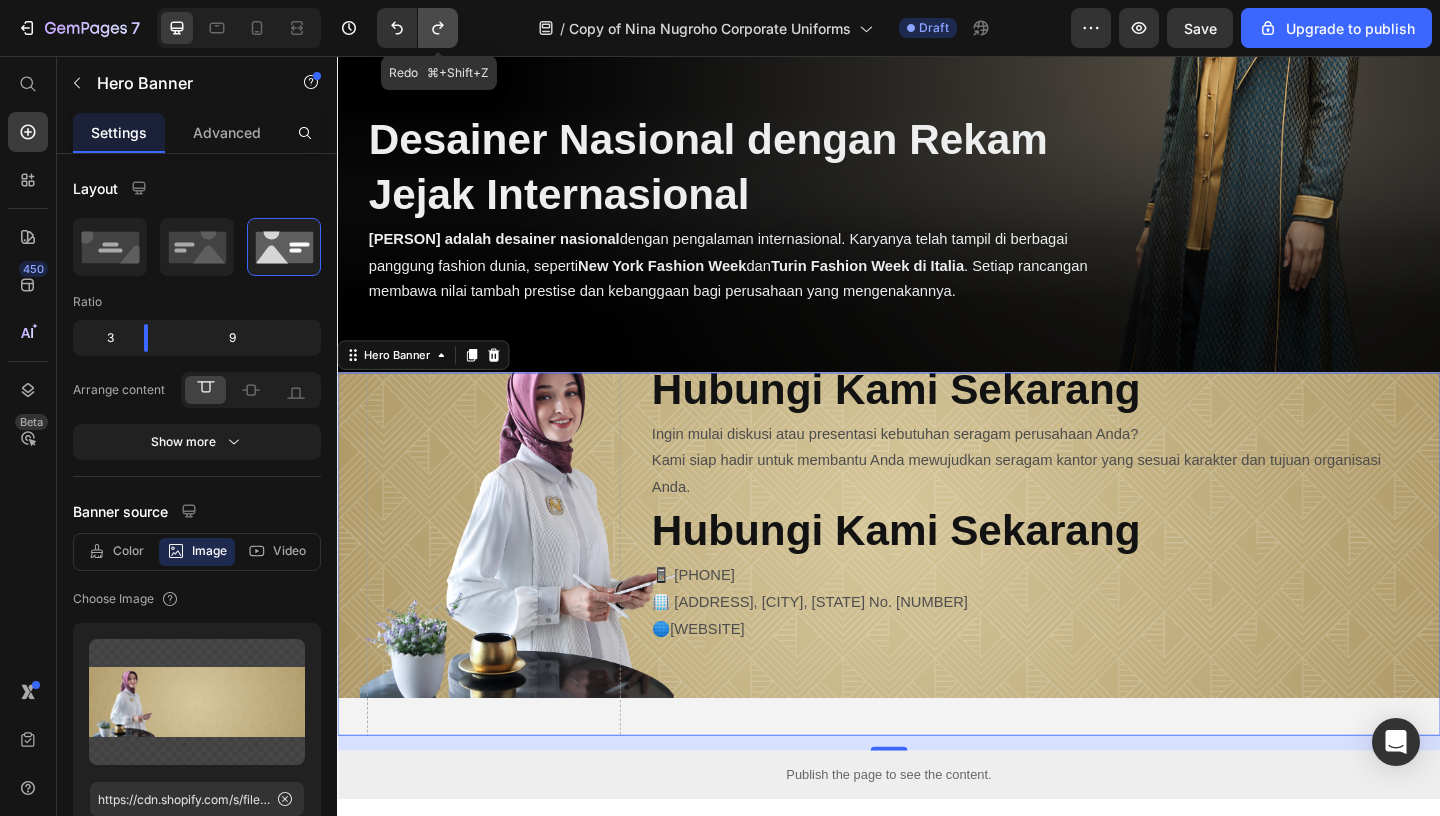 click 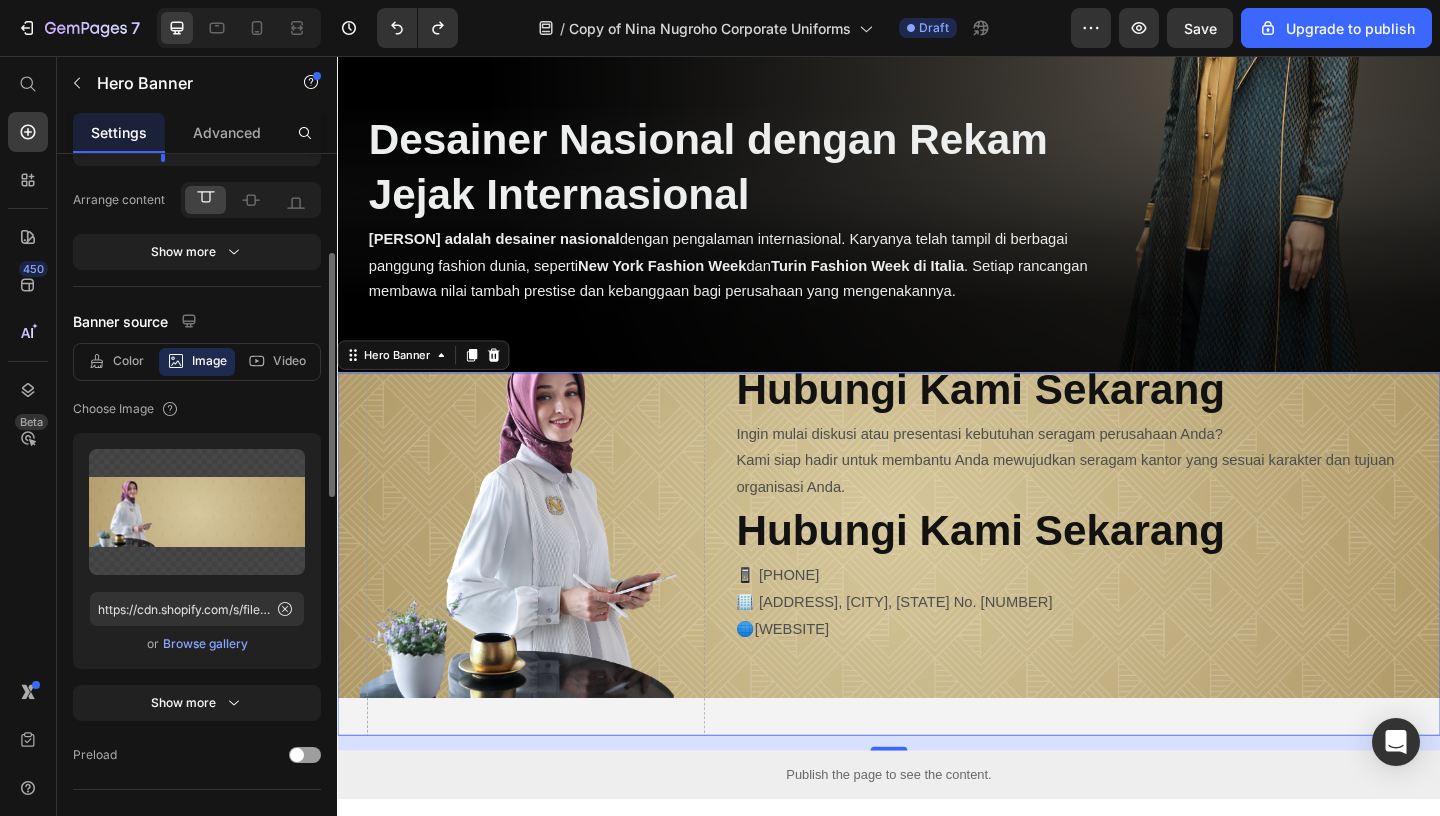 scroll, scrollTop: 216, scrollLeft: 0, axis: vertical 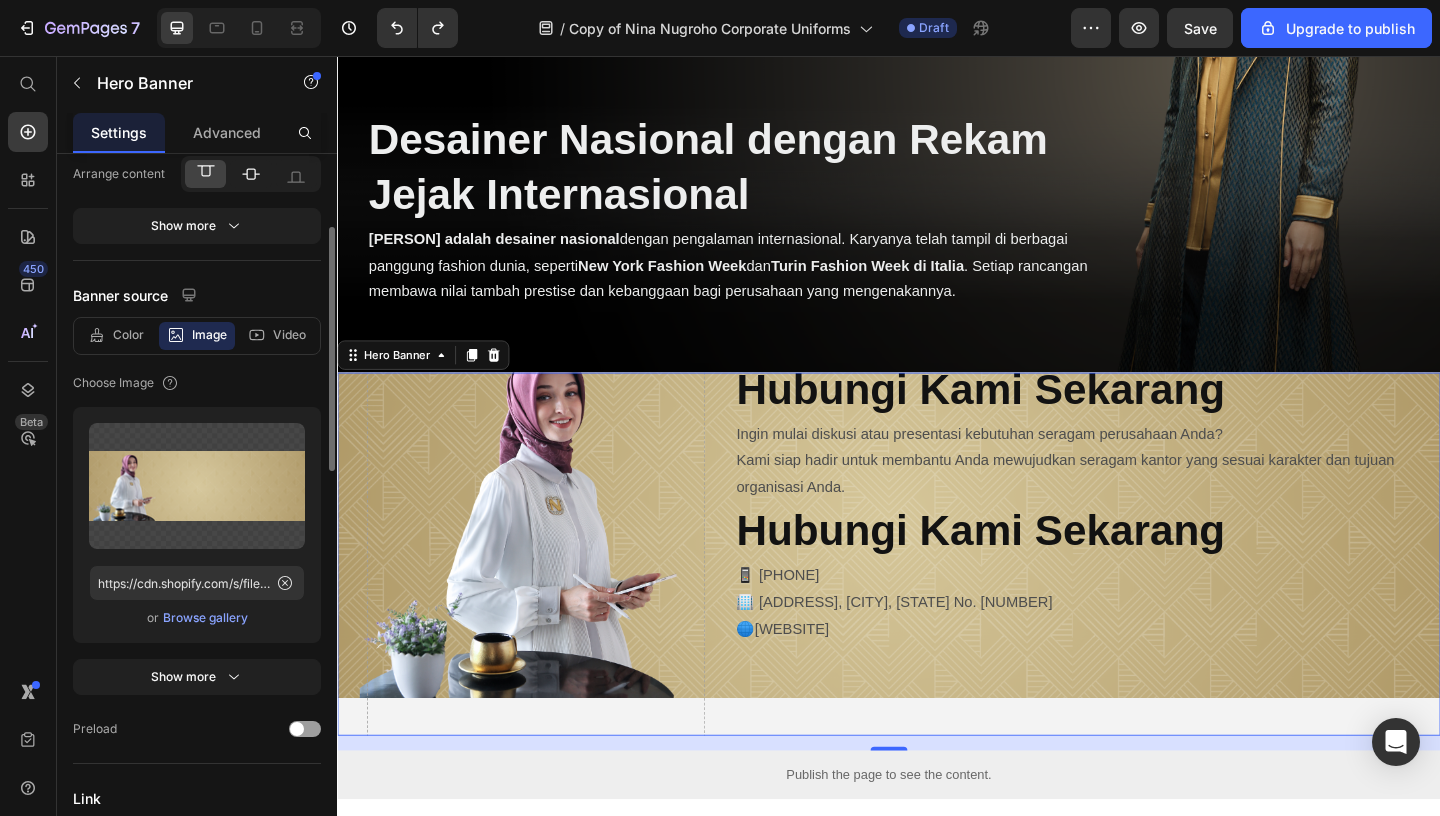 click 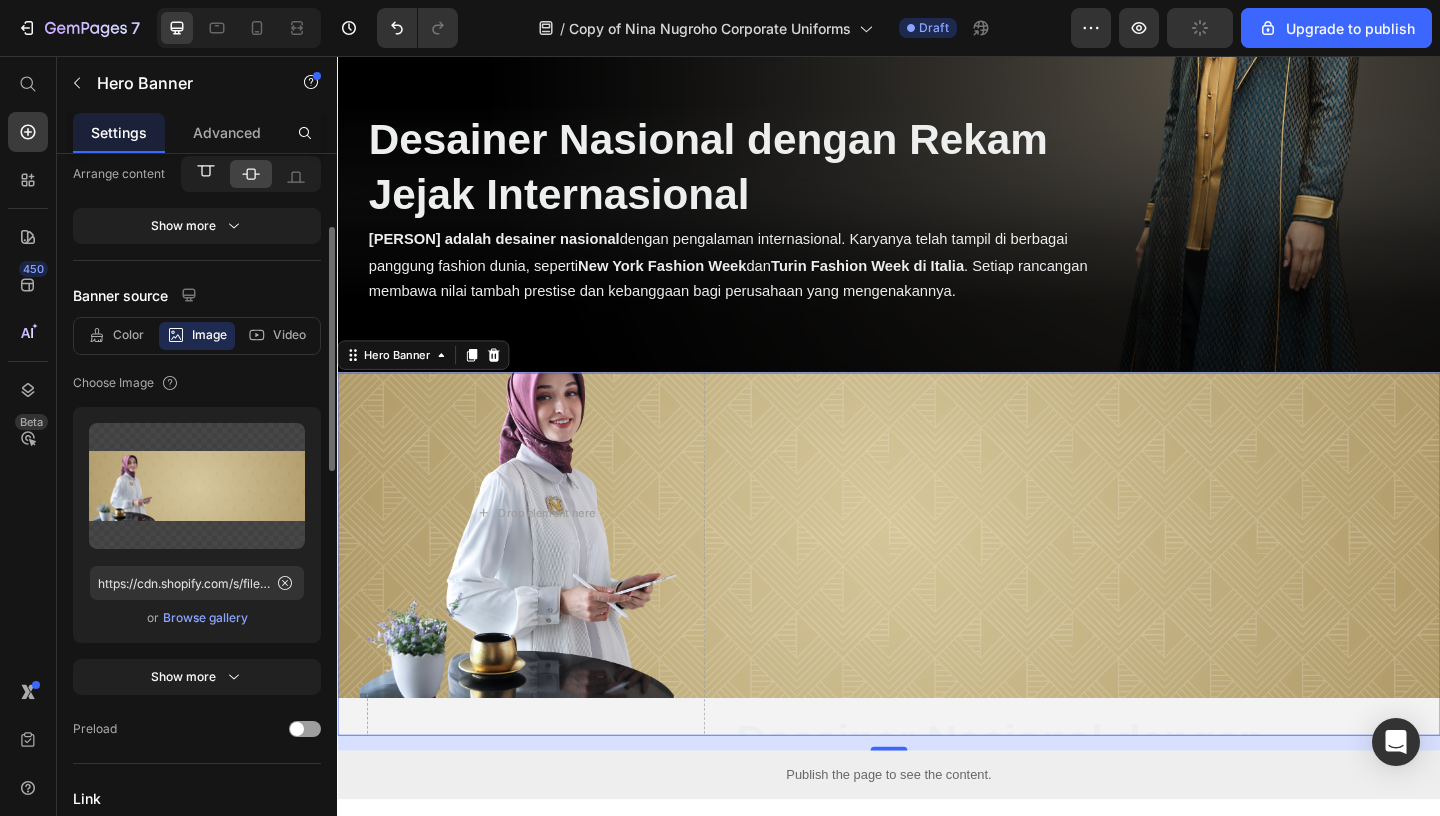 click 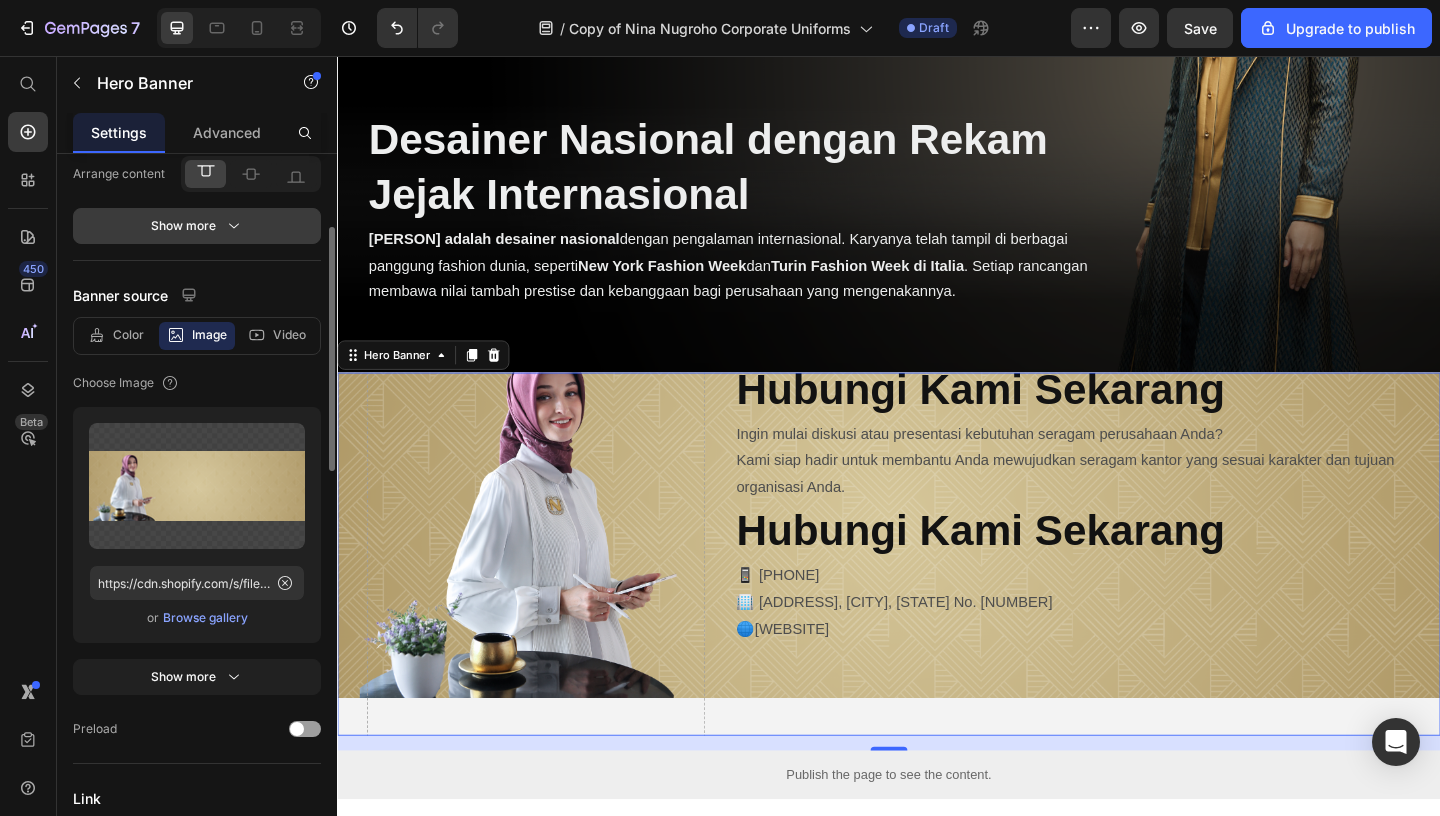 click 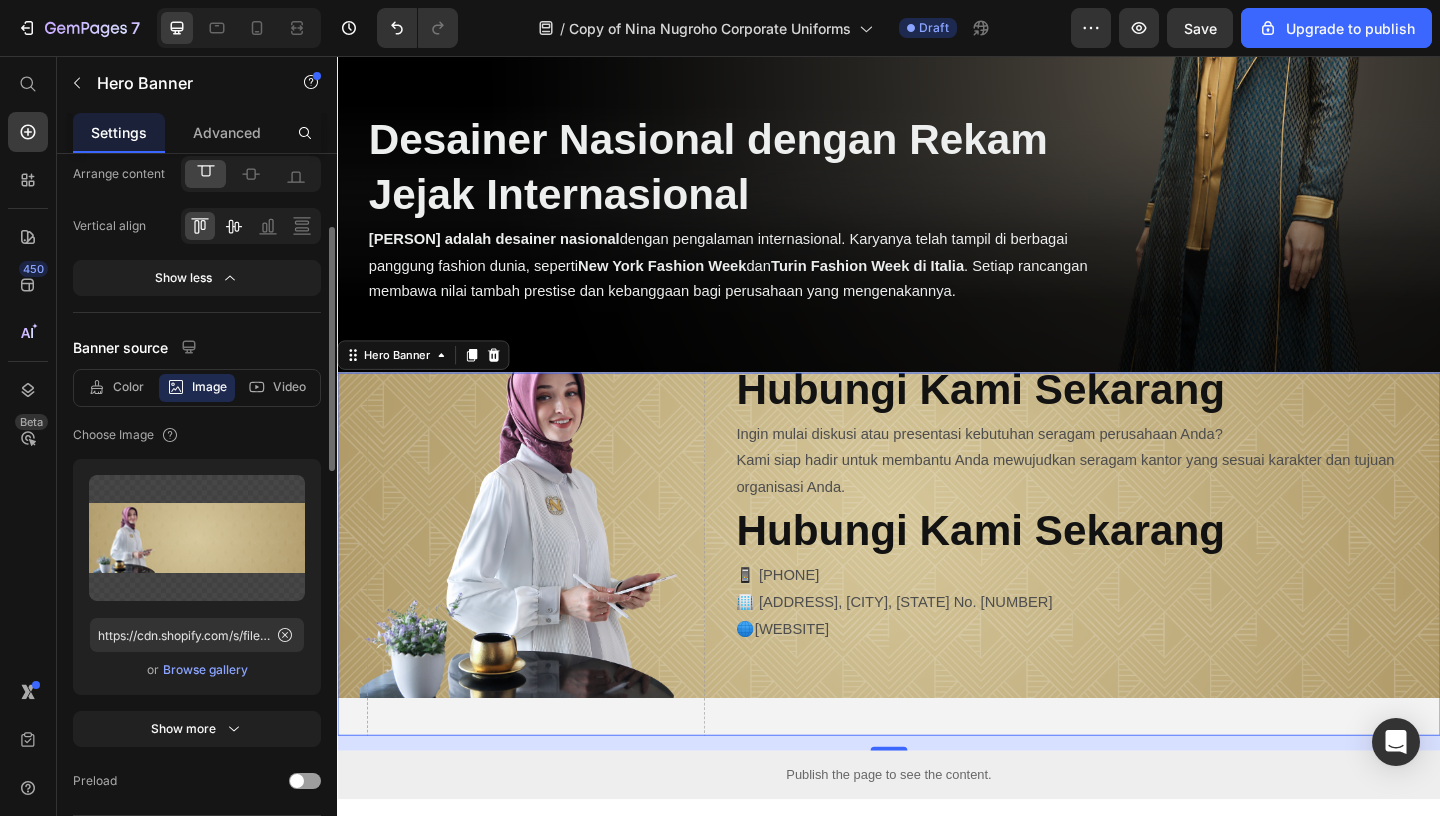 click 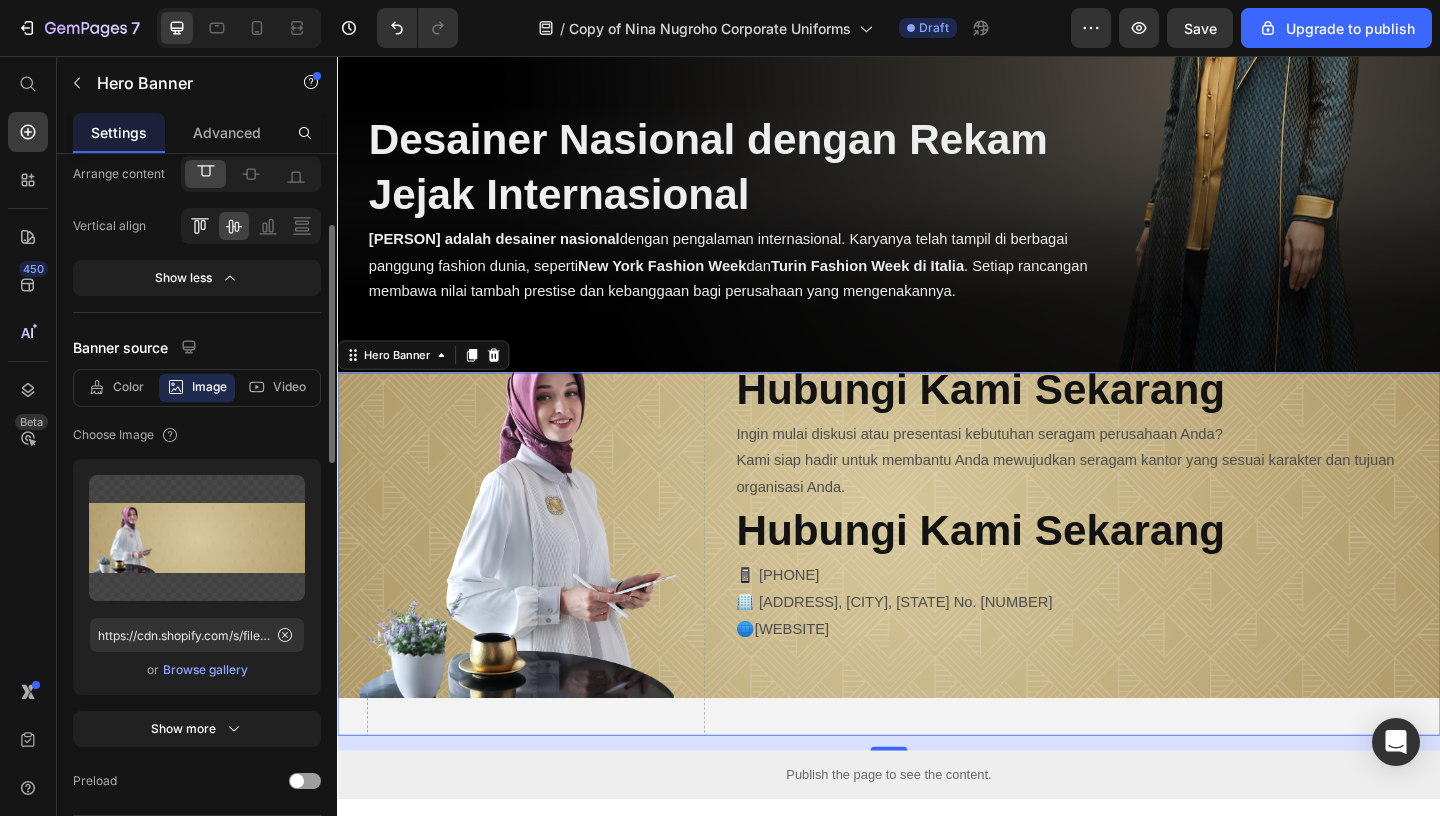 click 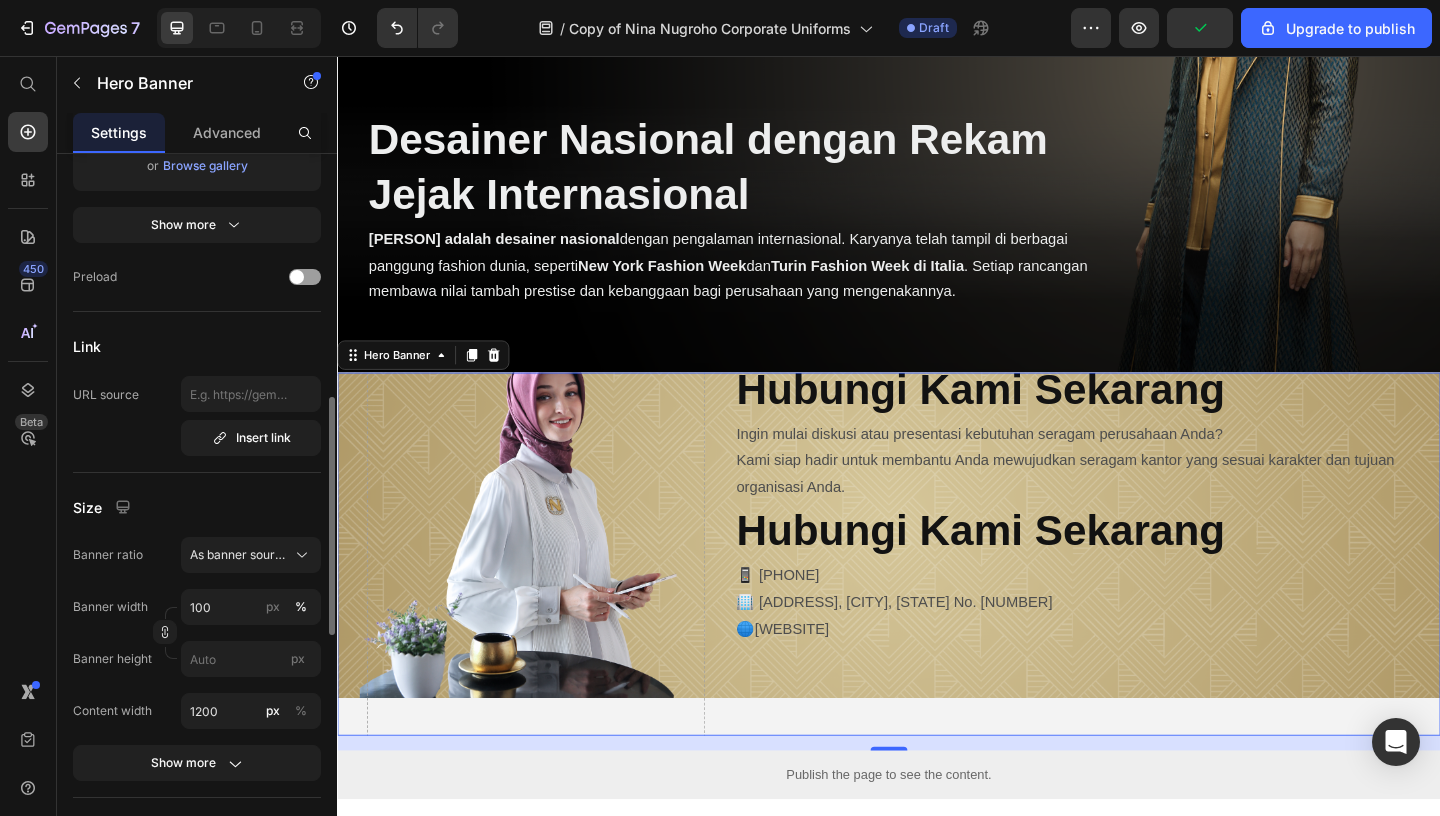scroll, scrollTop: 723, scrollLeft: 0, axis: vertical 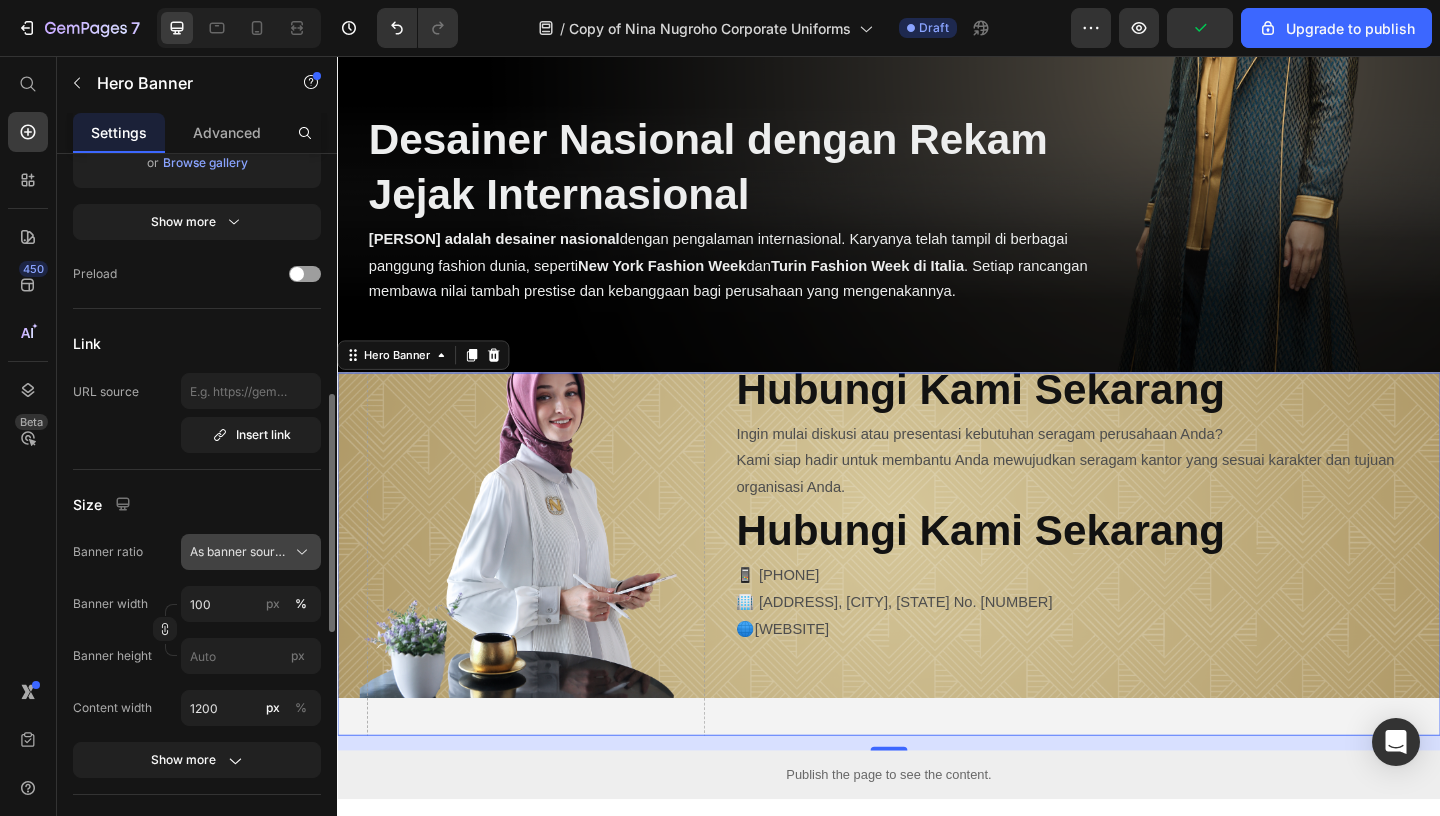 click on "As banner source" at bounding box center (239, 552) 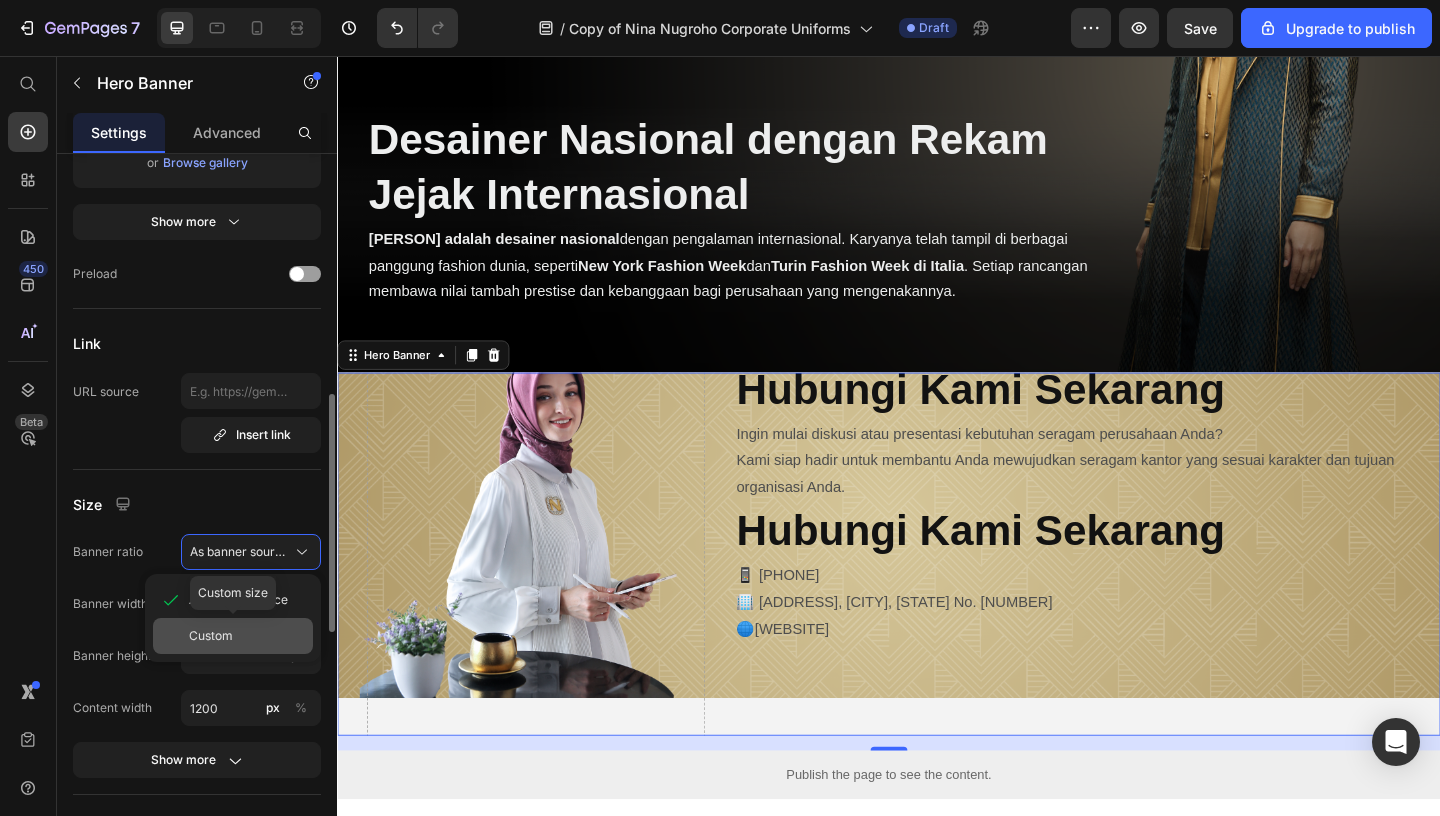 click on "Custom" 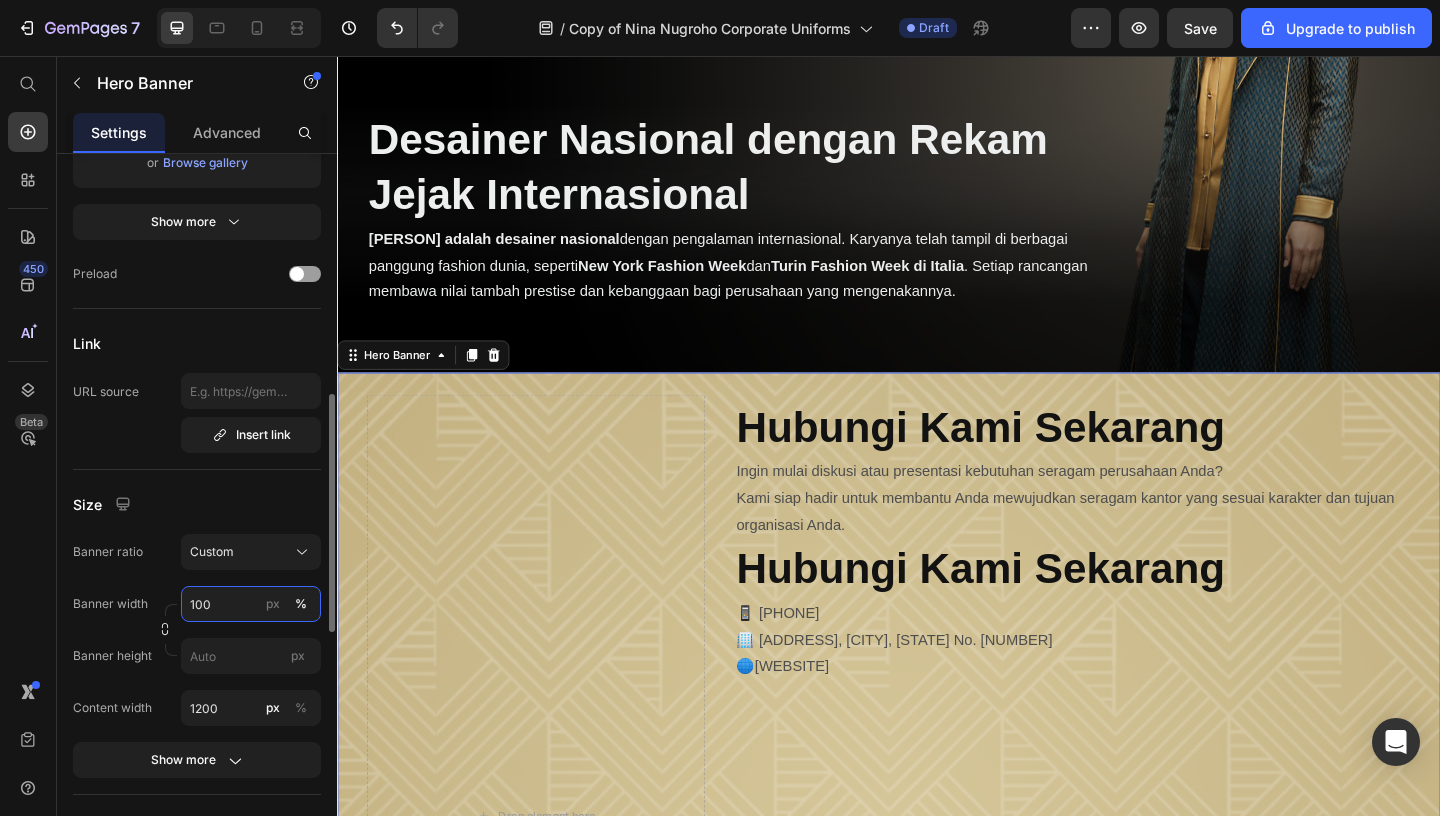 scroll, scrollTop: 0, scrollLeft: 0, axis: both 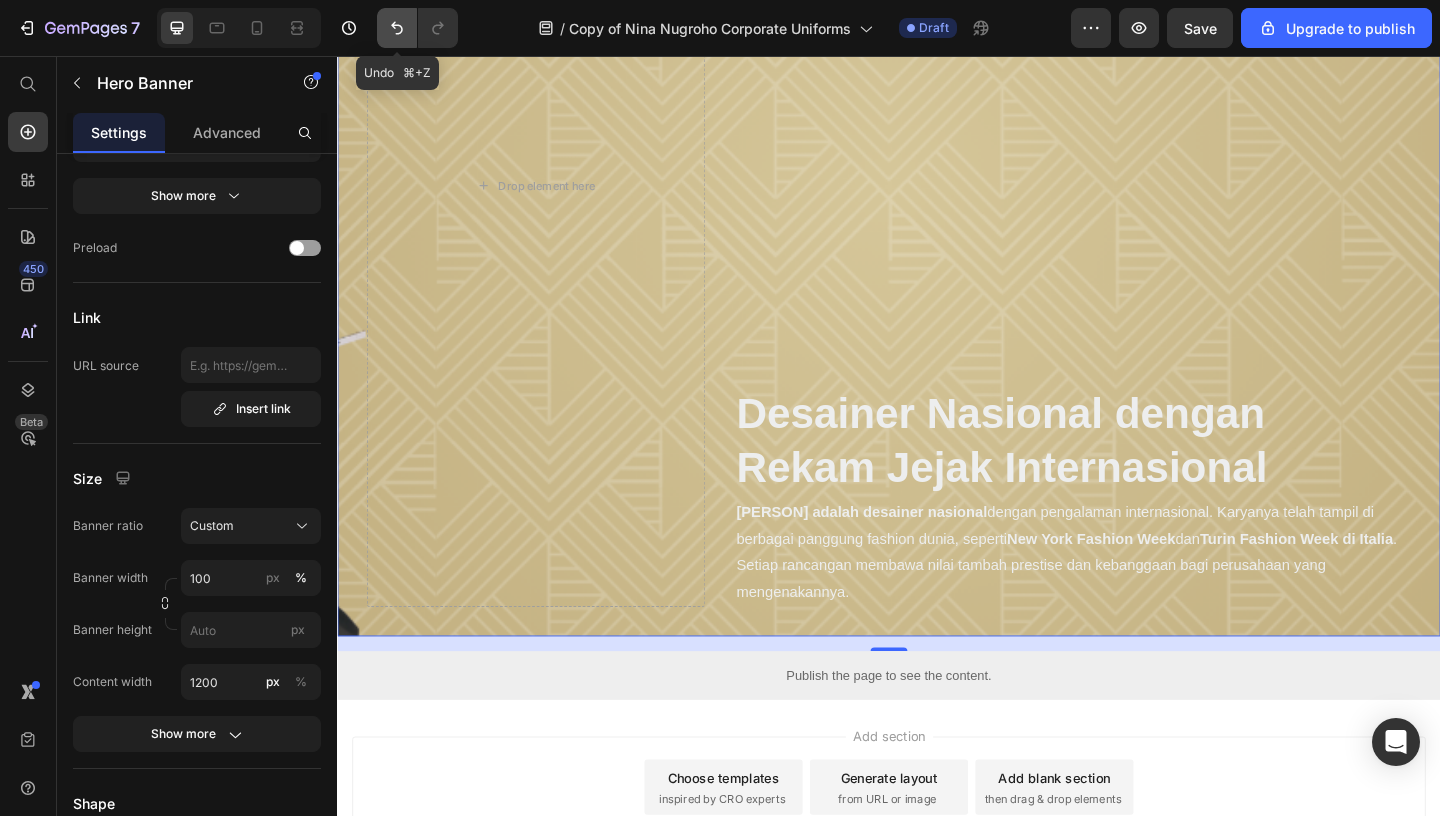 click 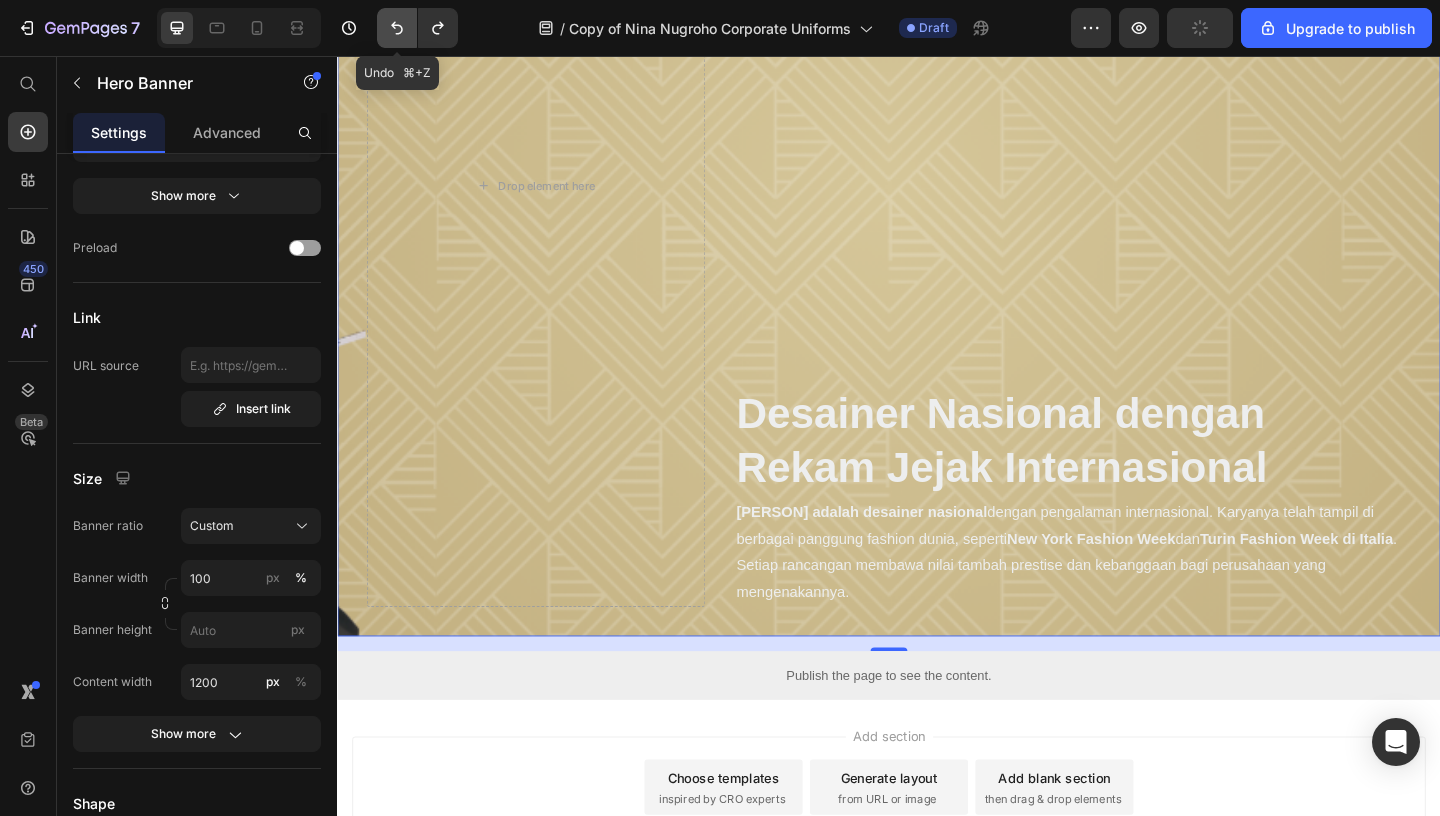 click 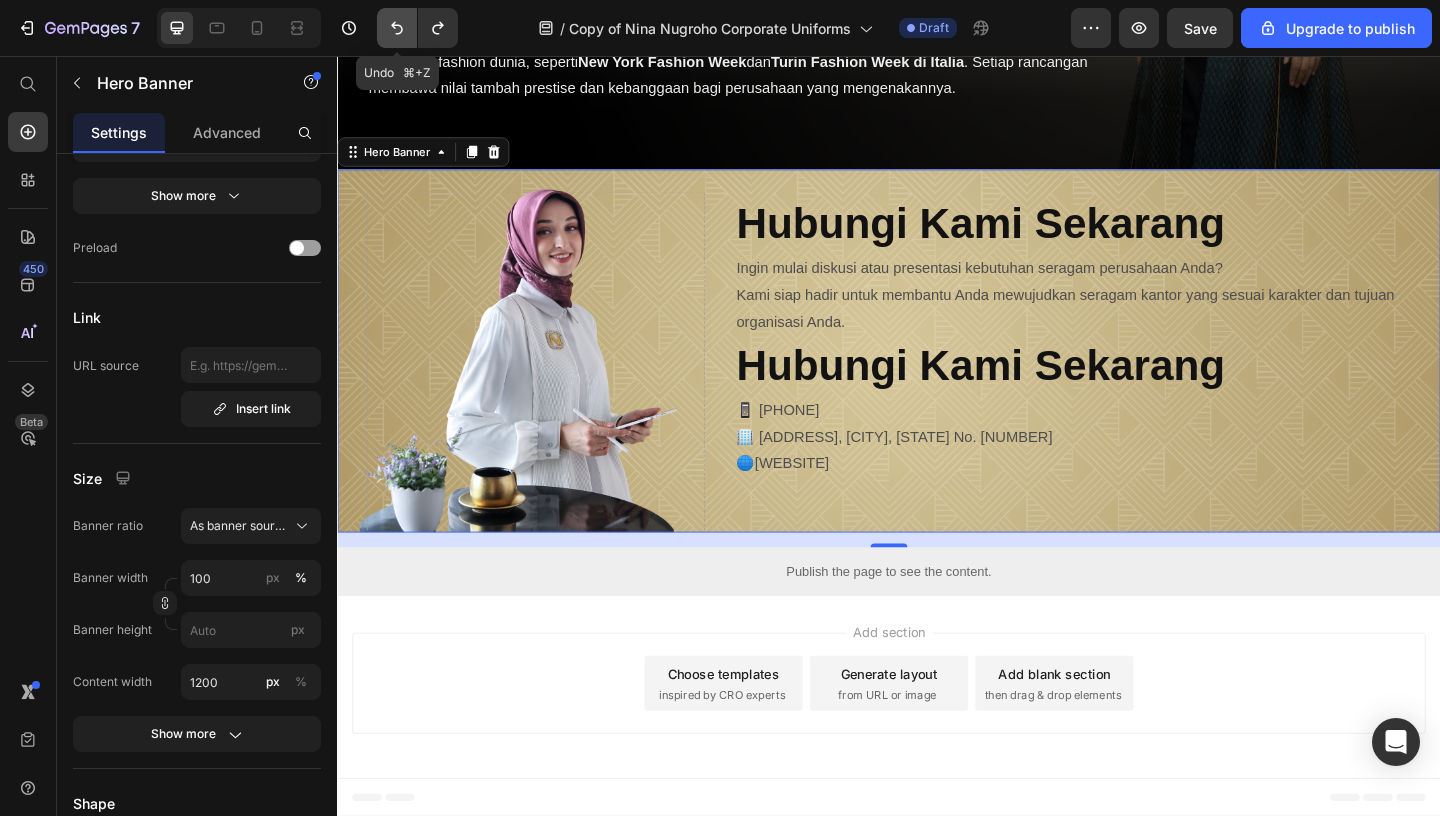 scroll, scrollTop: 4977, scrollLeft: 0, axis: vertical 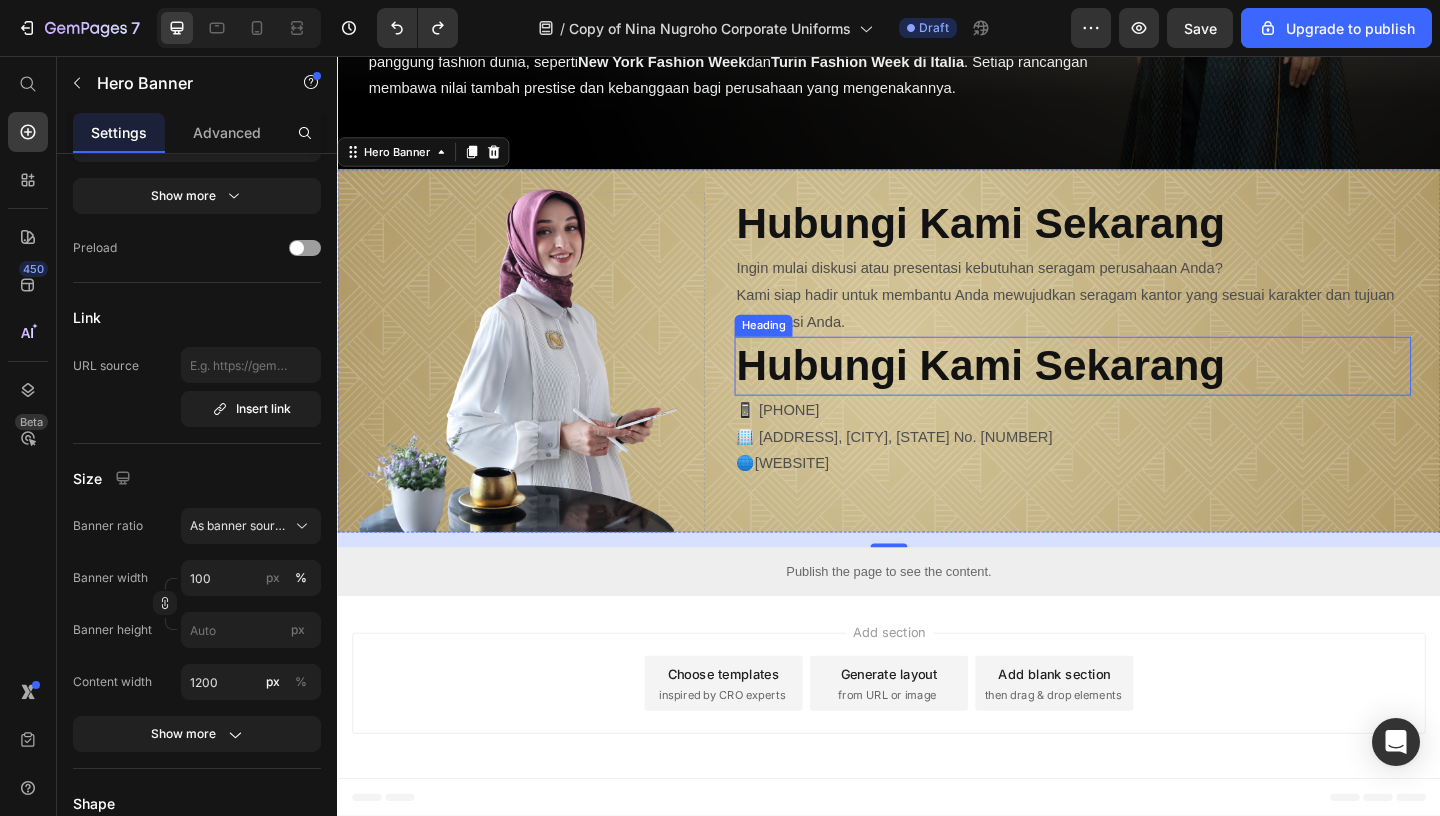 click on "Hubungi Kami Sekarang" at bounding box center [1037, 392] 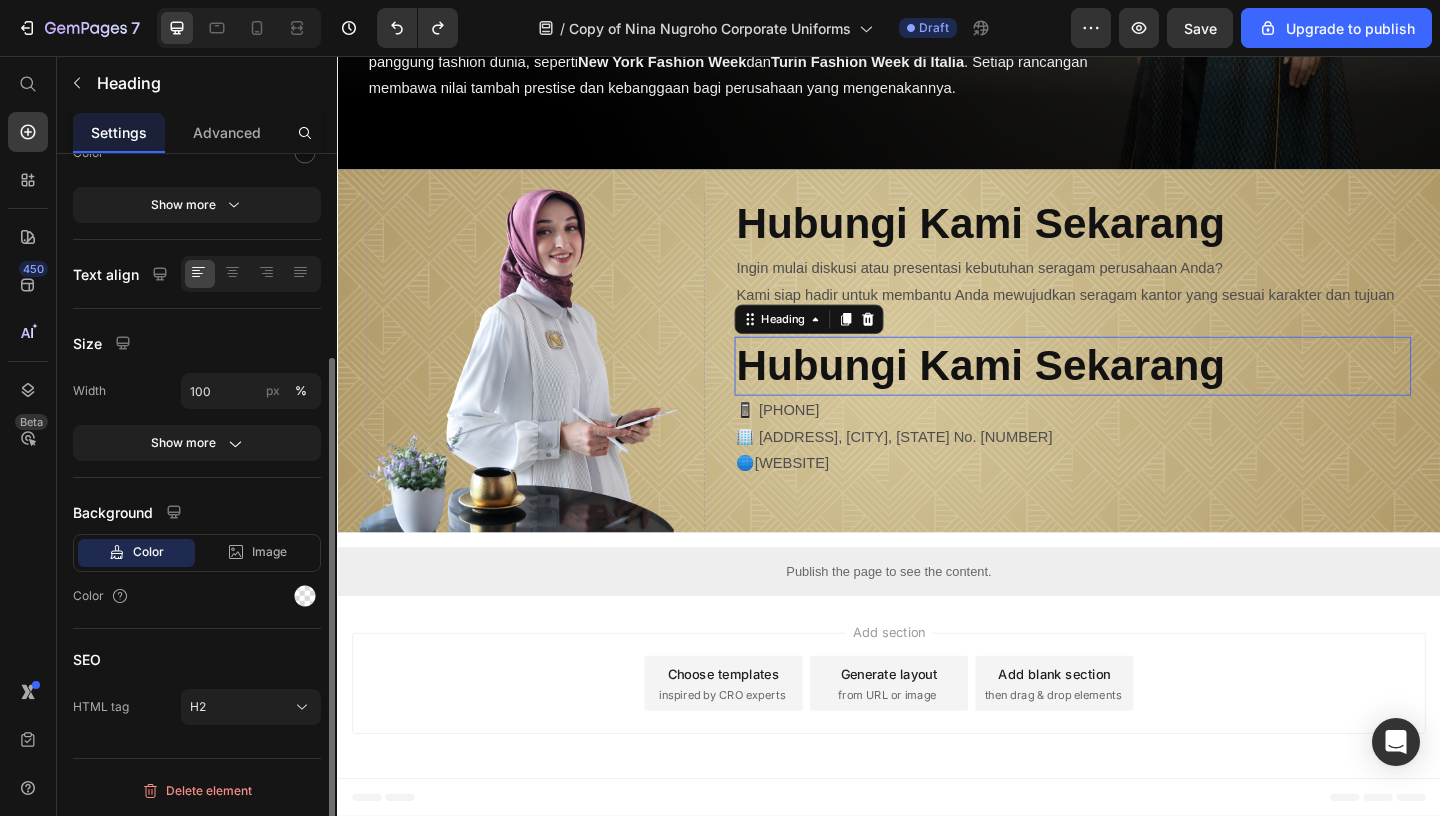 scroll, scrollTop: 0, scrollLeft: 0, axis: both 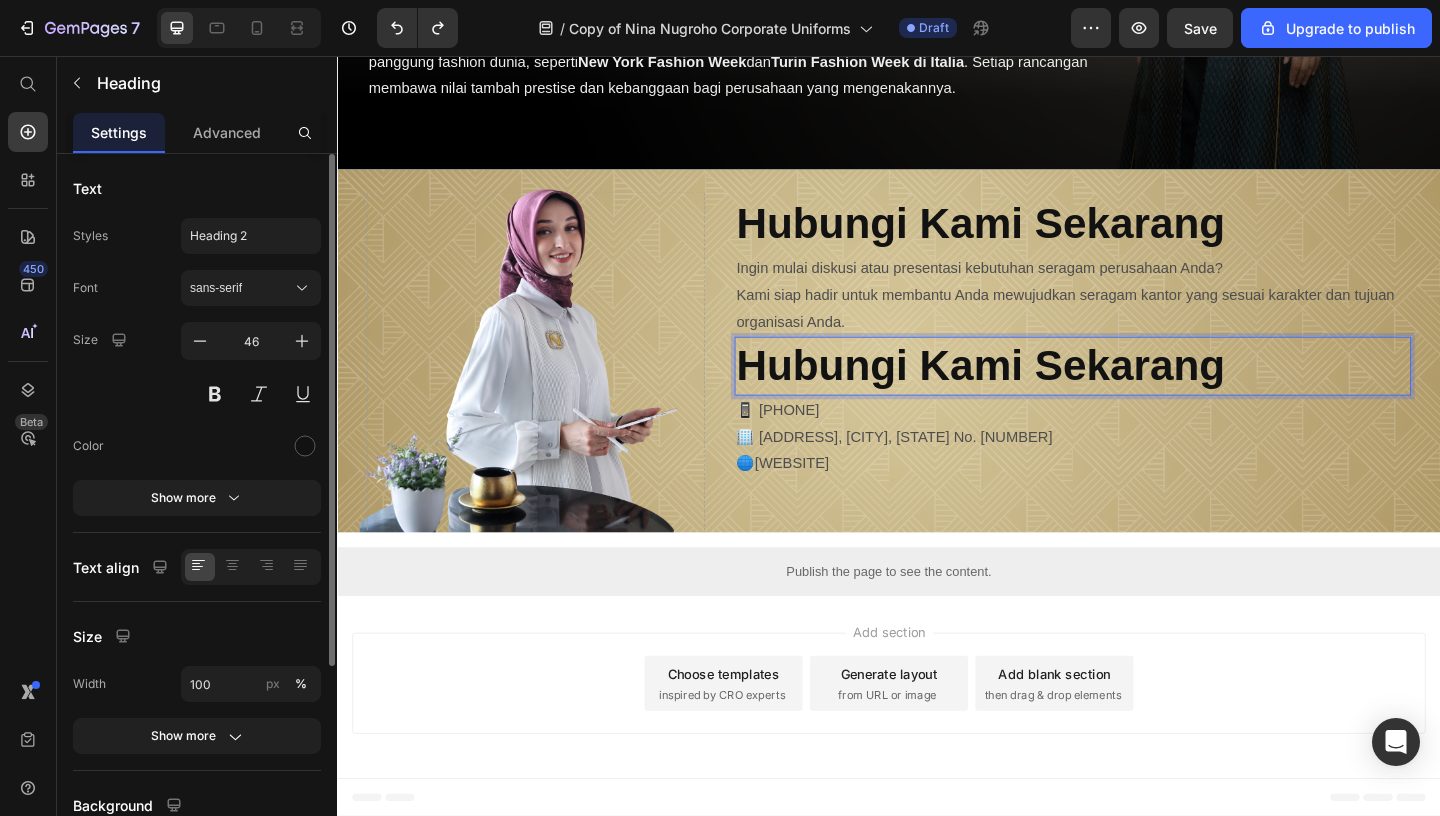 click on "Hubungi Kami Sekarang" at bounding box center [1037, 392] 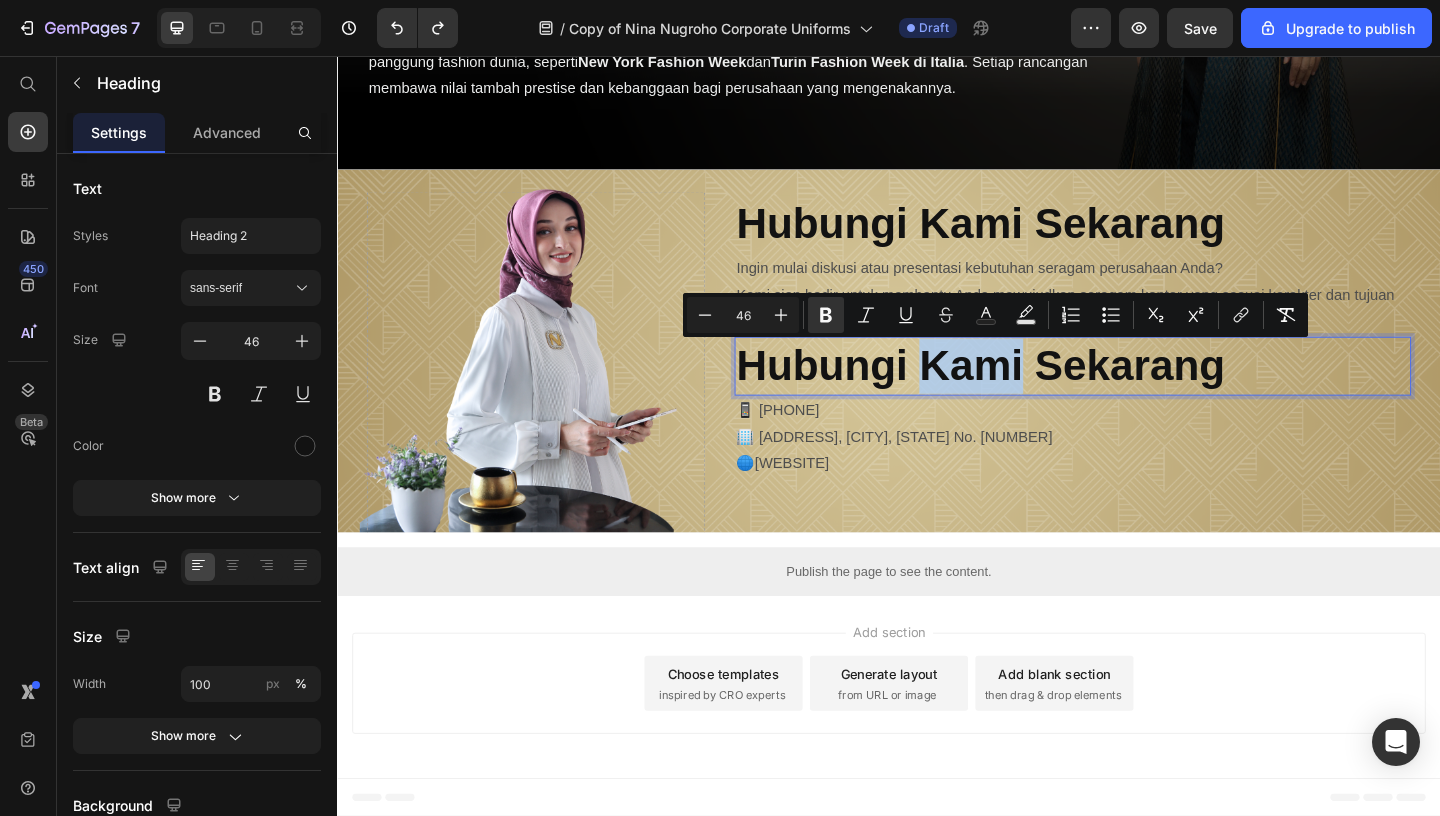 click on "Hubungi Kami Sekarang" at bounding box center [1037, 392] 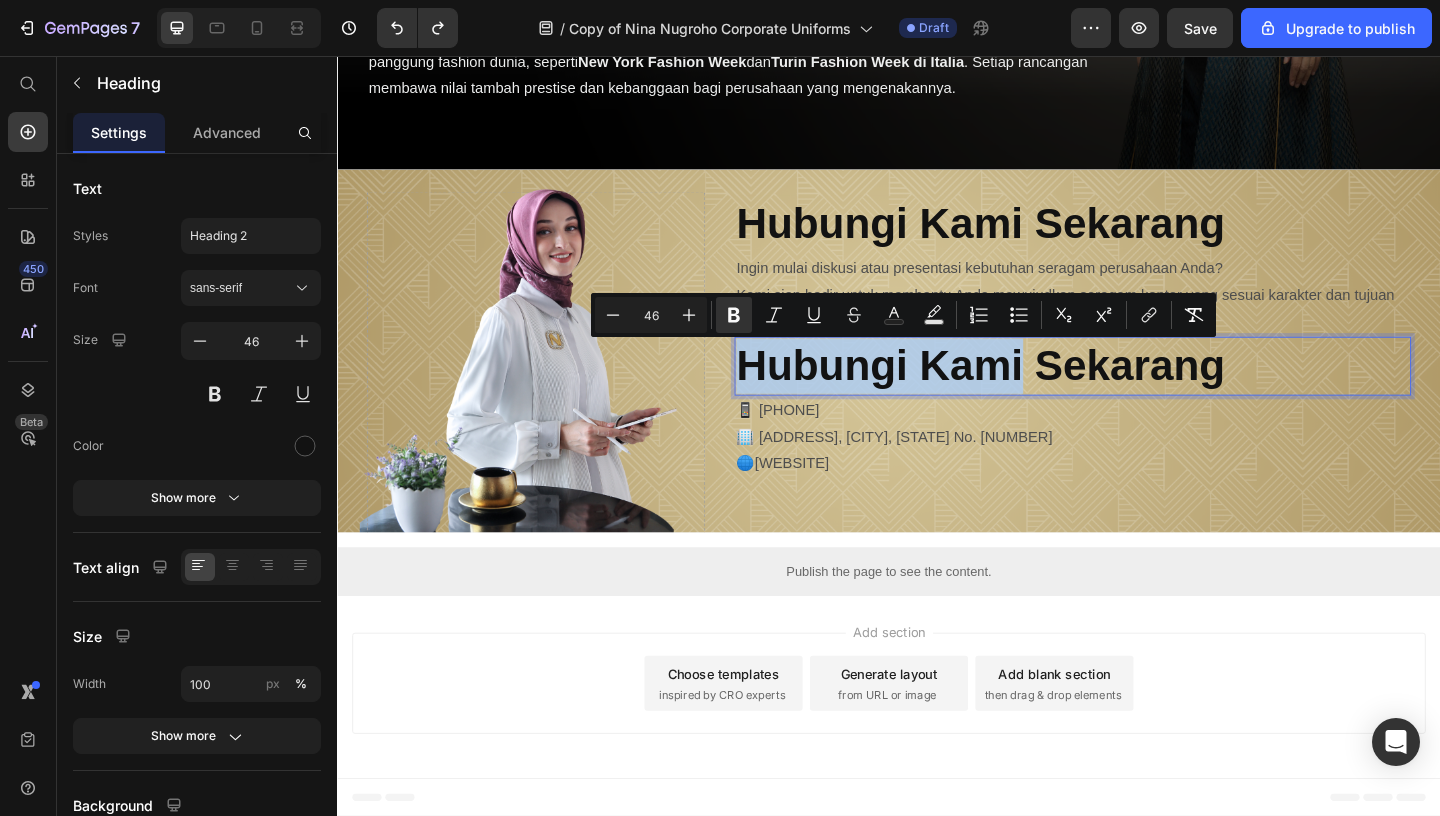 drag, startPoint x: 1086, startPoint y: 391, endPoint x: 780, endPoint y: 388, distance: 306.0147 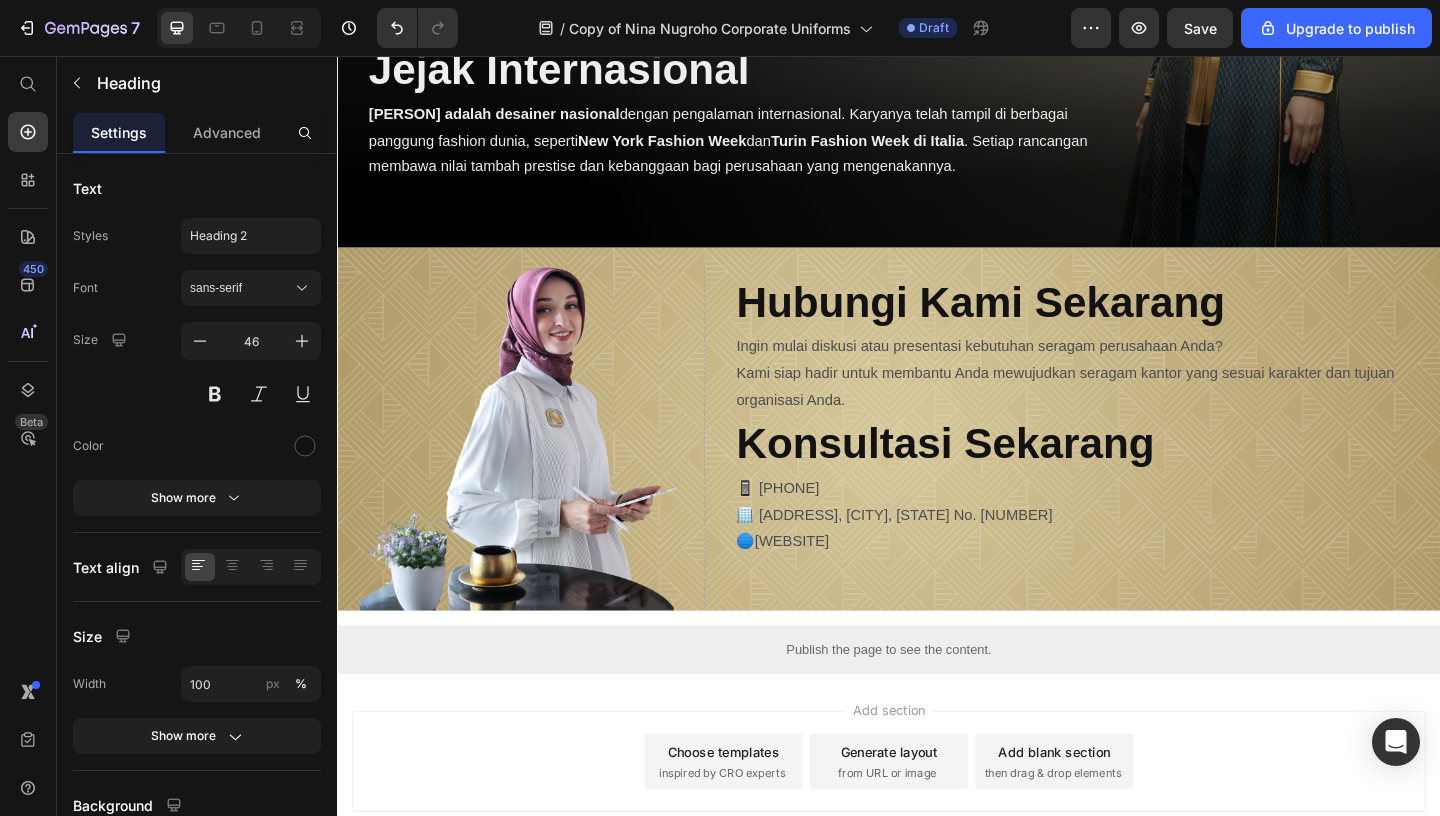 scroll, scrollTop: 4977, scrollLeft: 0, axis: vertical 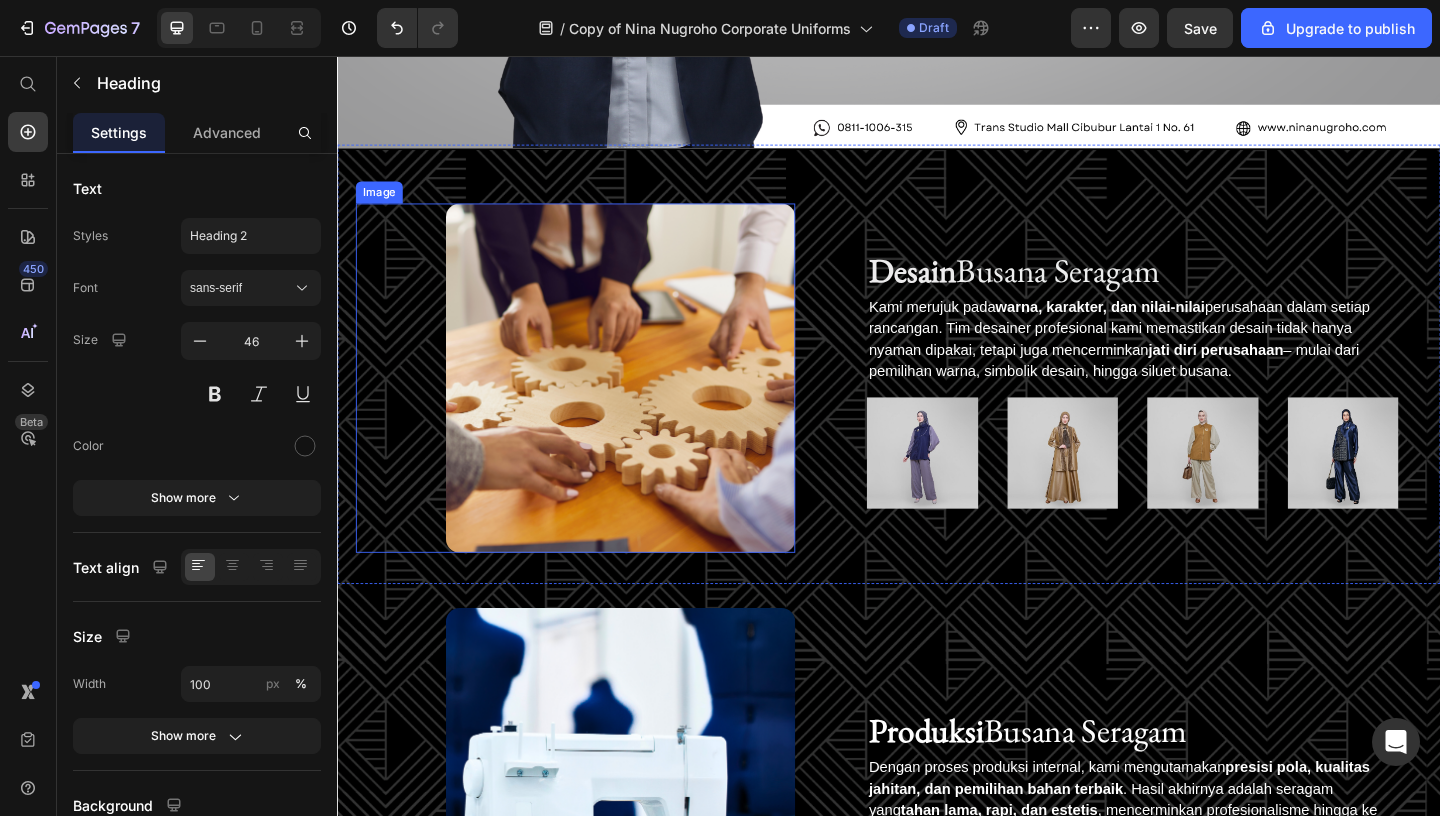 click at bounding box center (596, 406) 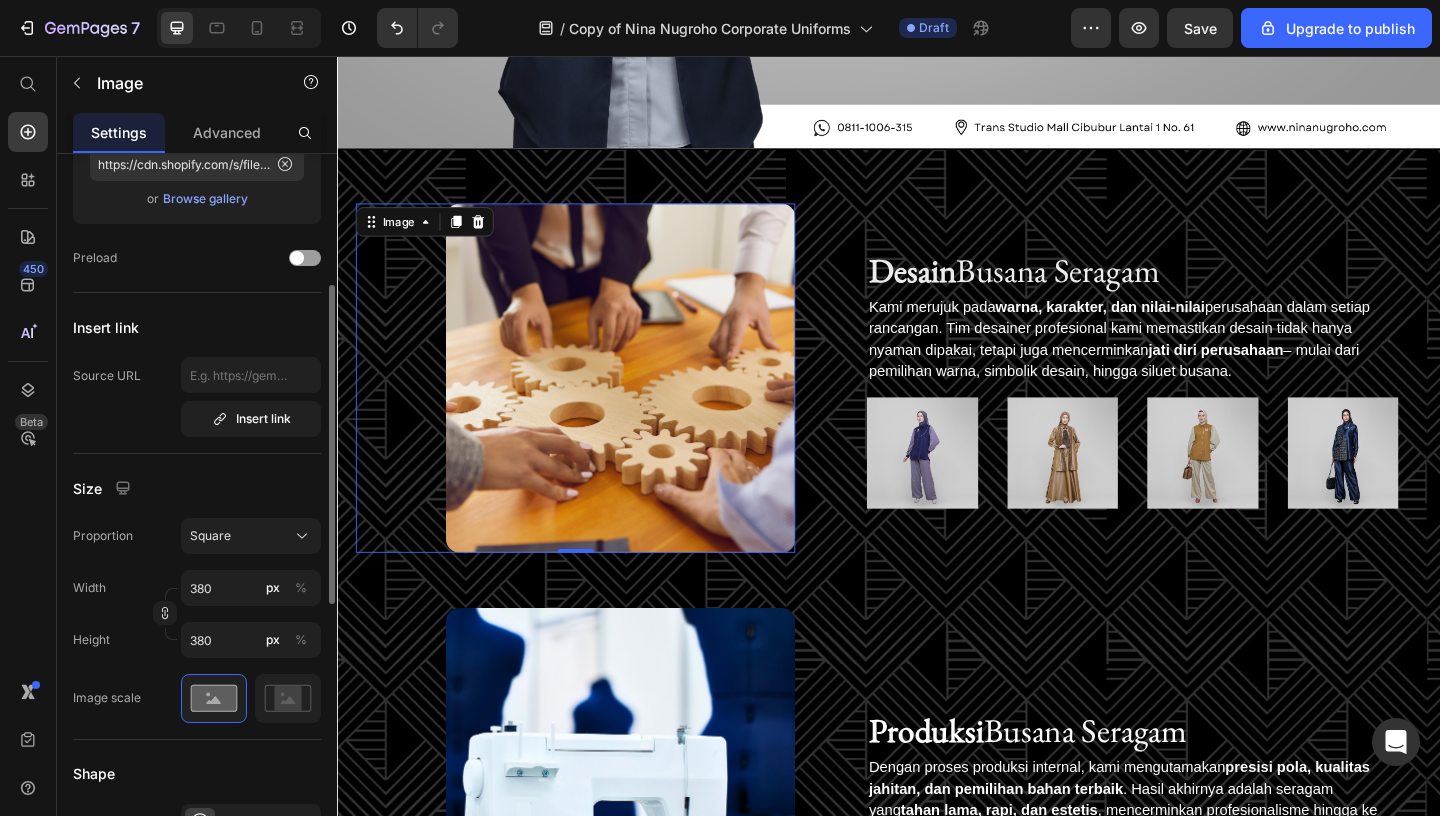 scroll, scrollTop: 271, scrollLeft: 0, axis: vertical 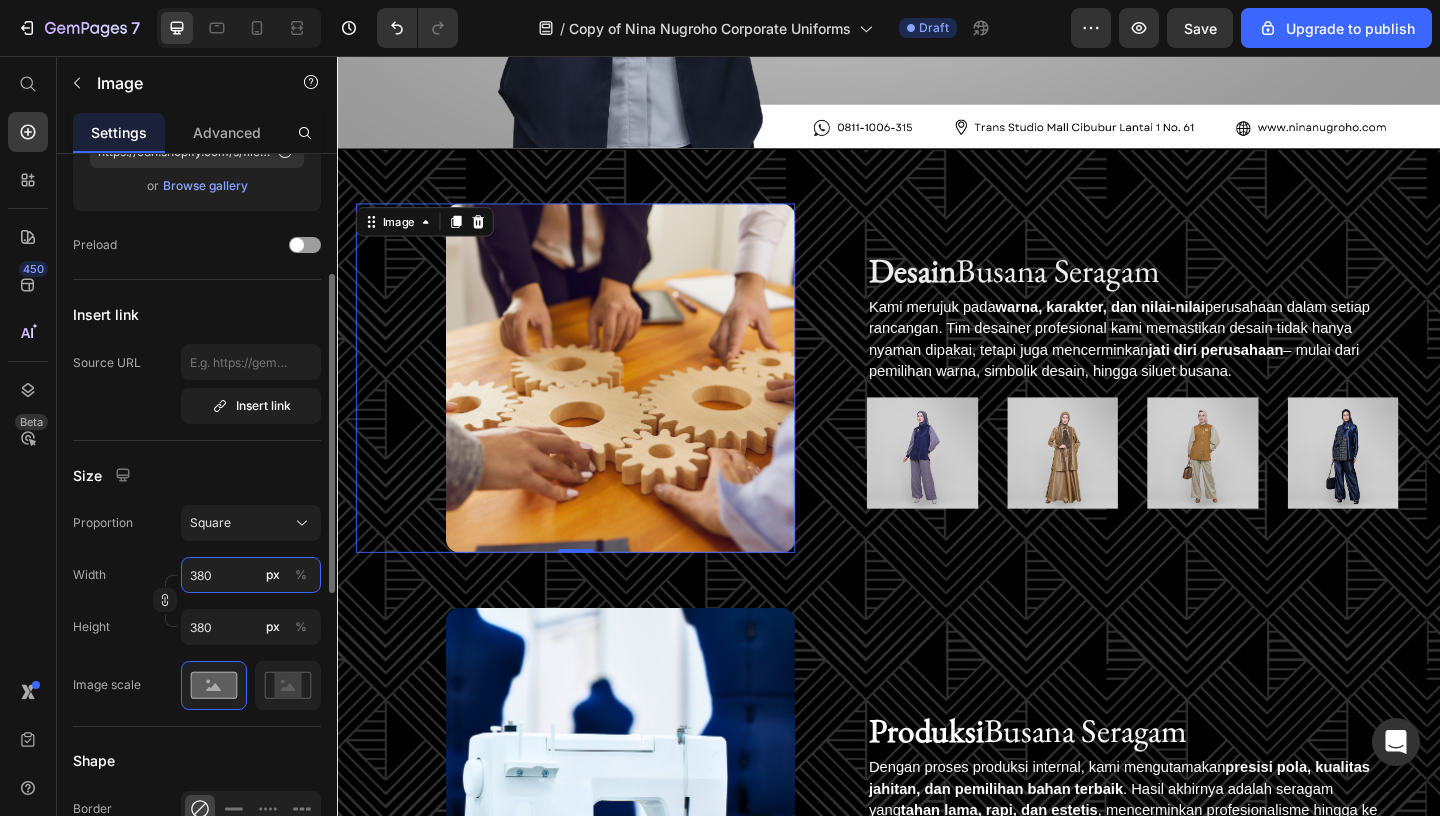 click on "380" at bounding box center (251, 575) 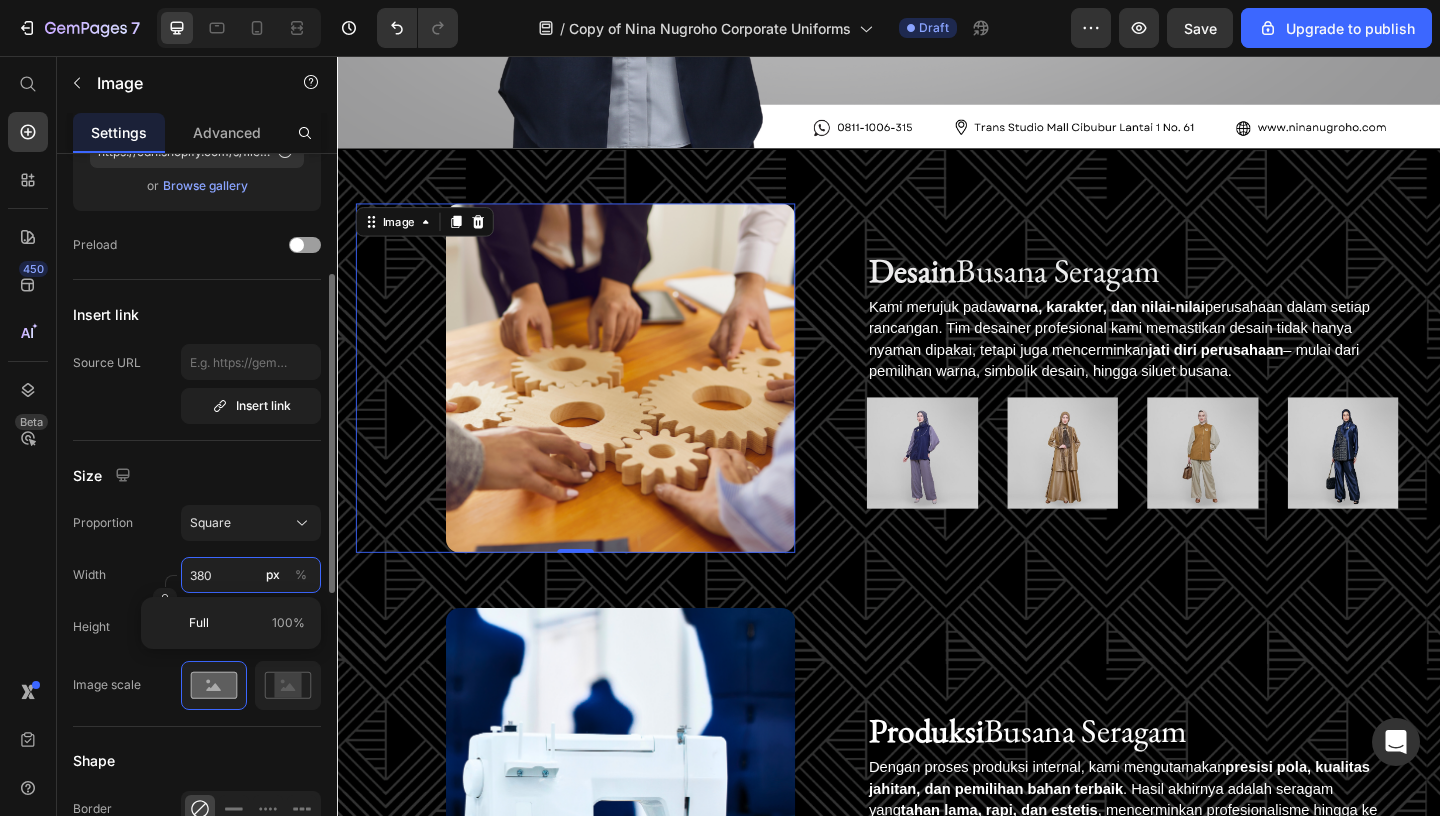 type on "1" 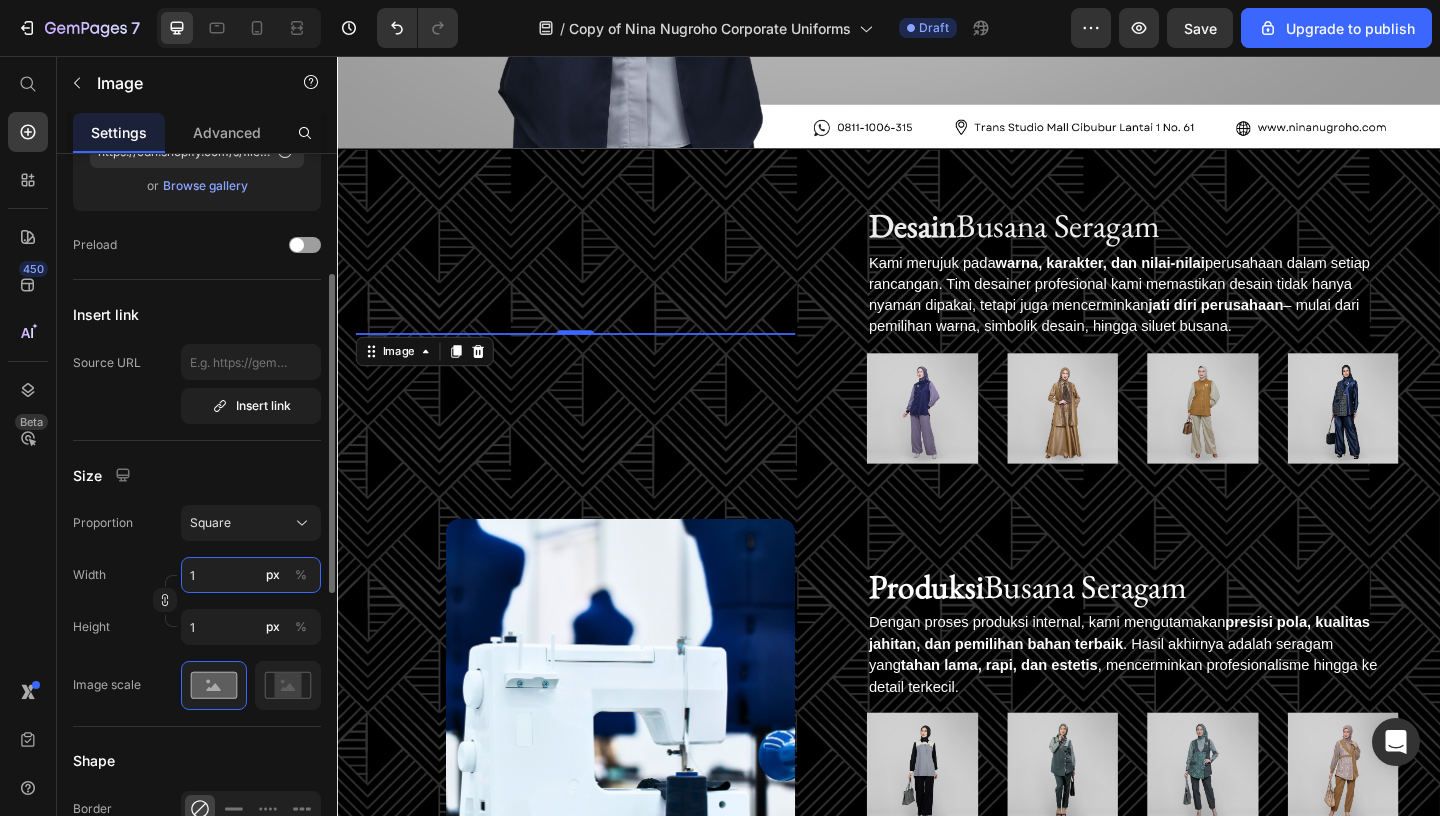 type on "15" 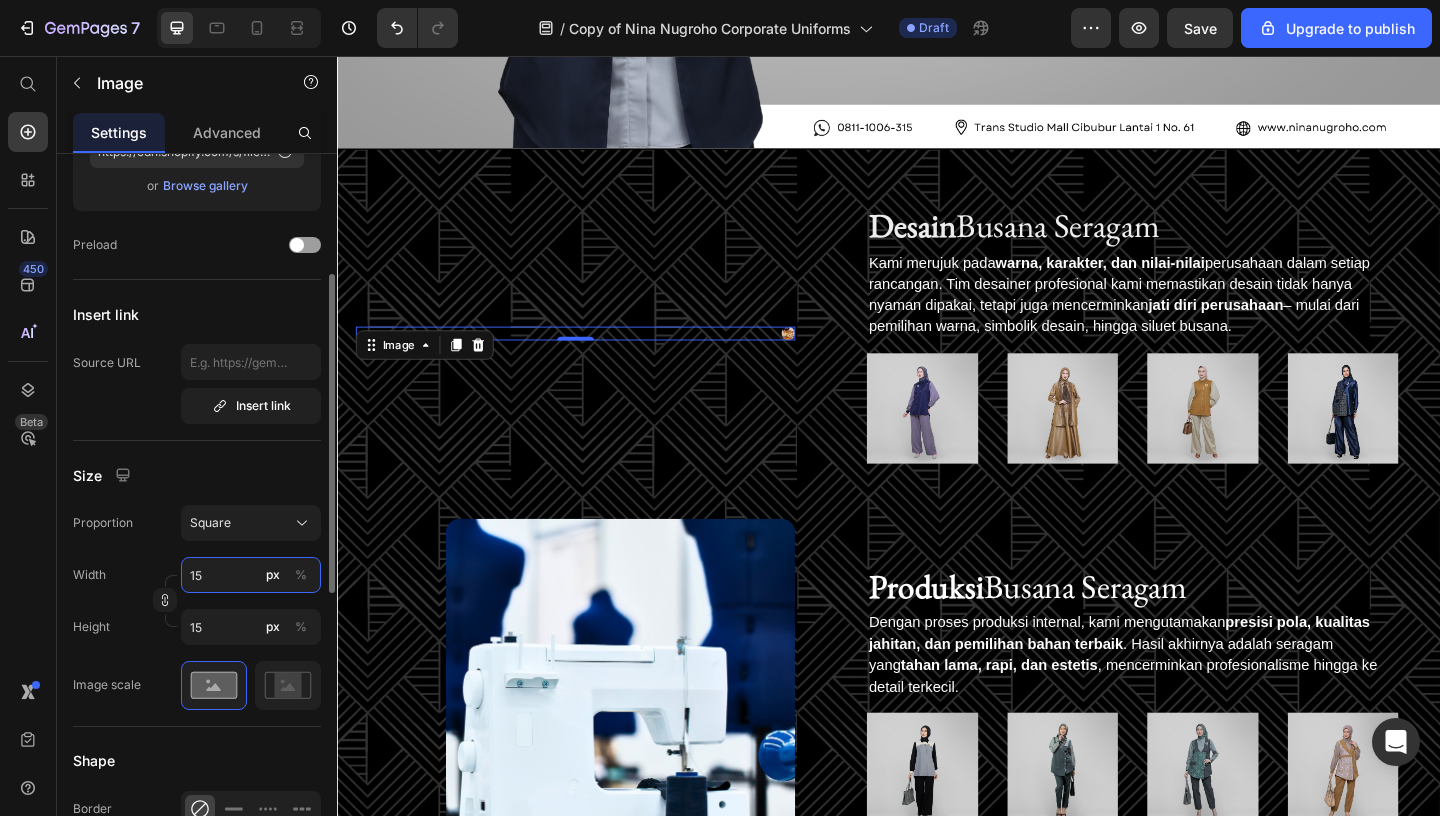 type on "150" 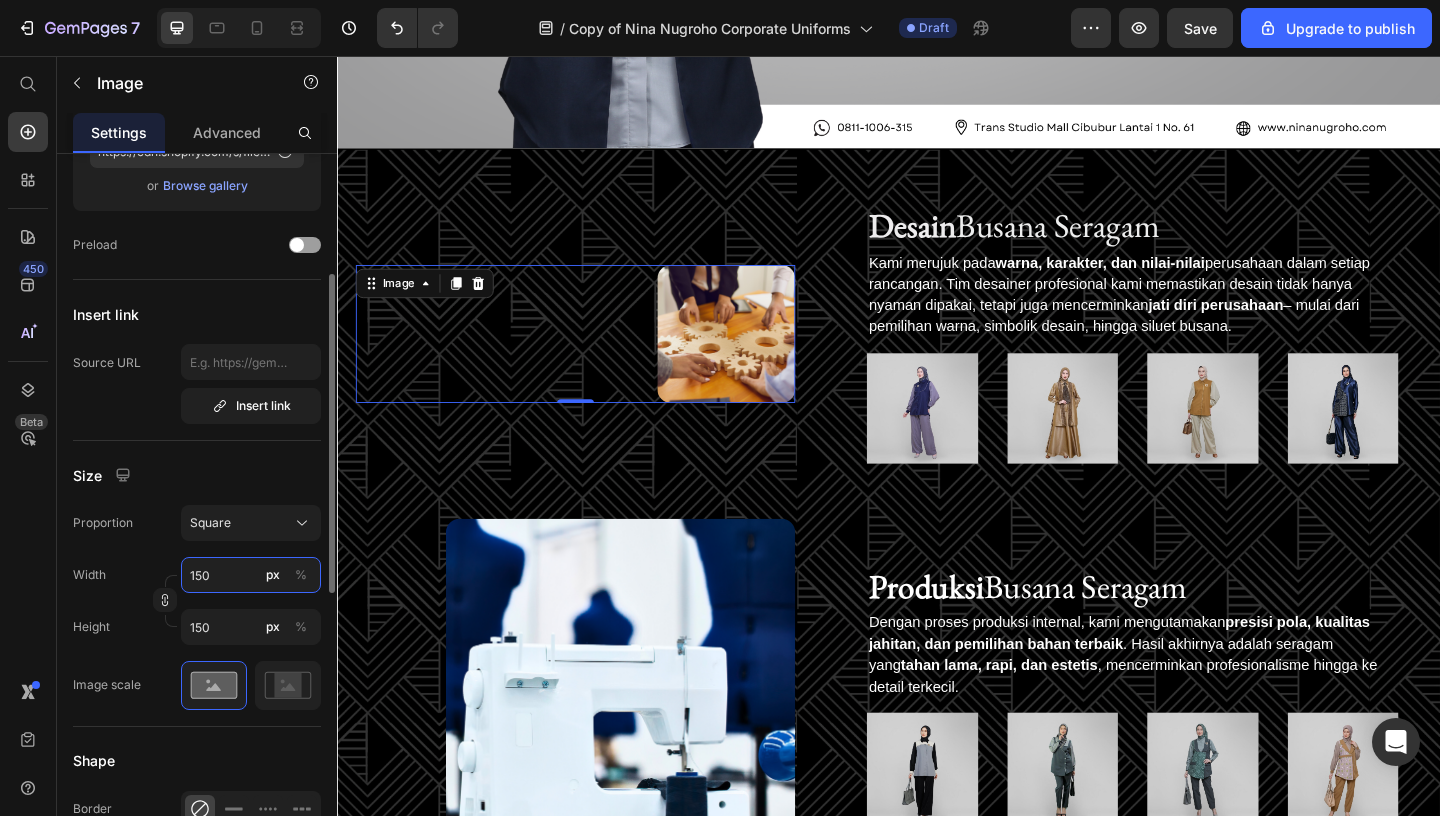 drag, startPoint x: 238, startPoint y: 575, endPoint x: 170, endPoint y: 562, distance: 69.2315 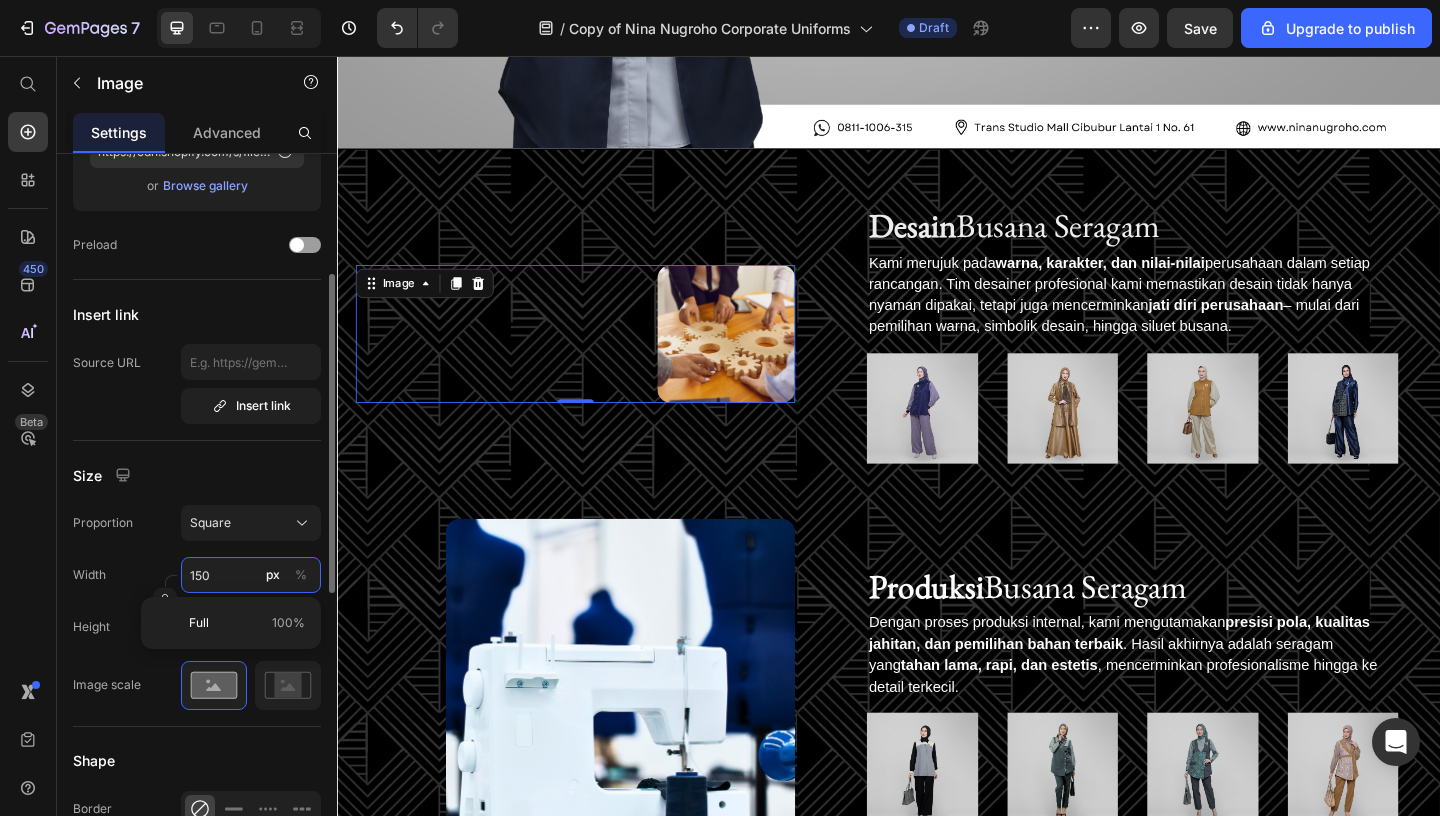 type on "2" 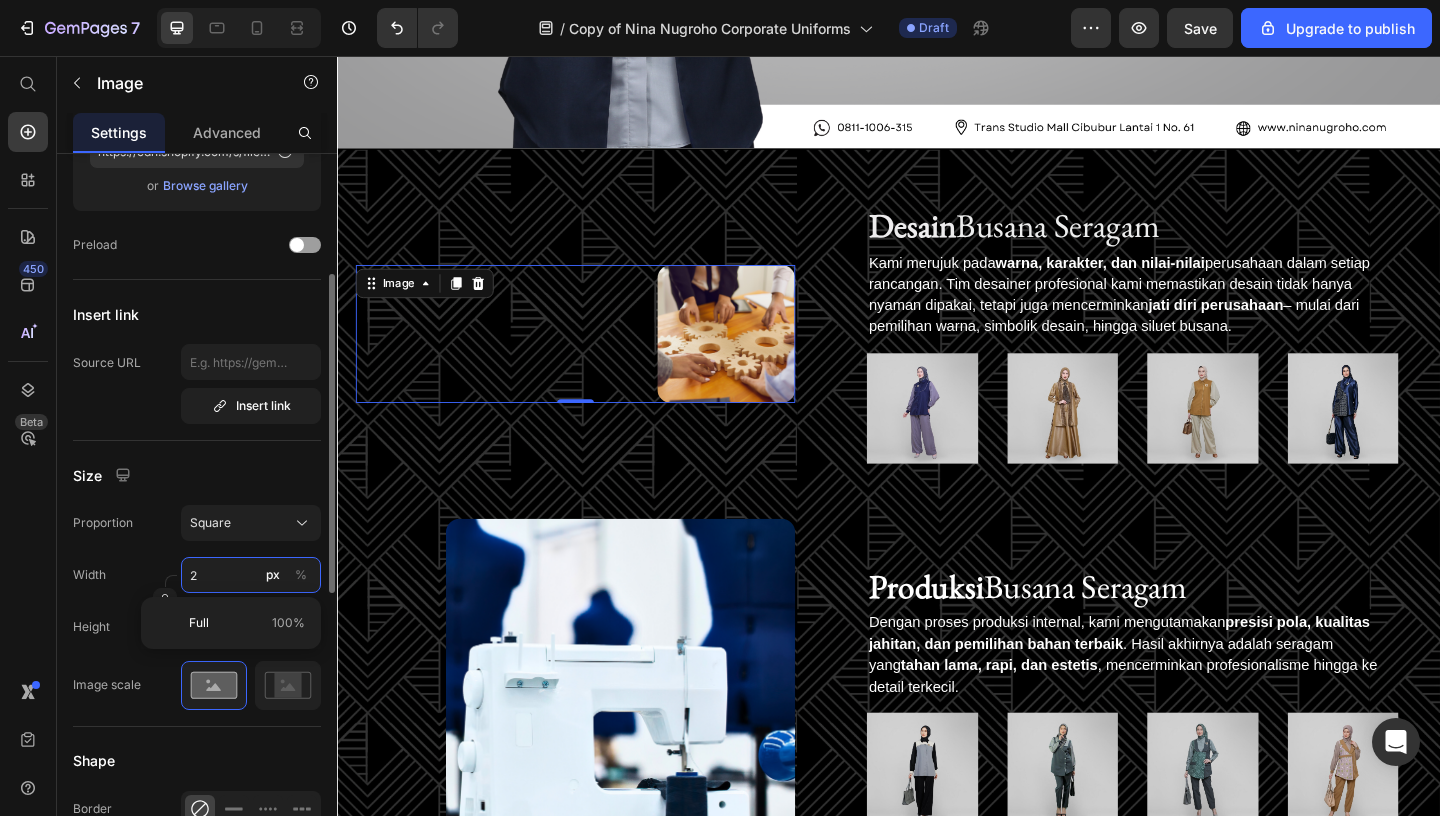 type on "2" 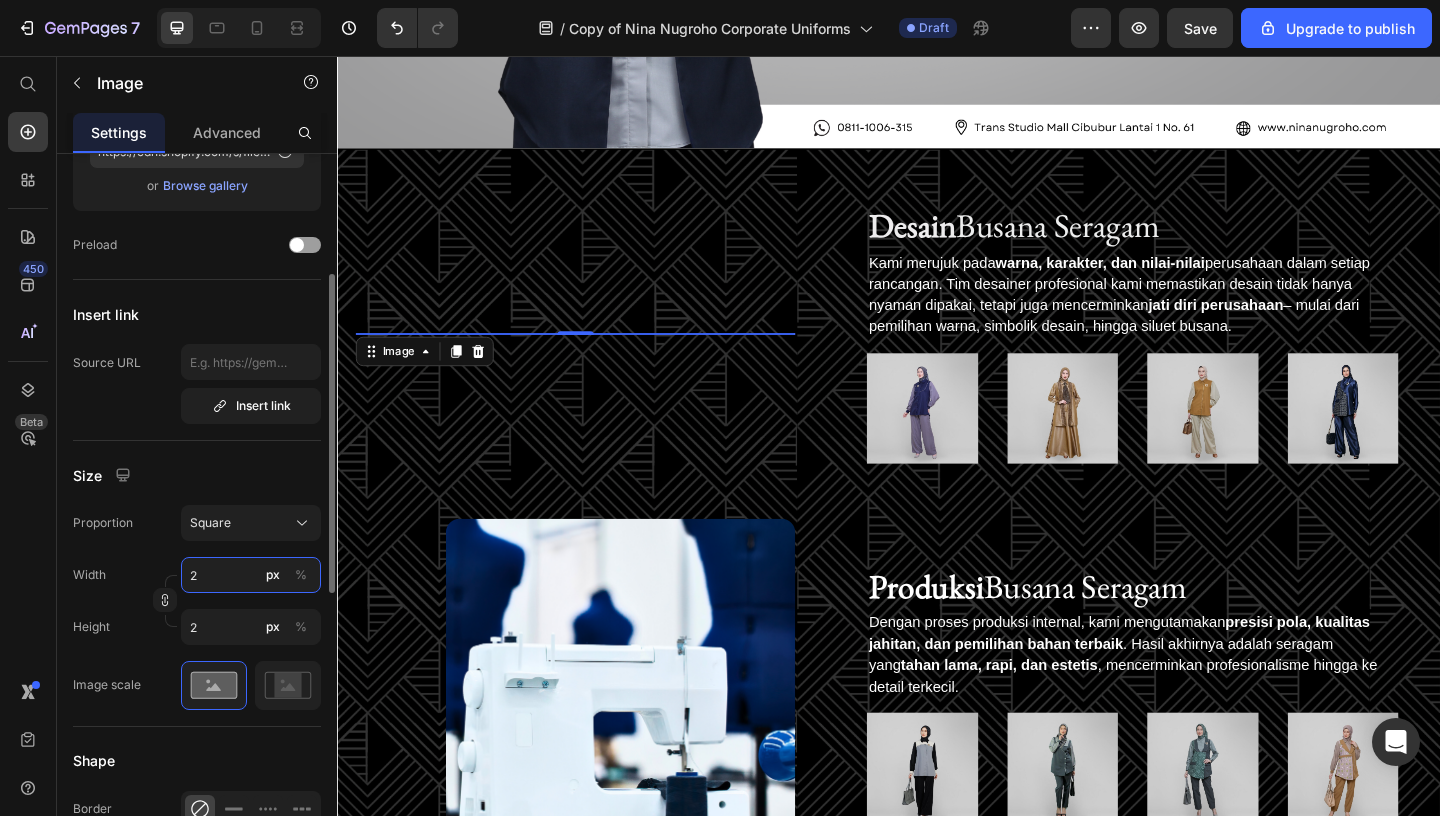 type on "20" 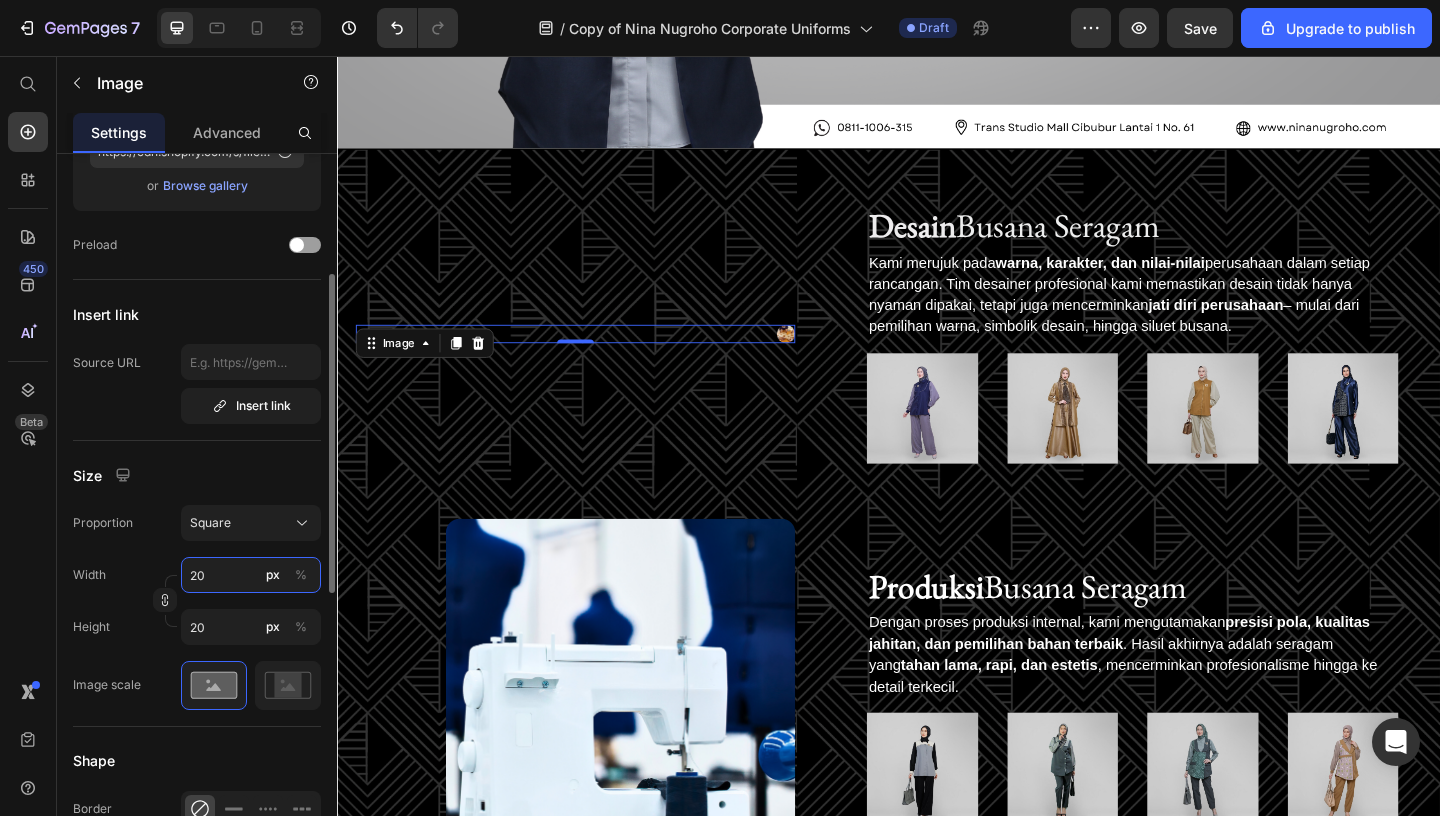 type on "200" 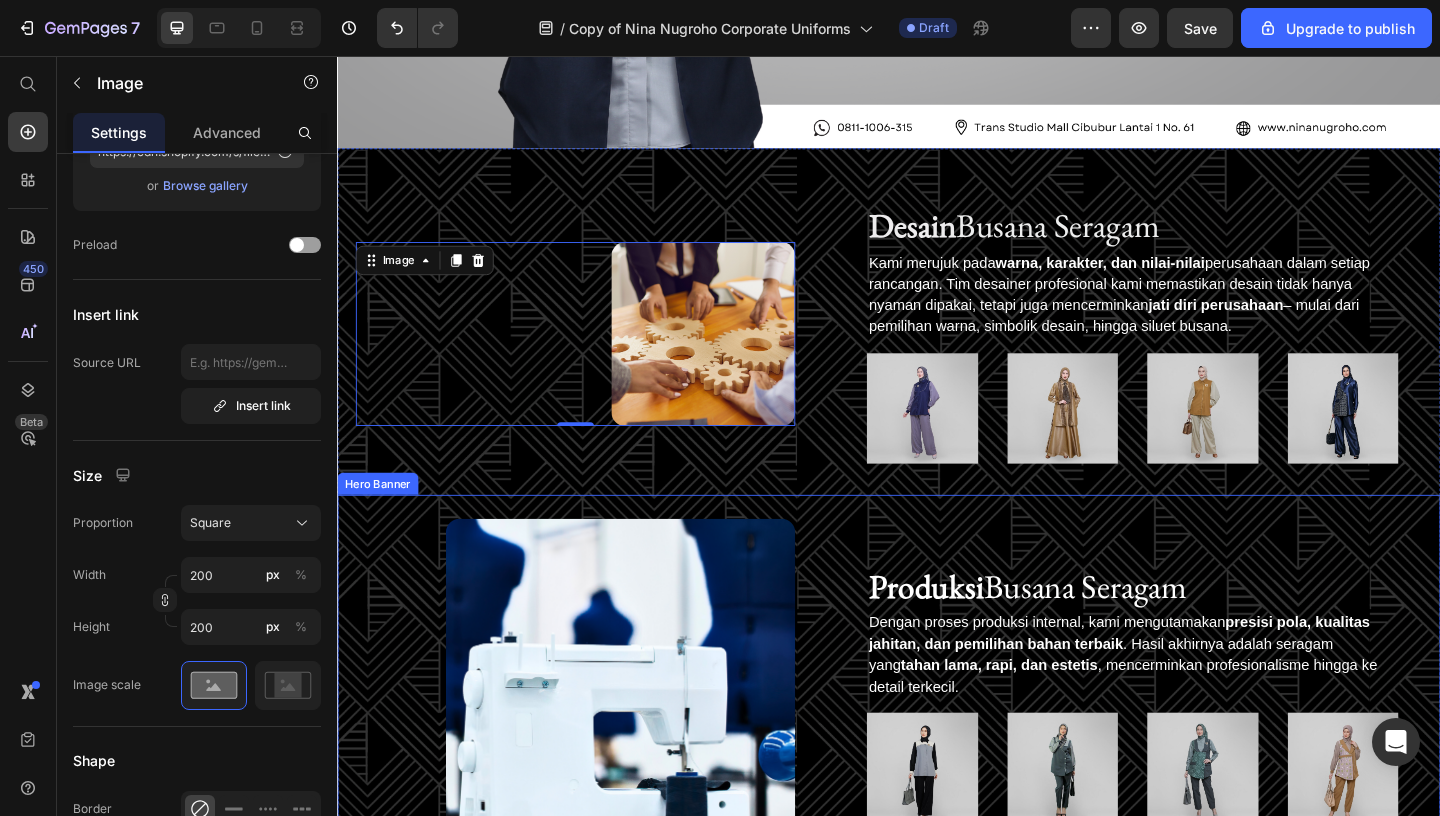 click on "Produksi  Busana Seragam Heading Dengan proses produksi internal, kami mengutamakan  presisi pola, kualitas jahitan, dan pemilihan bahan terbaik . Hasil akhirnya adalah seragam yang  tahan lama, rapi, dan estetis , mencerminkan profesionalisme hingga ke detail terkecil. Text Block Image Image Image Image Row Row" at bounding box center (1202, 749) 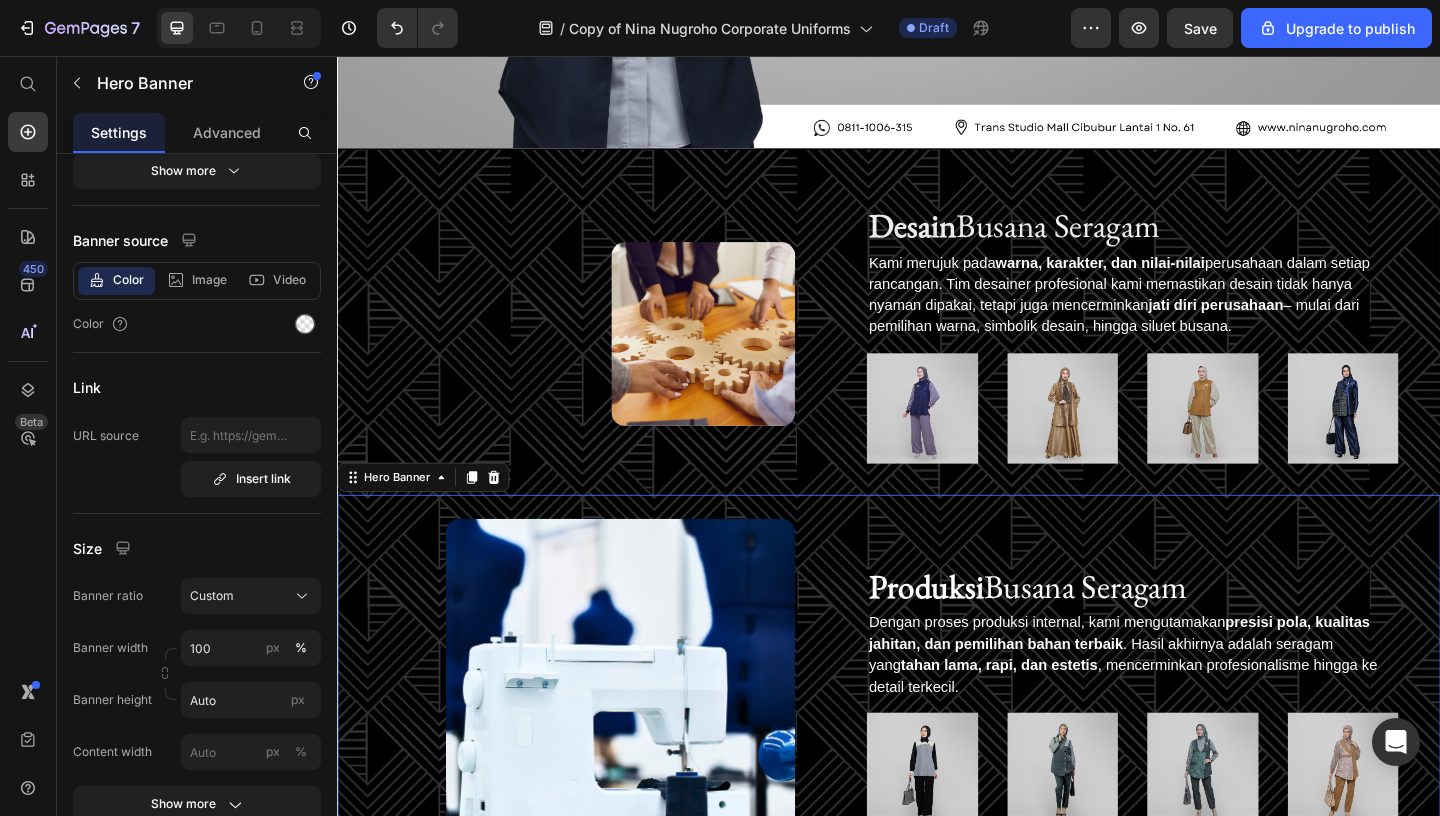 scroll, scrollTop: 0, scrollLeft: 0, axis: both 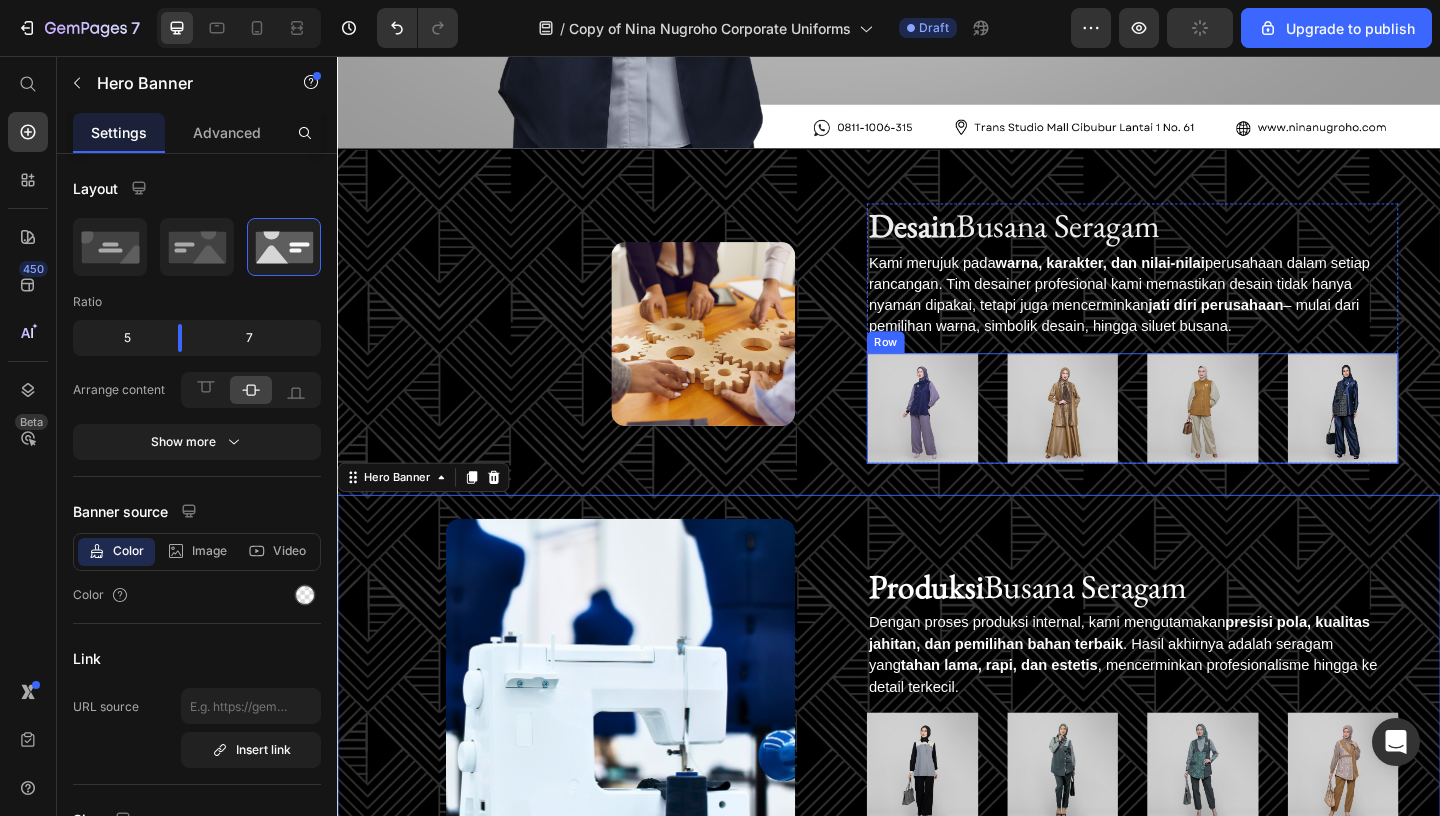 click on "Image Image Image Image Row" at bounding box center [1202, 439] 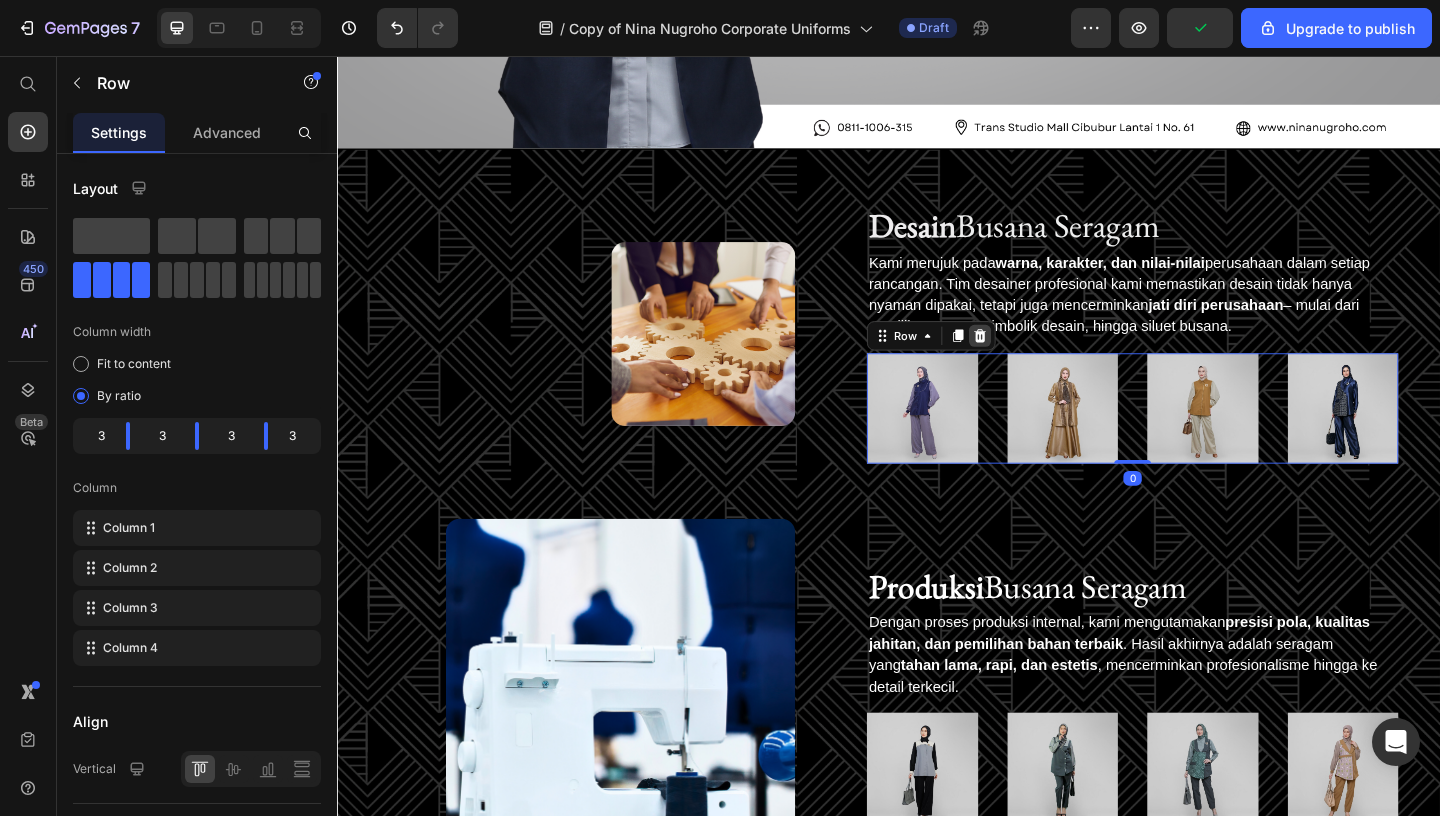 click 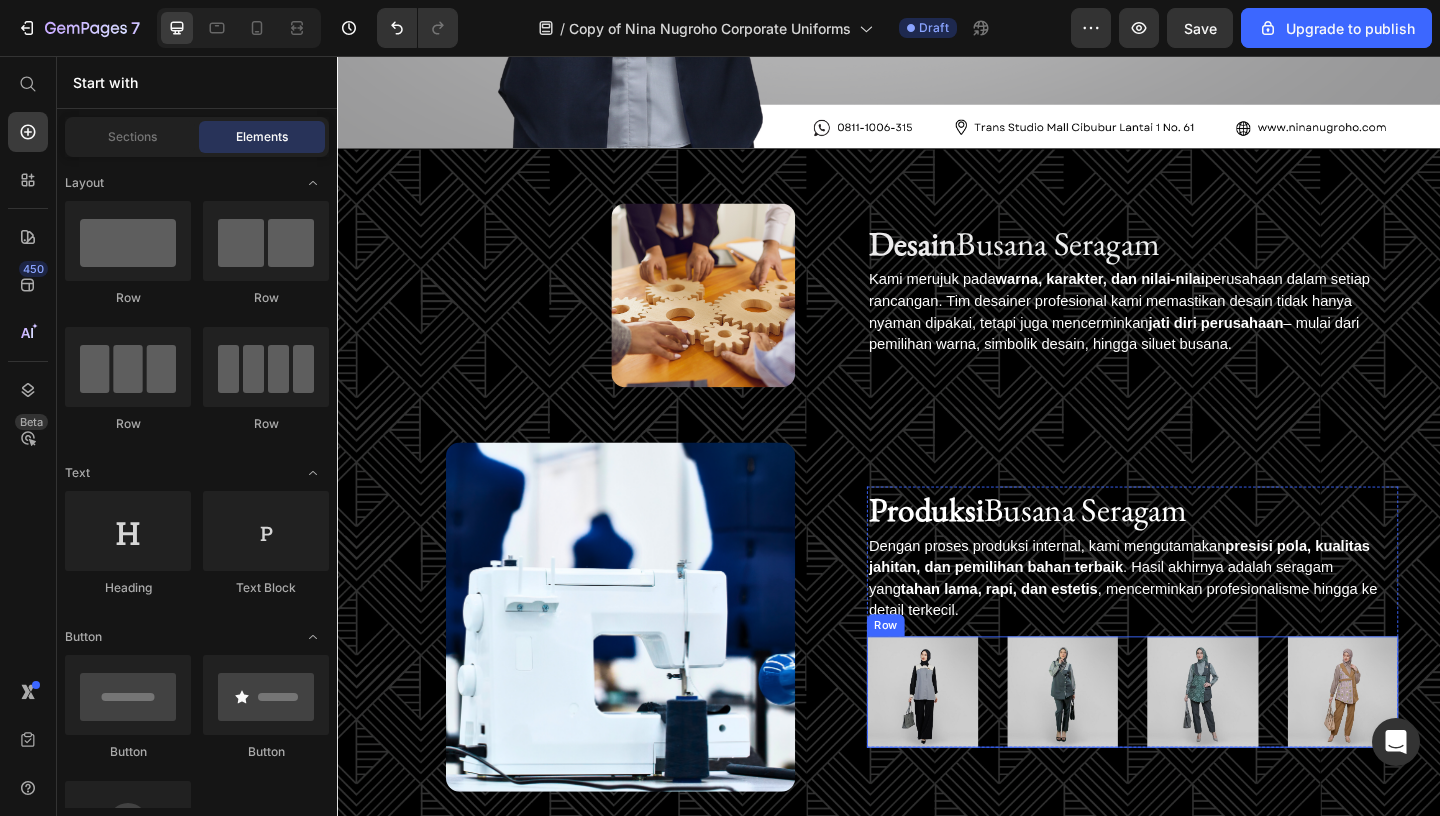 click on "Image Image Image Image Row" at bounding box center [1202, 747] 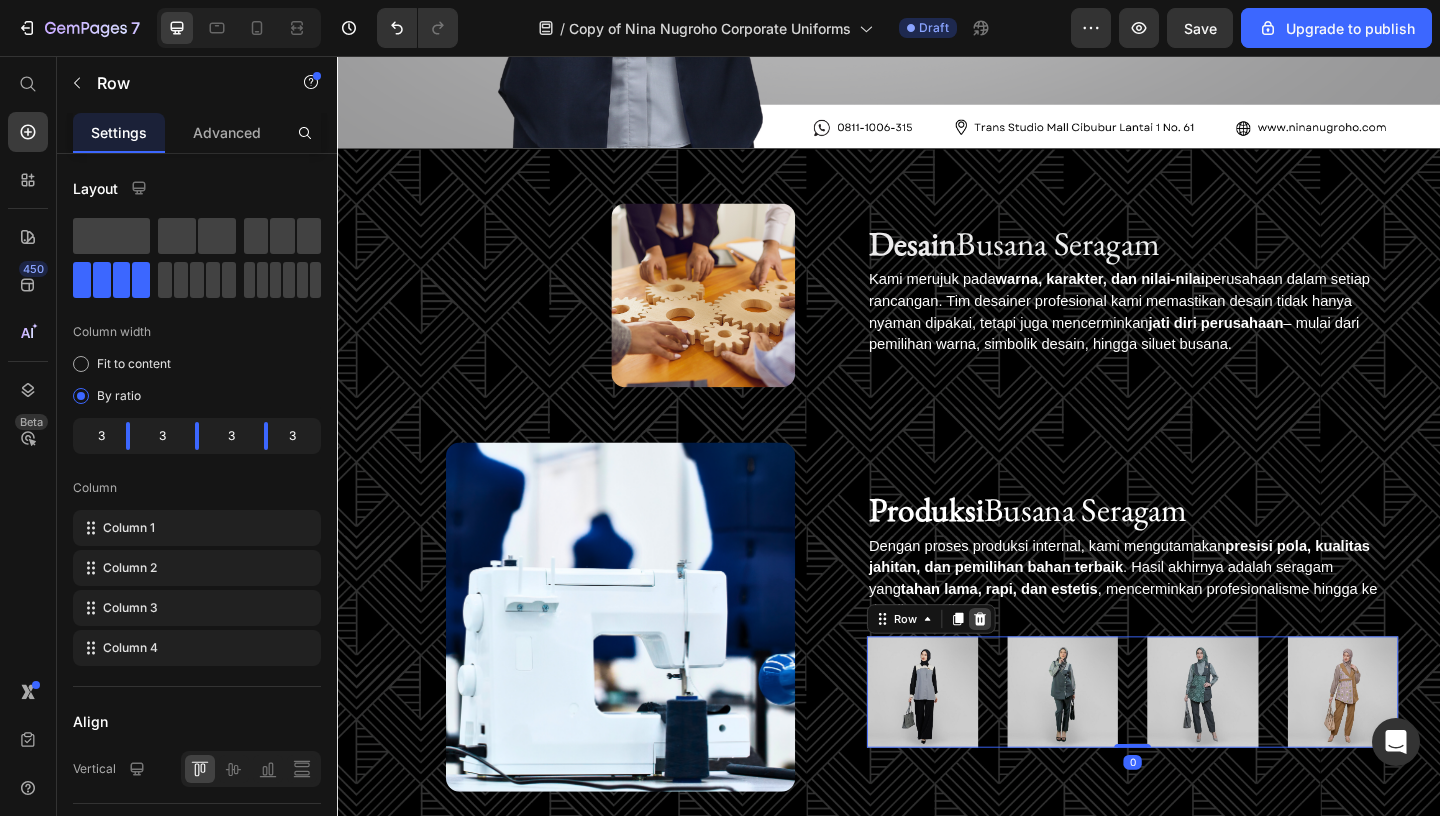 click 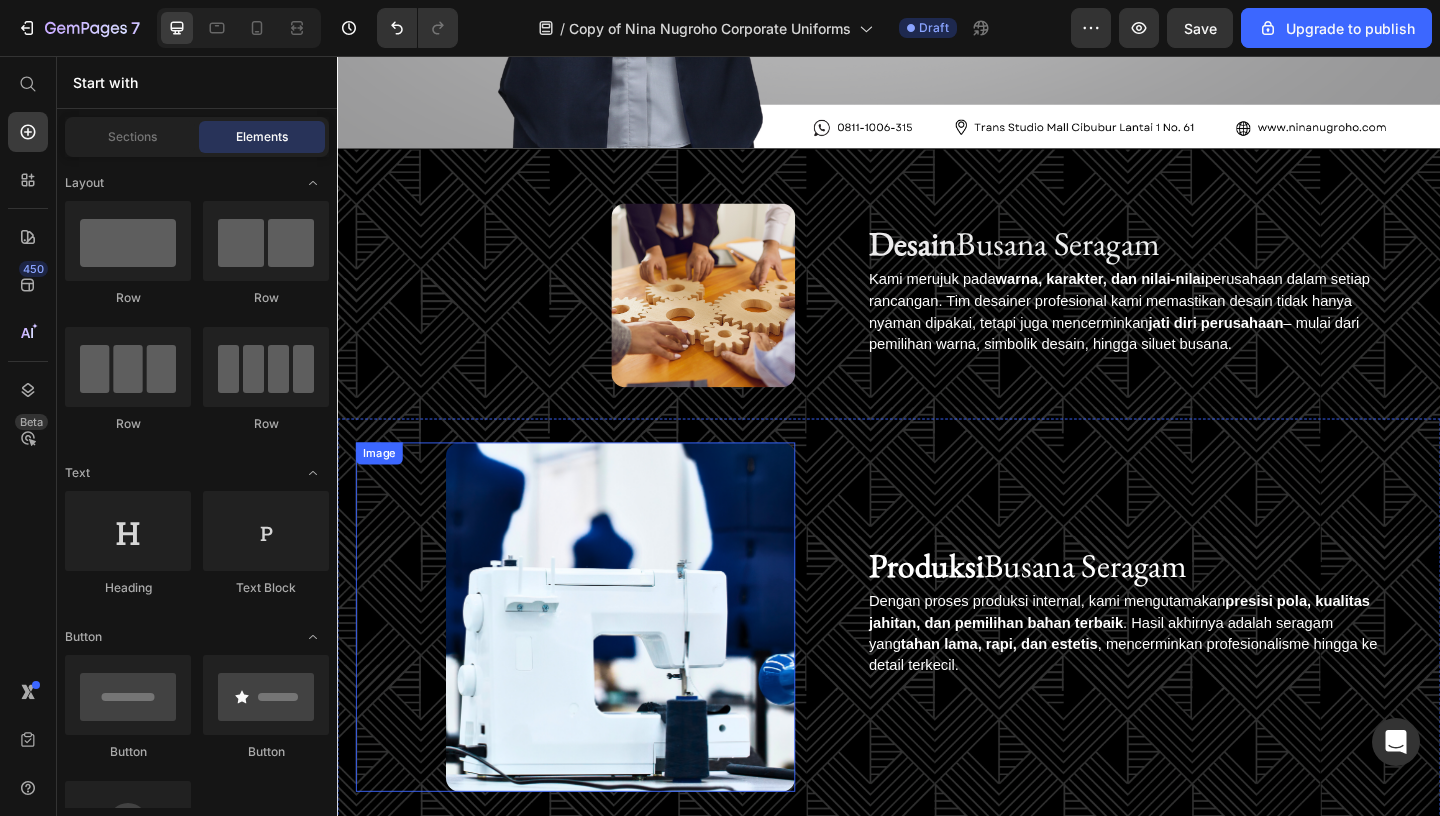click at bounding box center [596, 666] 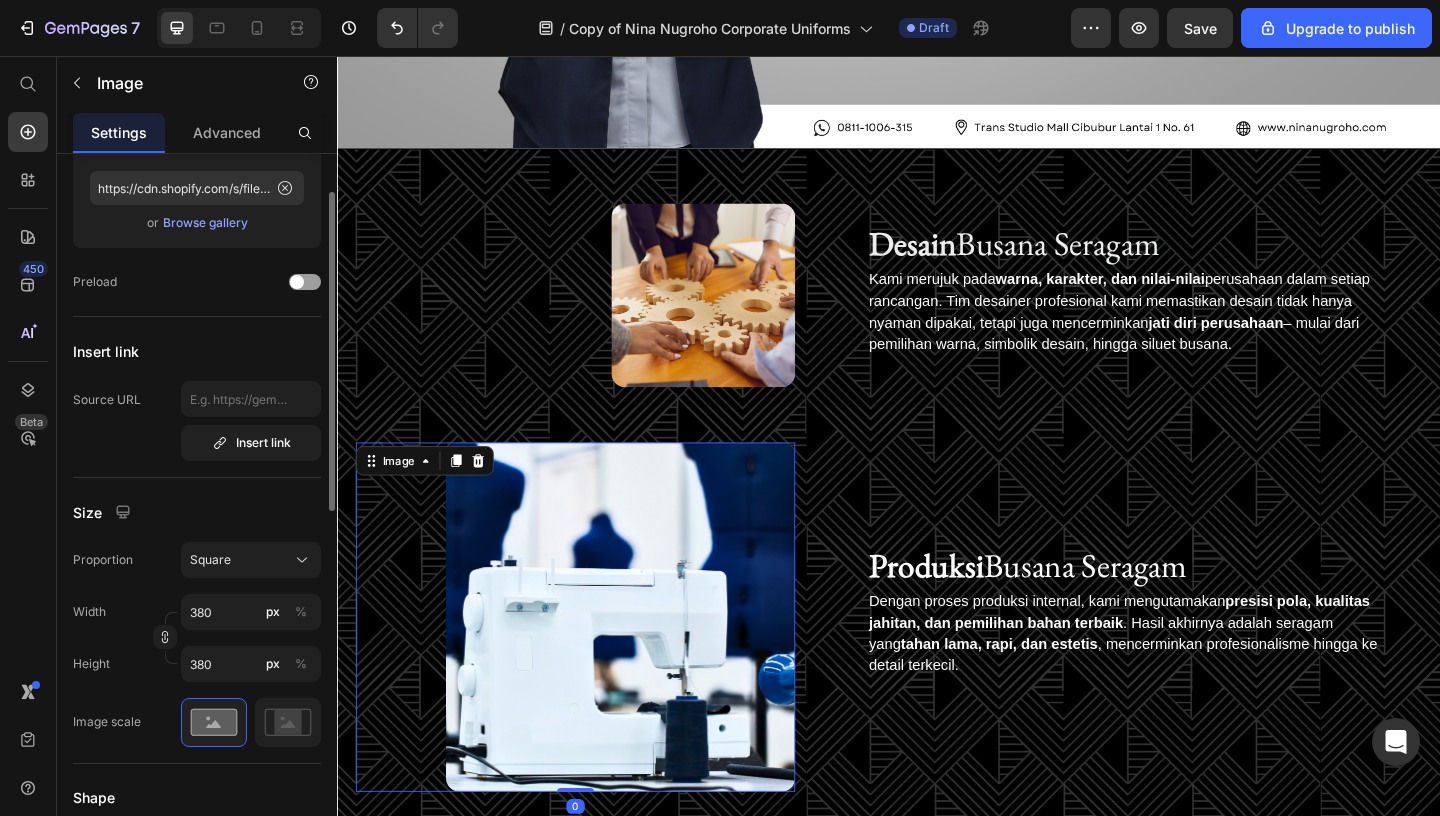 scroll, scrollTop: 257, scrollLeft: 0, axis: vertical 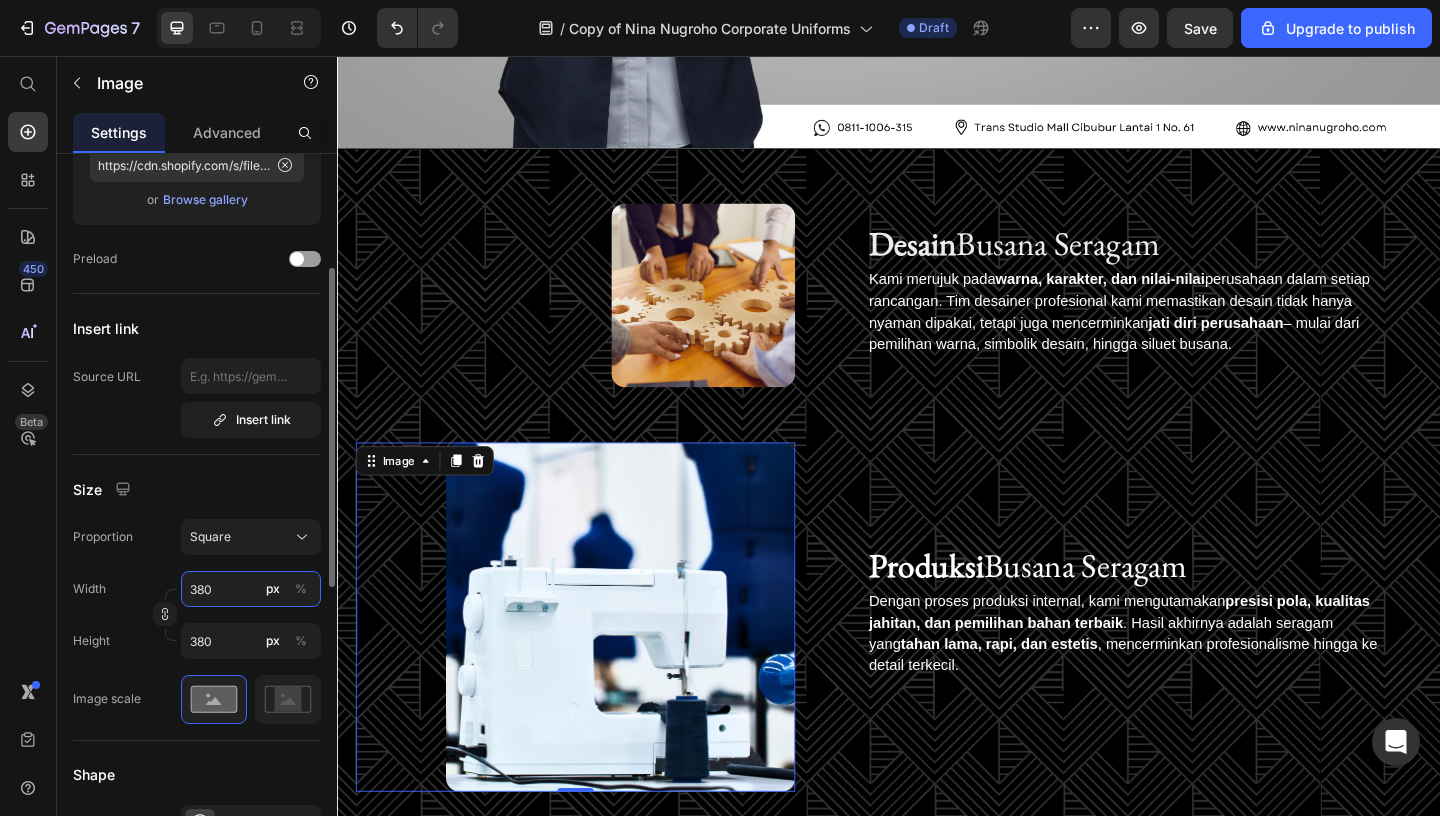 drag, startPoint x: 228, startPoint y: 596, endPoint x: 267, endPoint y: 605, distance: 40.024994 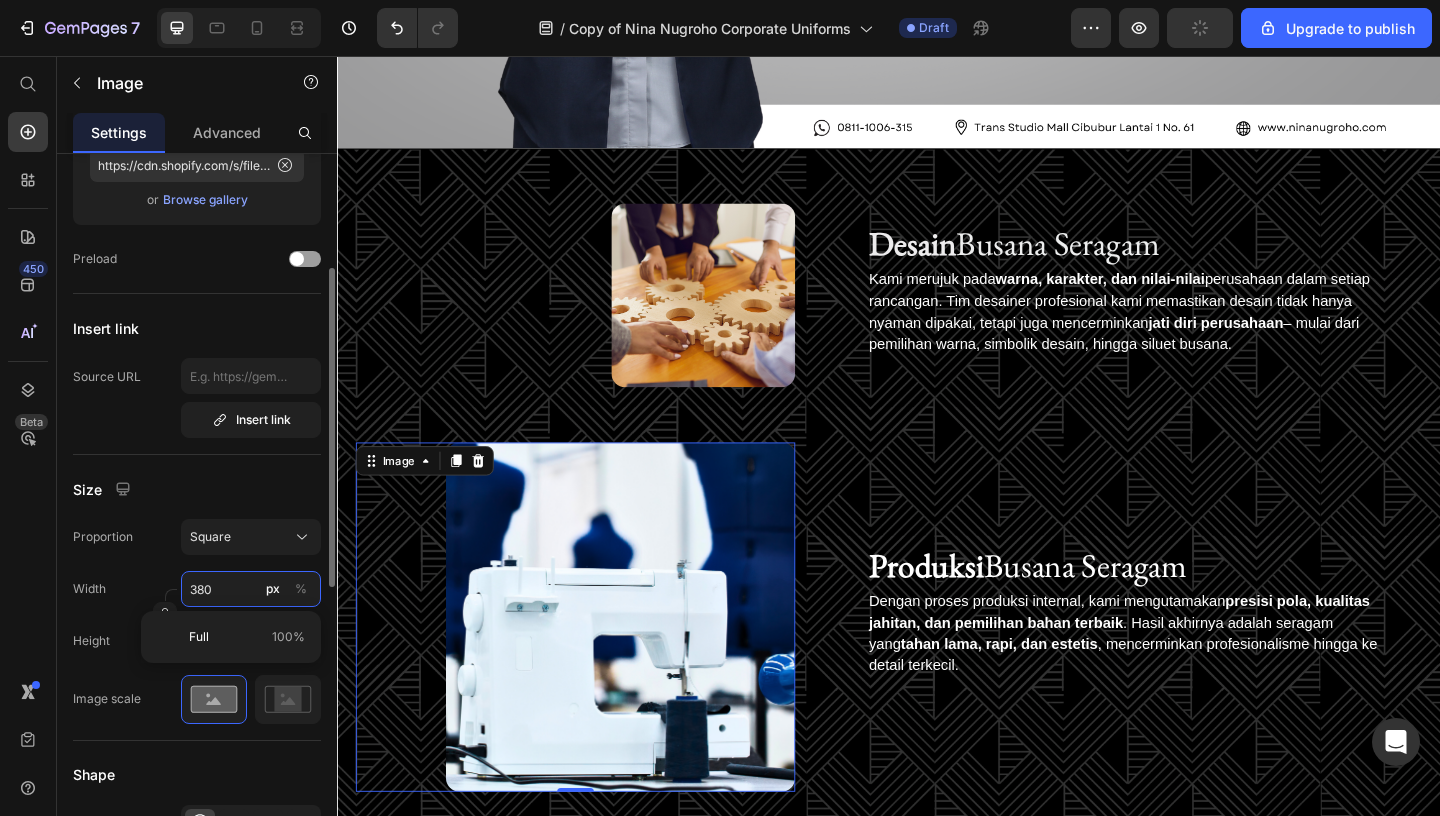 type on "2" 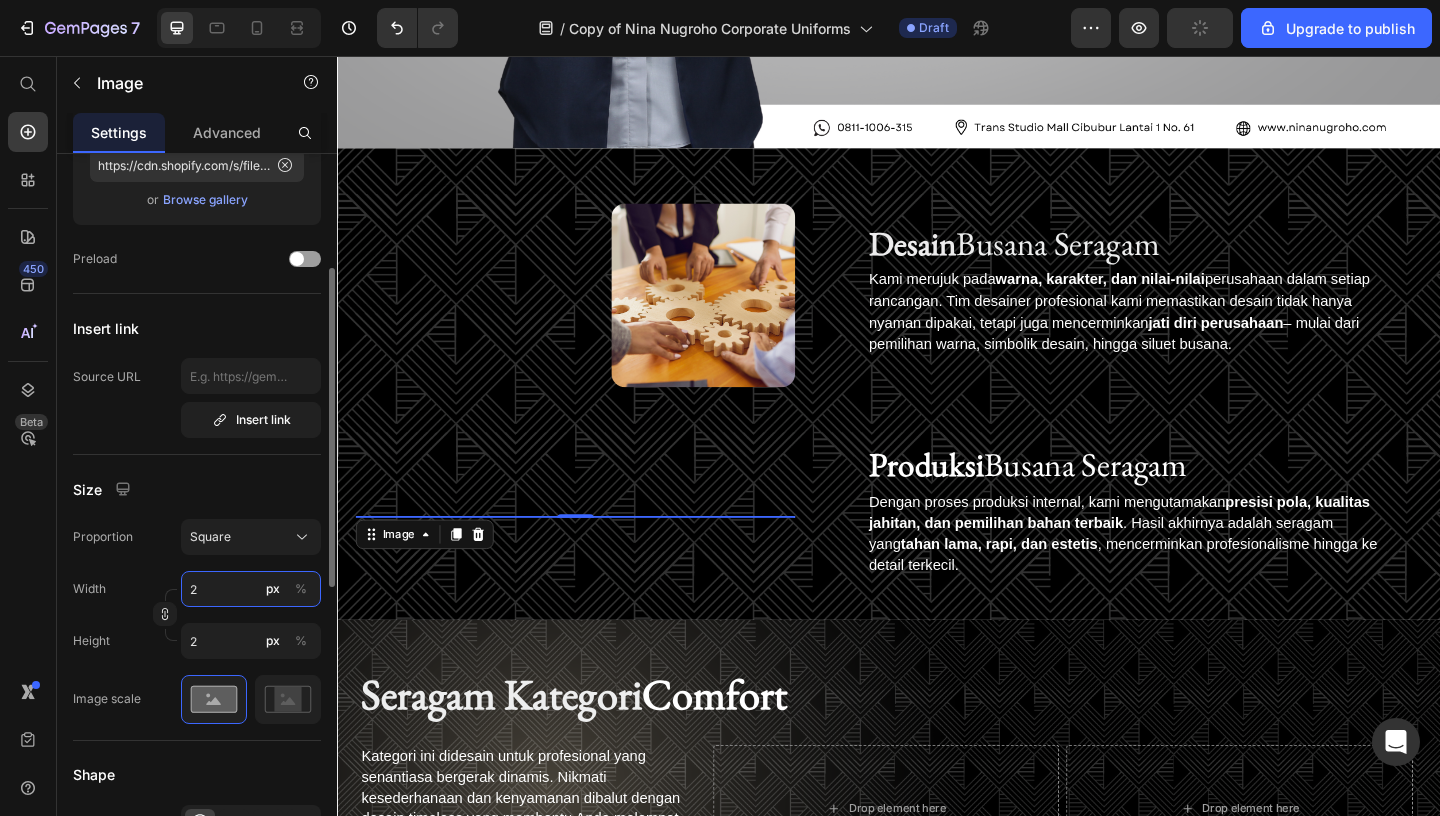 type on "20" 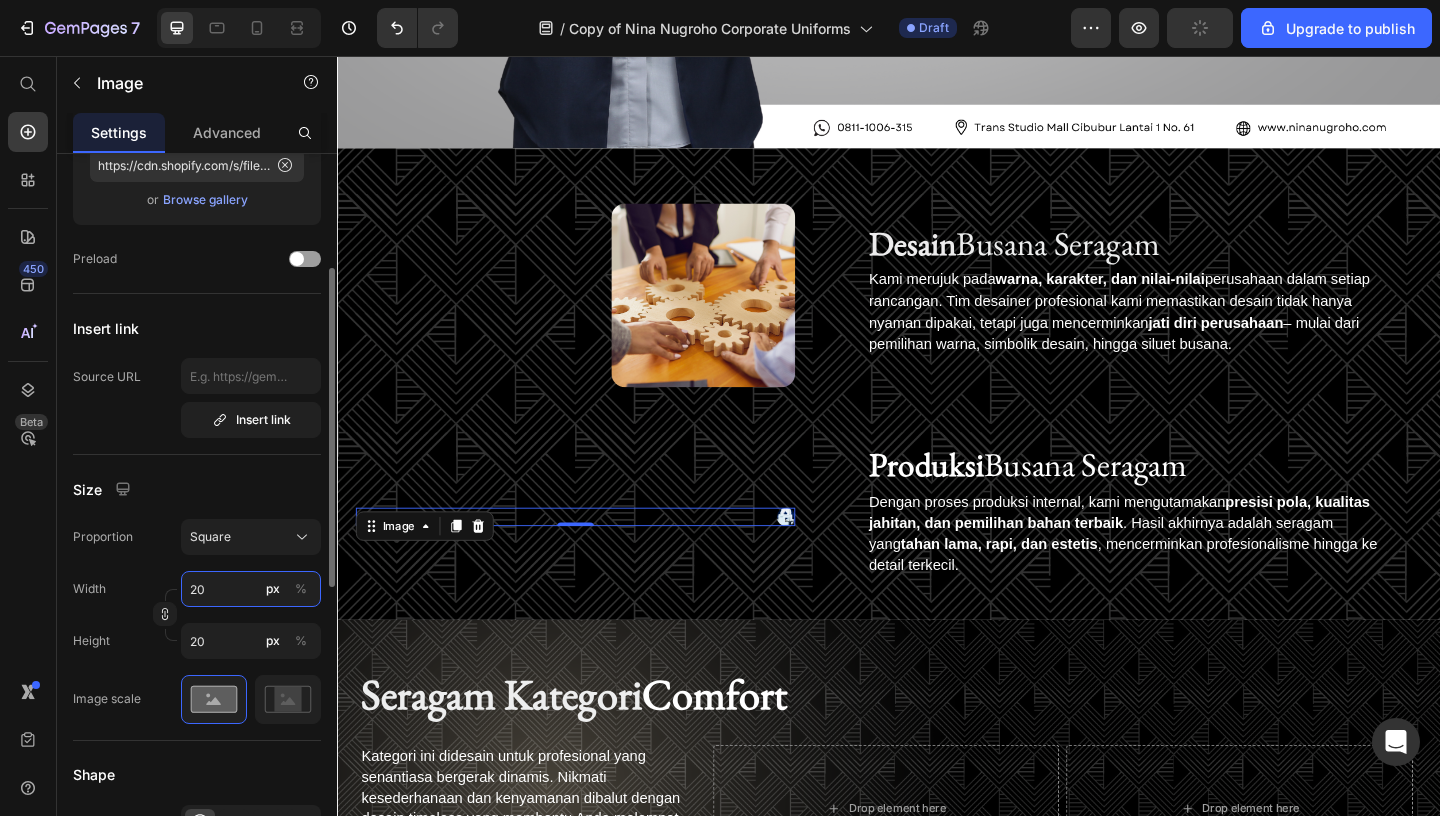 type on "200" 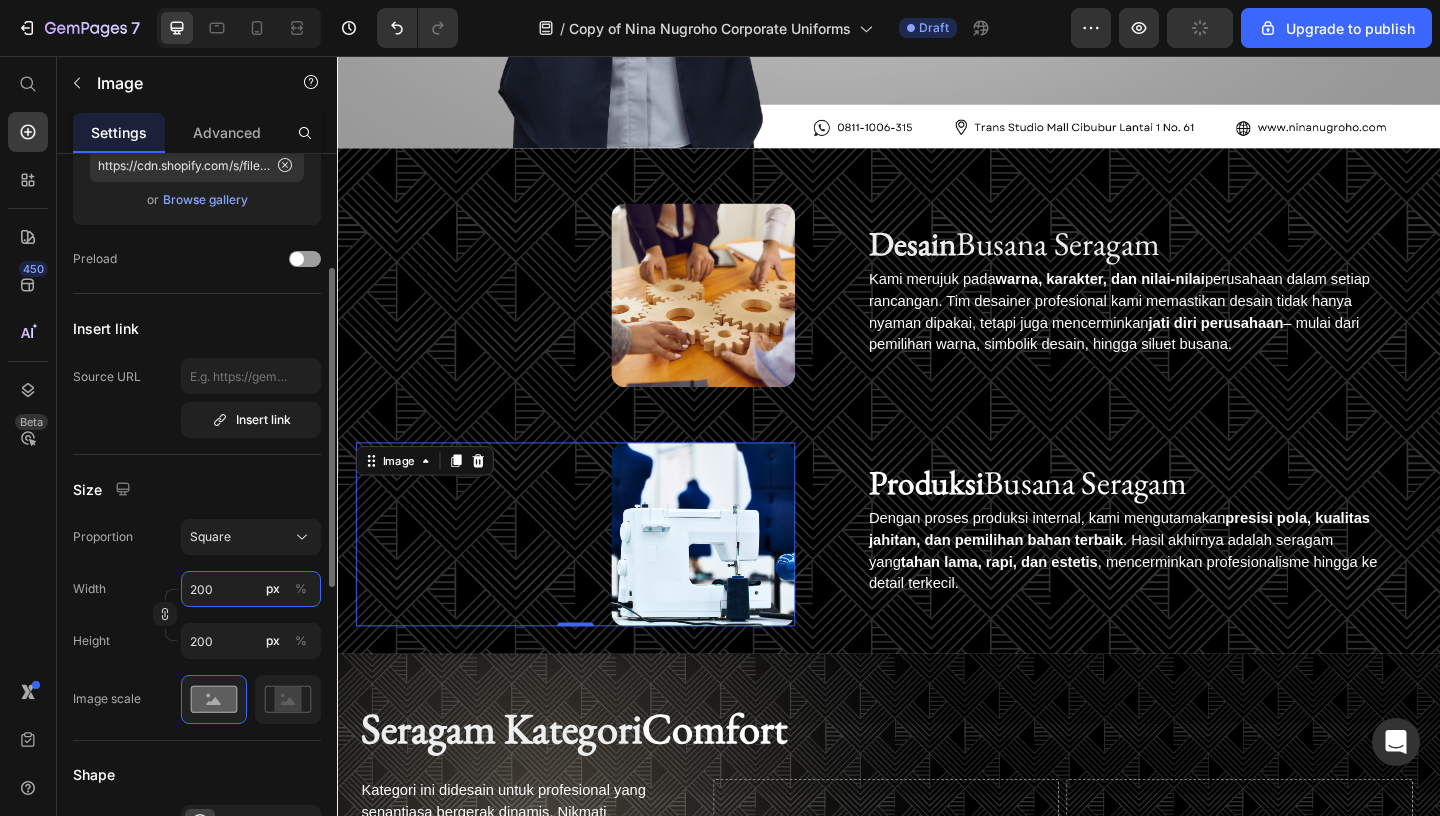 type on "380" 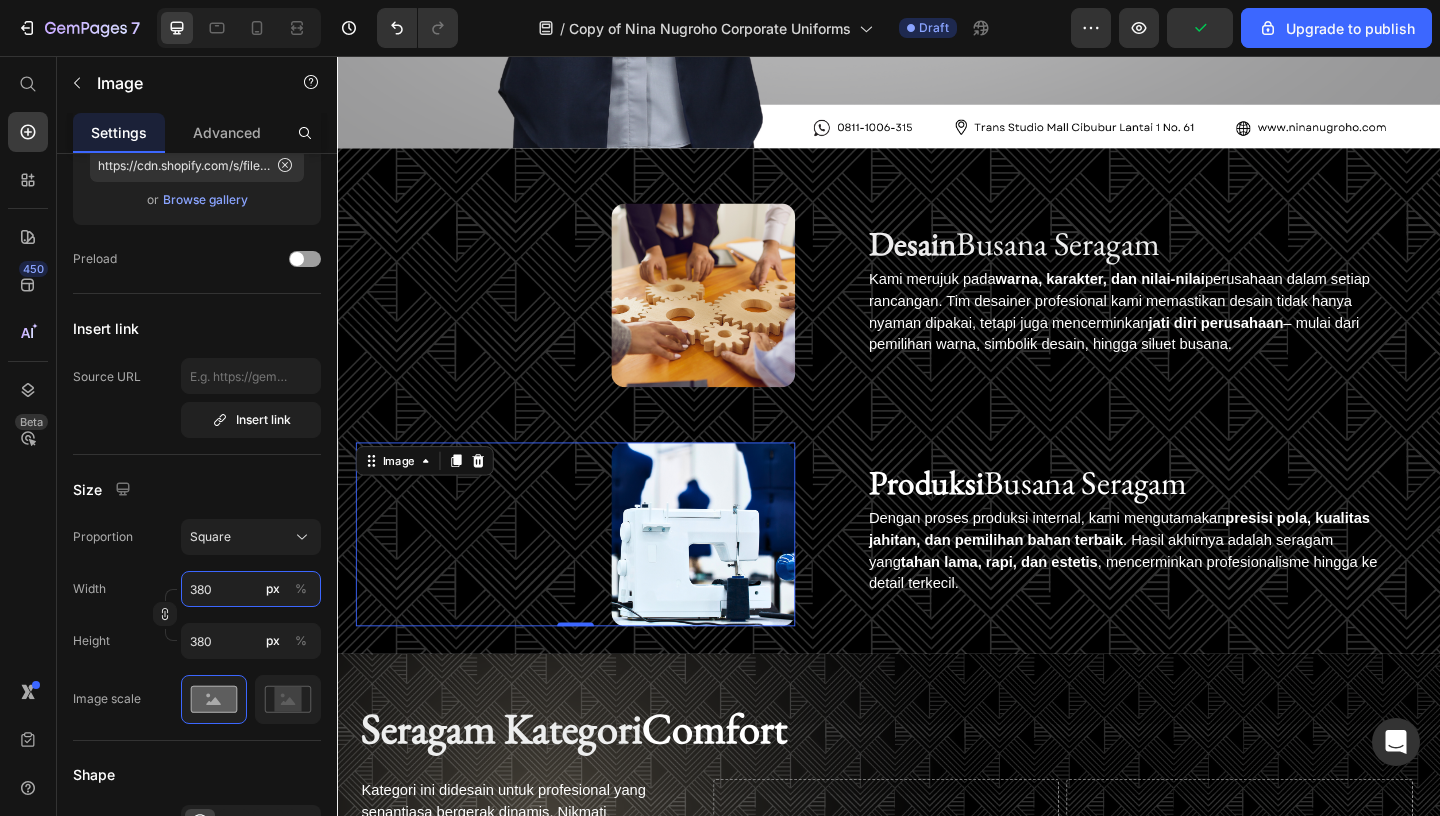 type on "200" 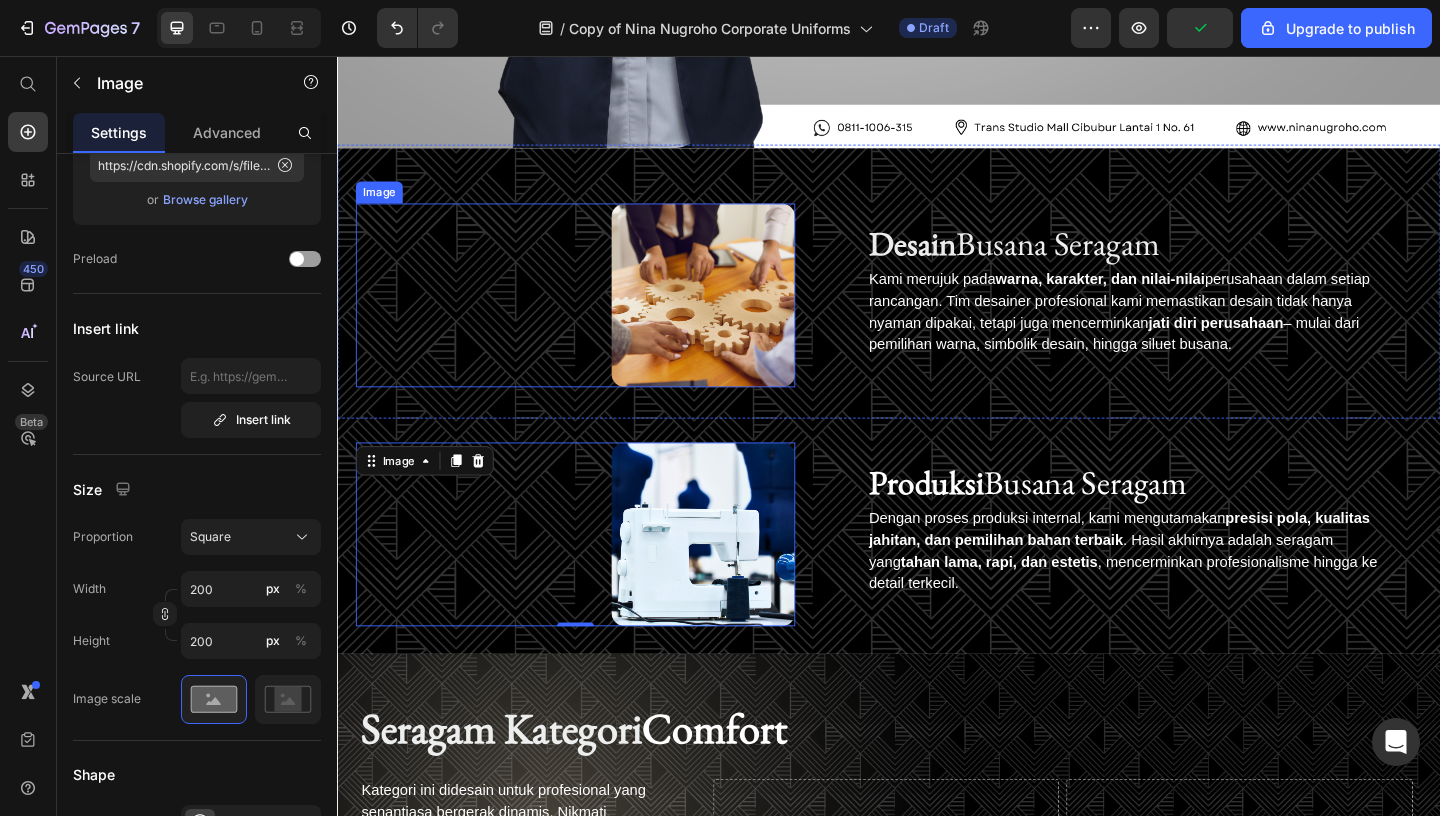click at bounding box center [596, 316] 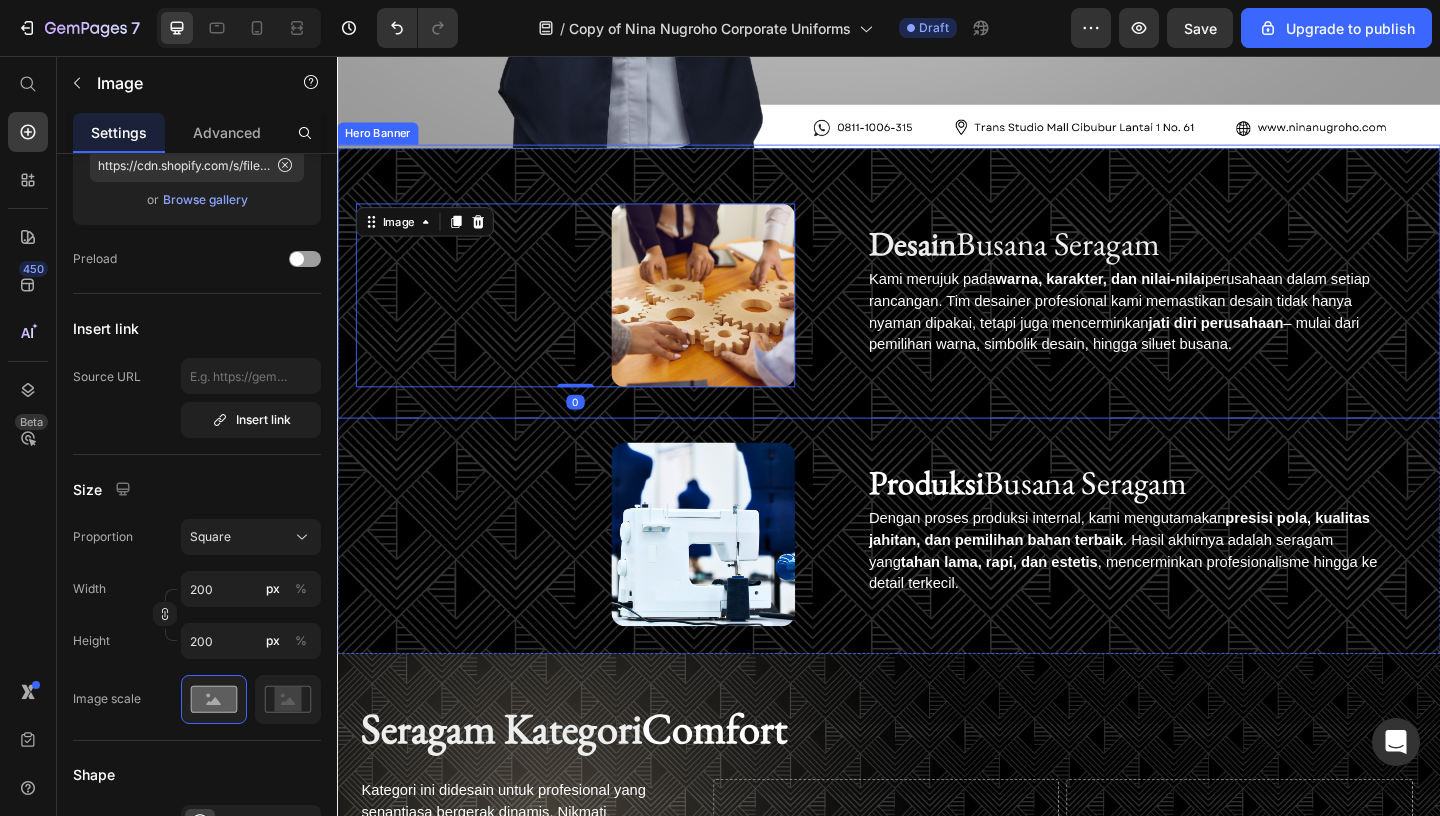click on "Desain  Busana Seragam Heading Kami merujuk pada  warna, karakter, dan nilai-nilai  perusahaan dalam setiap rancangan. Tim desainer profesional kami memastikan desain tidak hanya nyaman dipakai, tetapi juga mencerminkan  jati diri perusahaan  – mulai dari pemilihan warna, simbolik desain, hingga siluet busana. Text Block Row" at bounding box center [1202, 316] 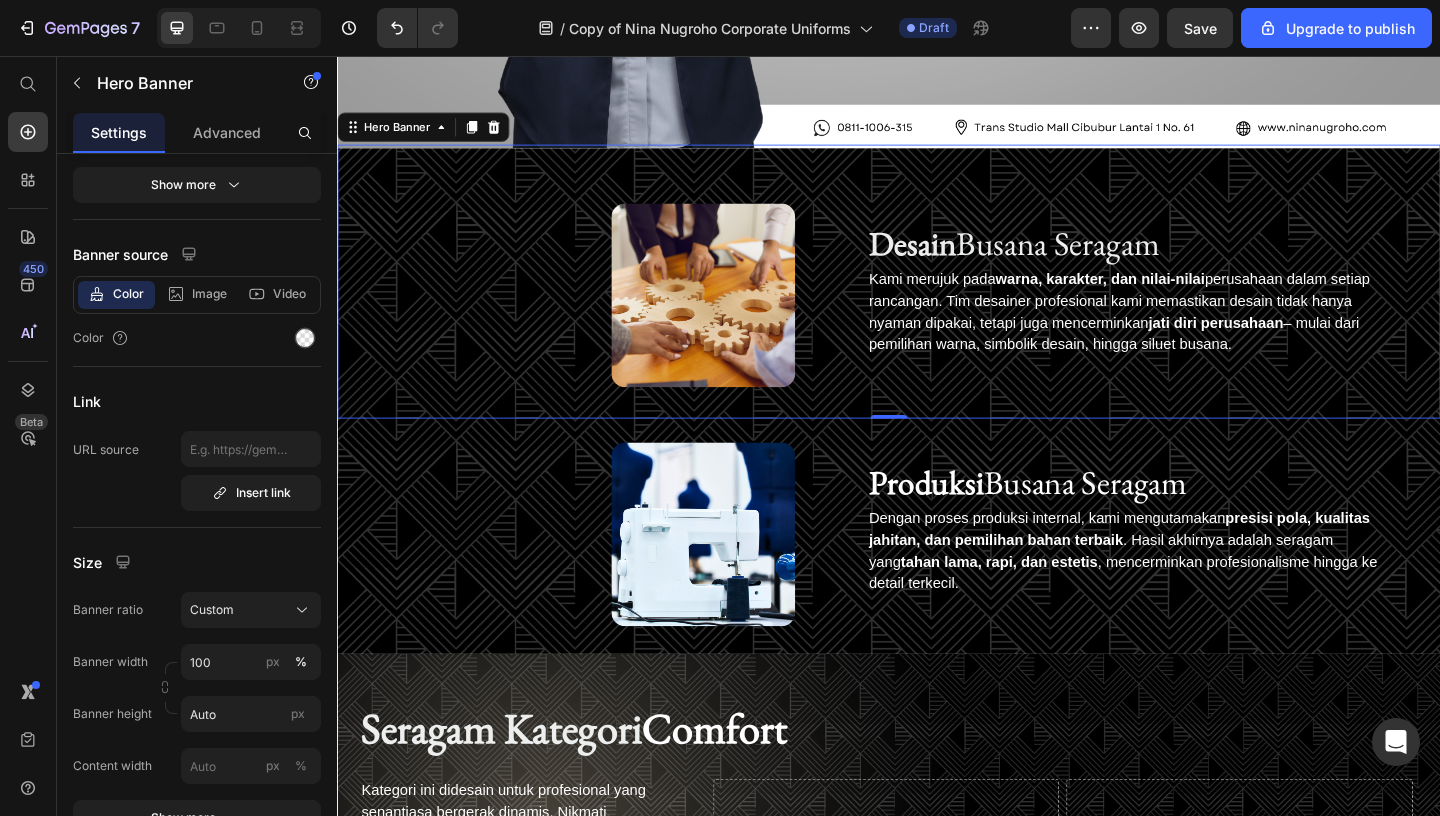 scroll, scrollTop: 0, scrollLeft: 0, axis: both 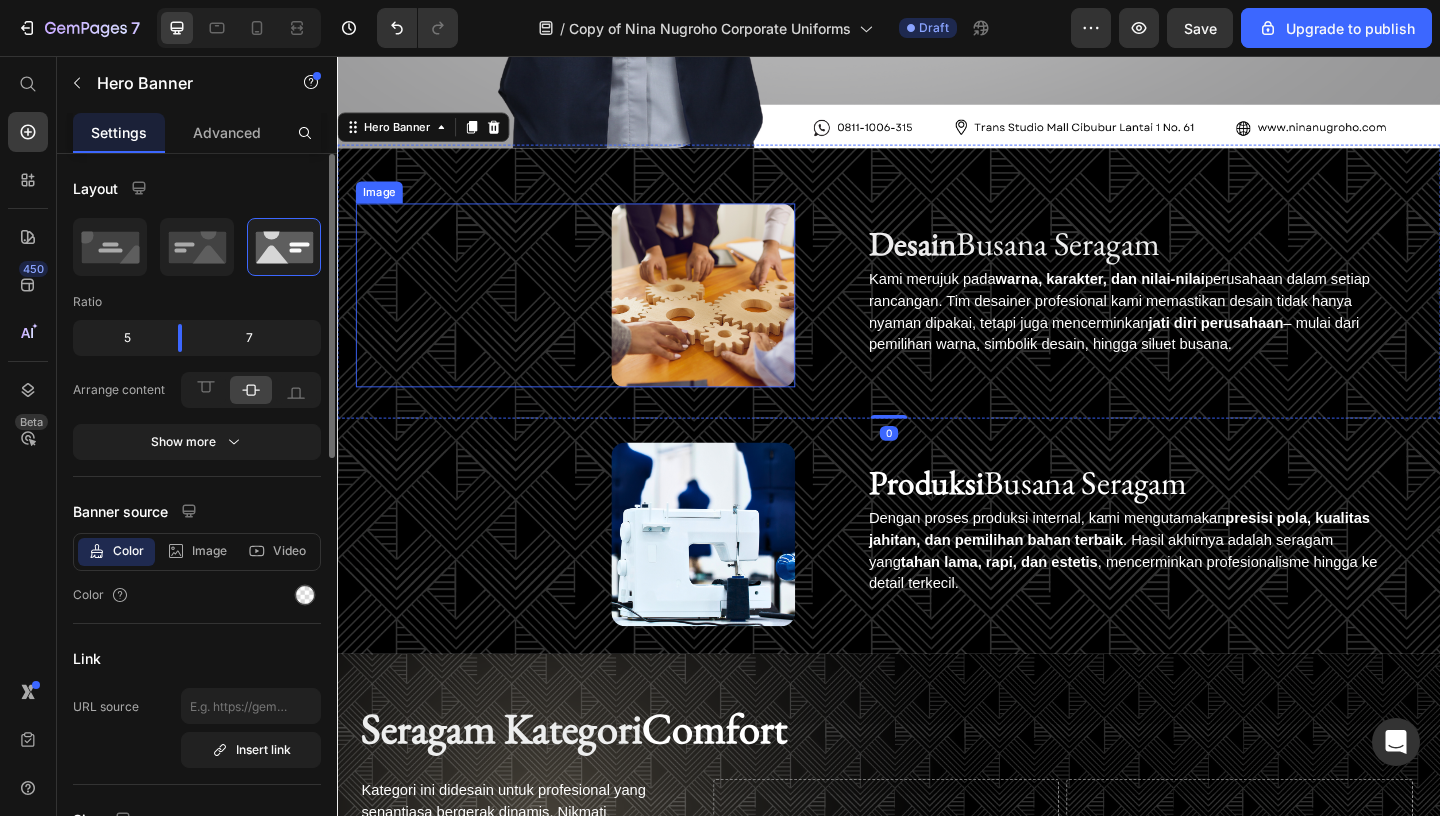 click at bounding box center (596, 316) 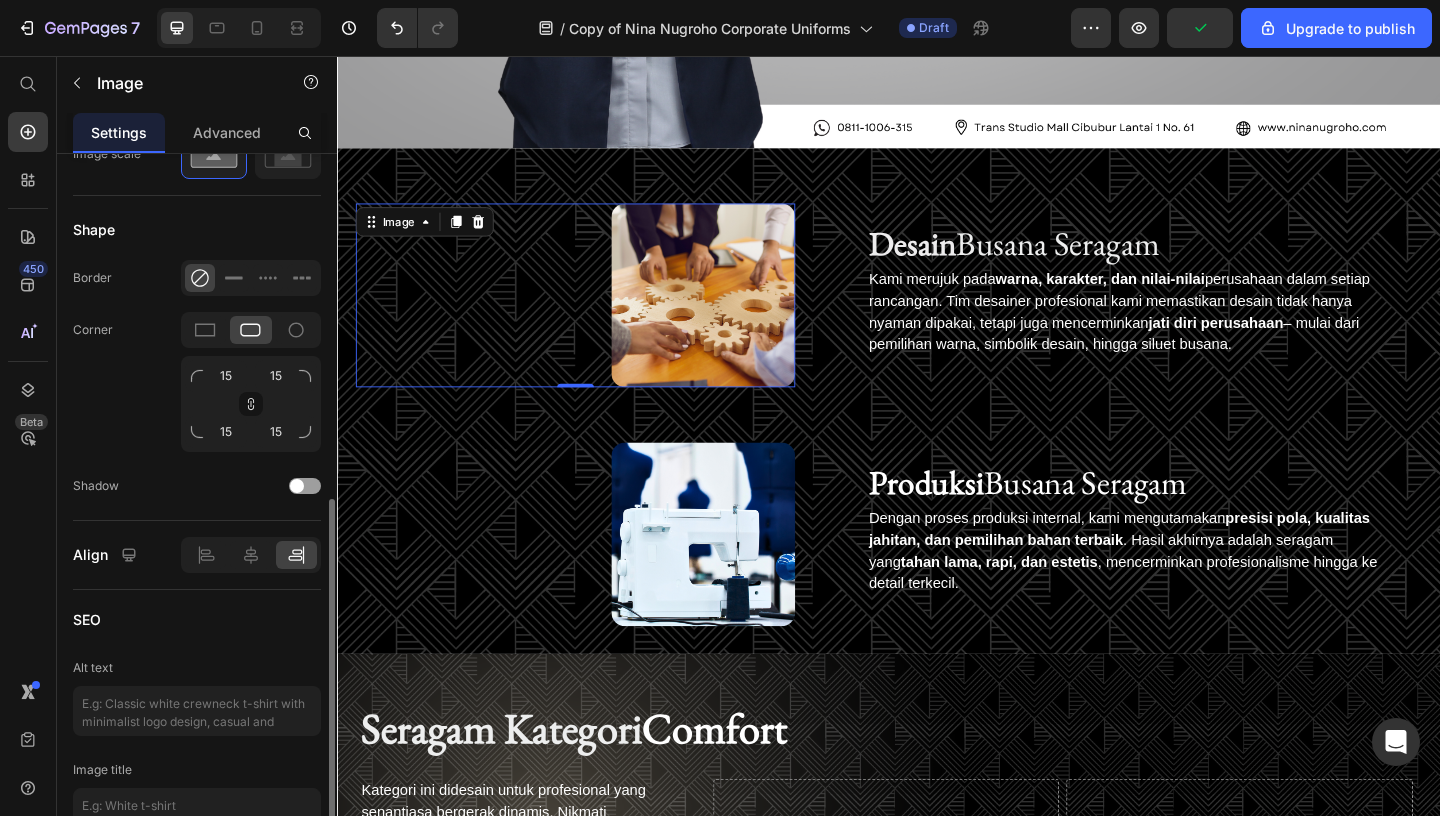 scroll, scrollTop: 804, scrollLeft: 0, axis: vertical 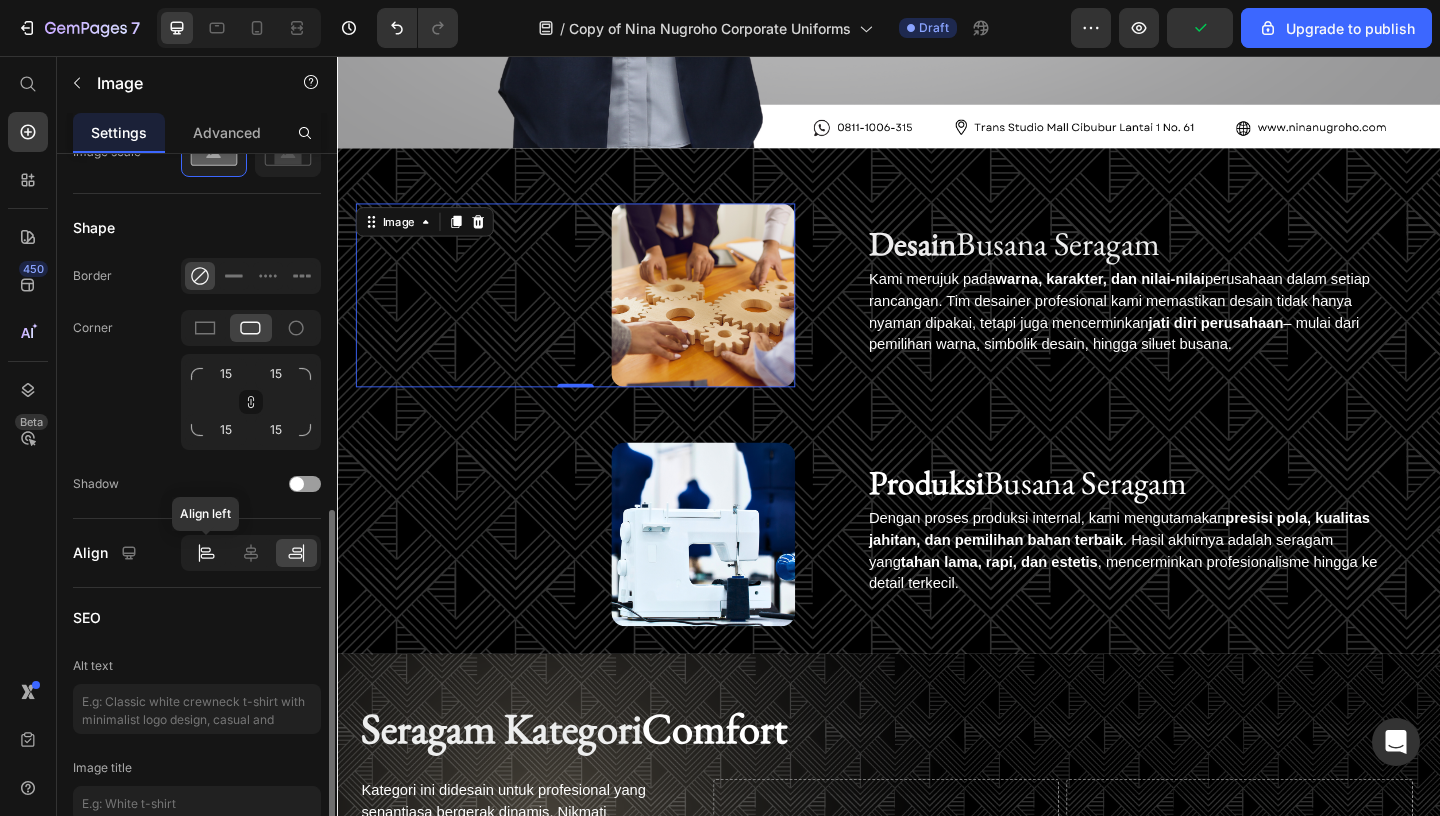 click 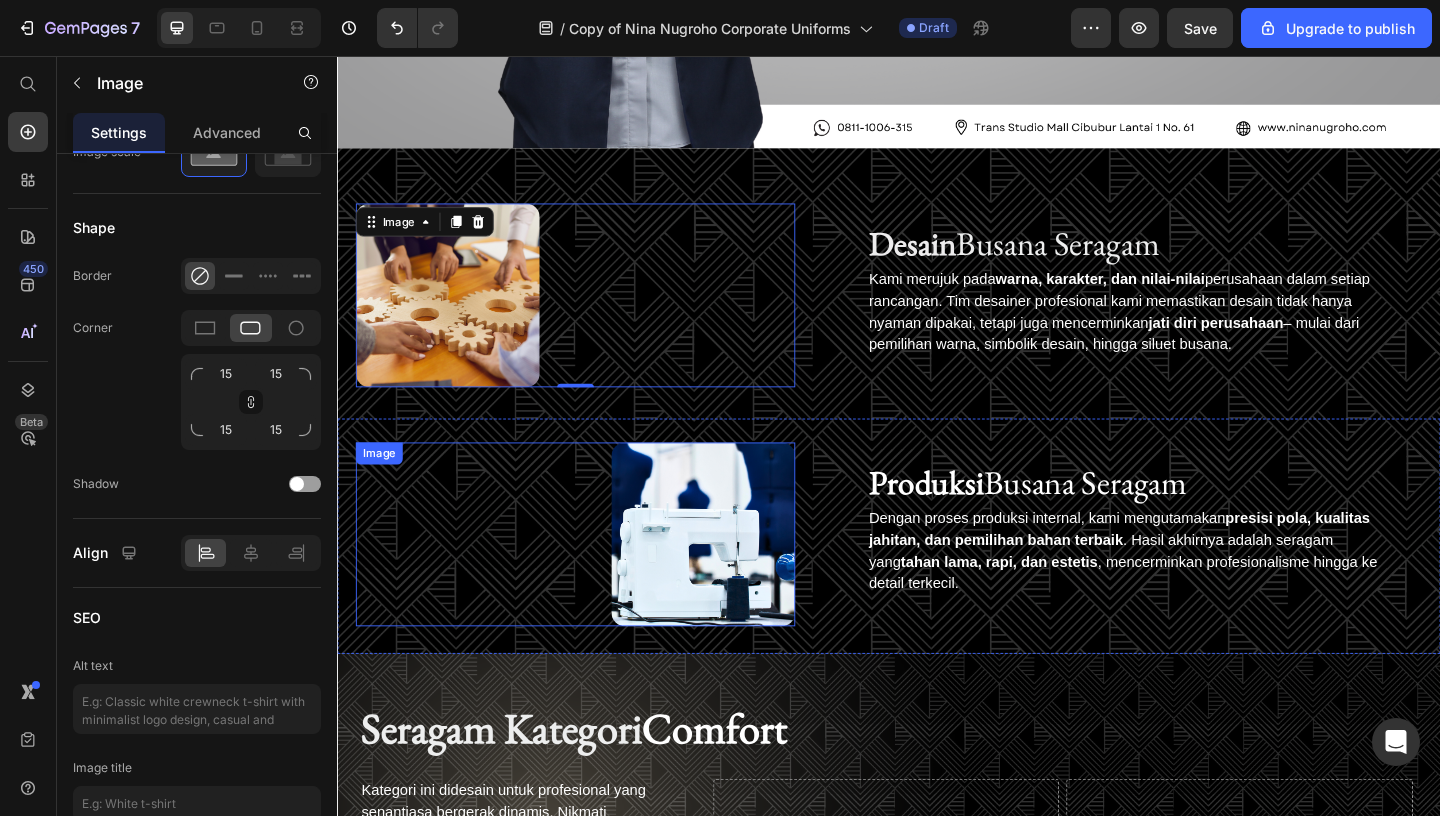 click at bounding box center (596, 576) 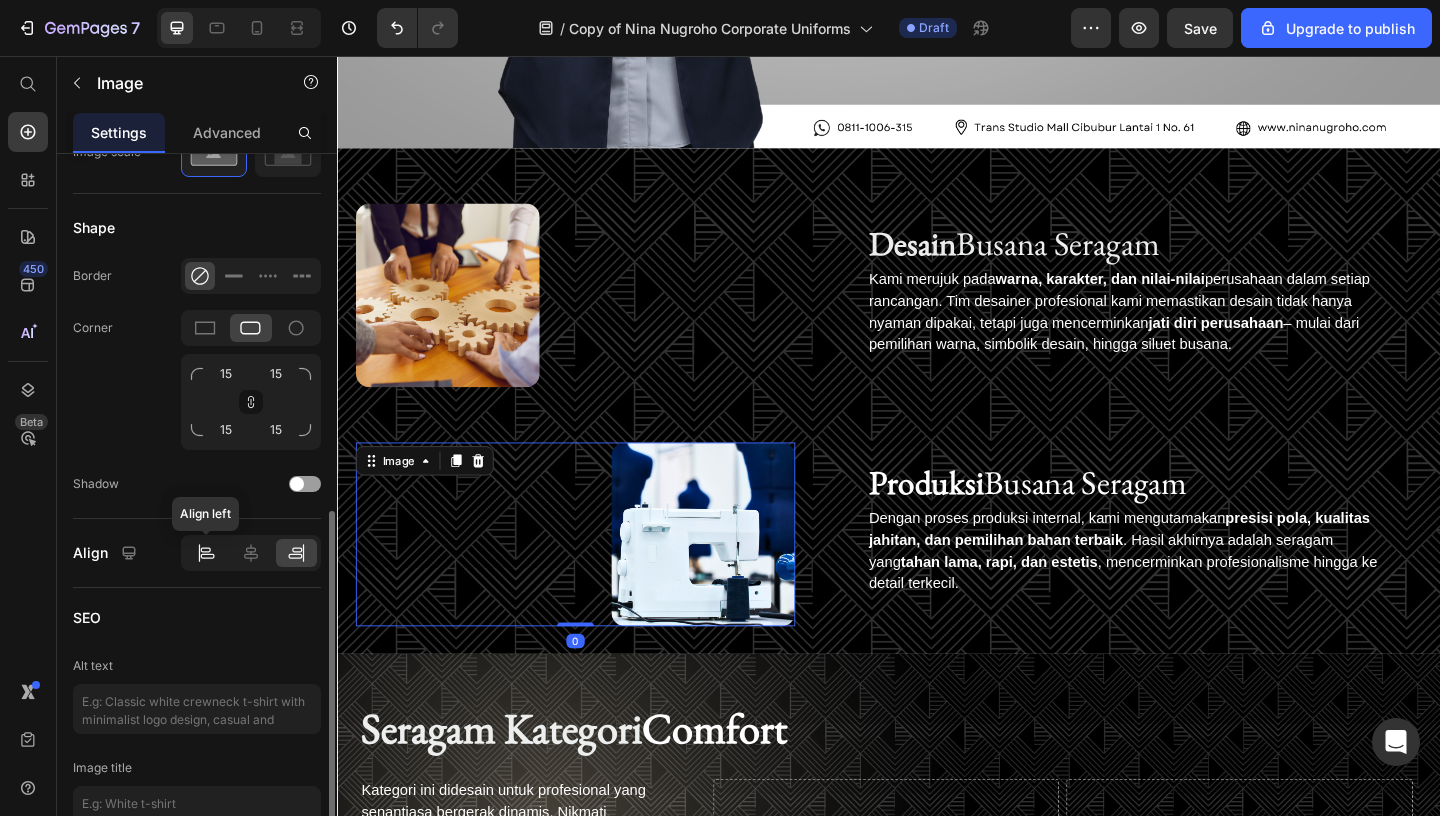 click 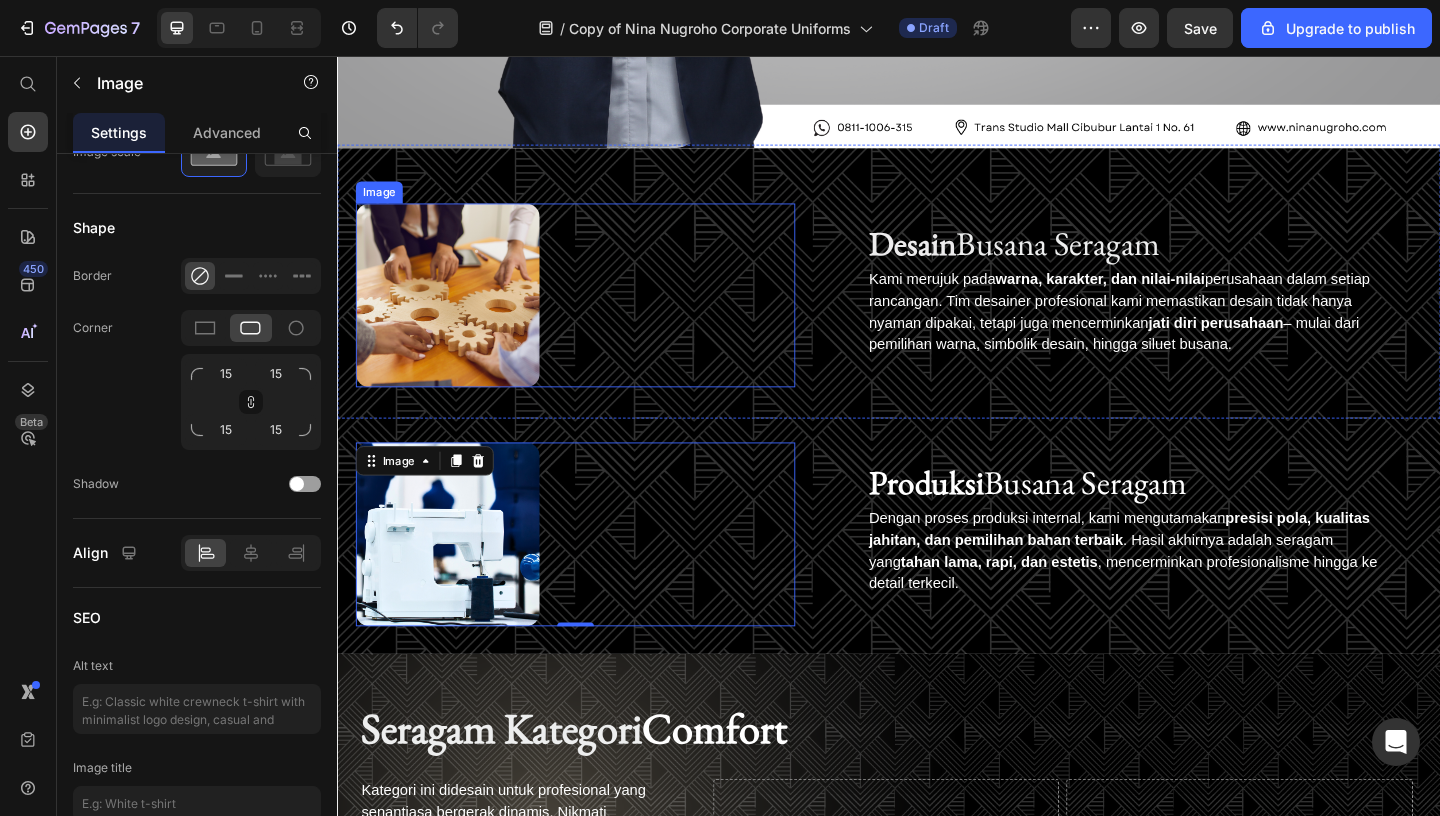 click at bounding box center (596, 316) 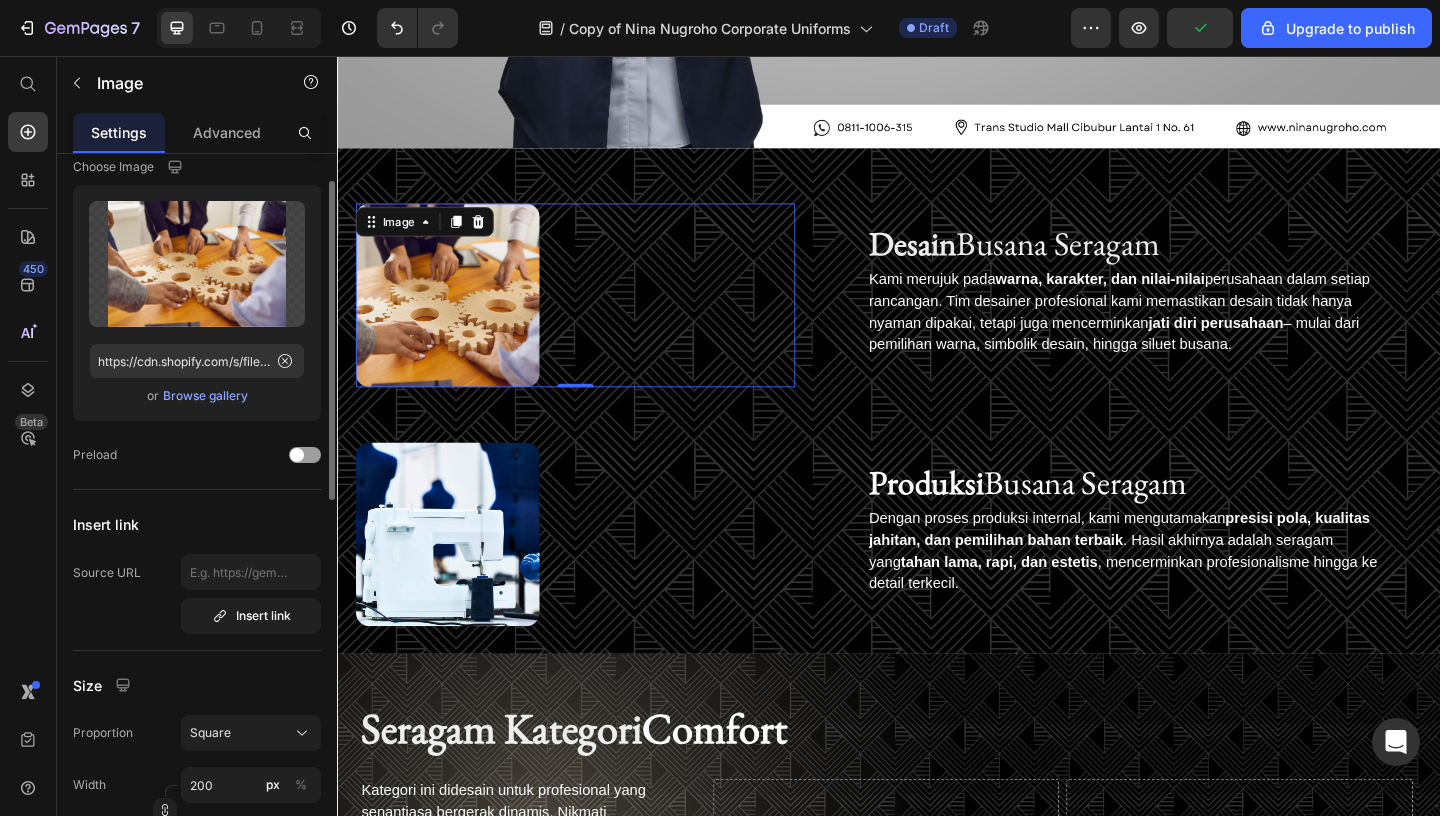 scroll, scrollTop: 0, scrollLeft: 0, axis: both 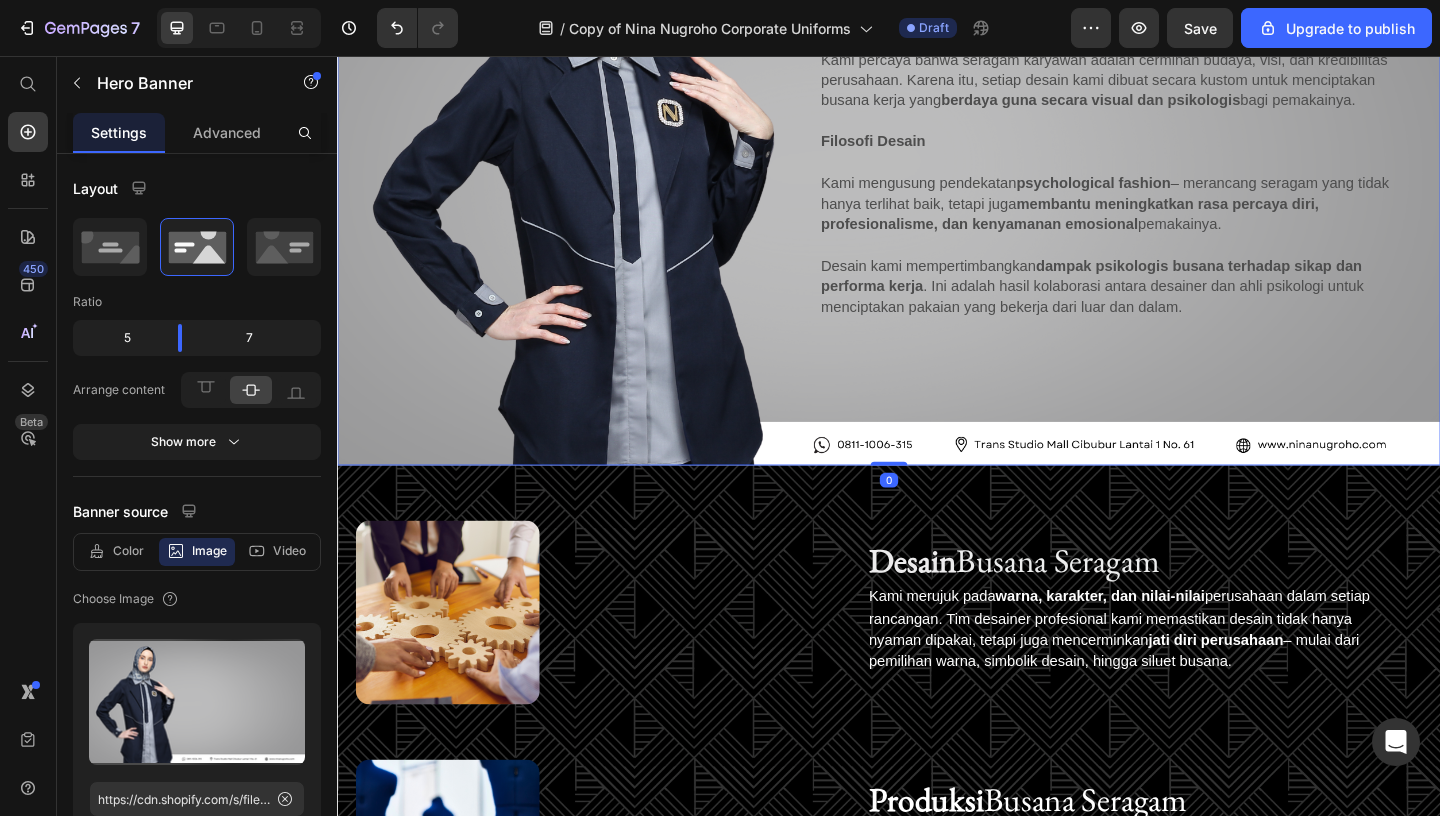 click on "Drop element here
Drop element here Row Wujudkan Identitas Perusahaan Anda Lewat Seragam dengan Sentuhan Desainer Berkelas Dunia Heading Row Saatnya Meningkatkan Citra dan Kepercayaan Diri Karyawan Anda. Text Block [PERSON]  adalah brand busana kerja profesional yang menghadirkan seragam kantor dengan  desain eksklusif, kualitas butik, dan kenyamanan tinggi . Dirancang bukan hanya untuk tampil menawan, tetapi juga memperkuat identitas dan profesionalisme organisasi Anda. Text Block Row Hero Banner Section 1 Text Block [PERSON] lebih dari sekadar Seragam Heading Kami percaya bahwa seragam karyawan adalah cerminan budaya, visi, dan kredibilitas perusahaan. Karena itu, setiap desain kami dibuat secara kustom untuk menciptakan busana kerja yang  berdaya guna secara visual dan psikologis  bagi pemakainya.   Filosofi Desain   Kami mengusung pendekatan  psychological fashion  – merancang seragam yang tidak hanya terlihat baik, tetapi juga   pemakainya.   Text Block" at bounding box center (937, 1732) 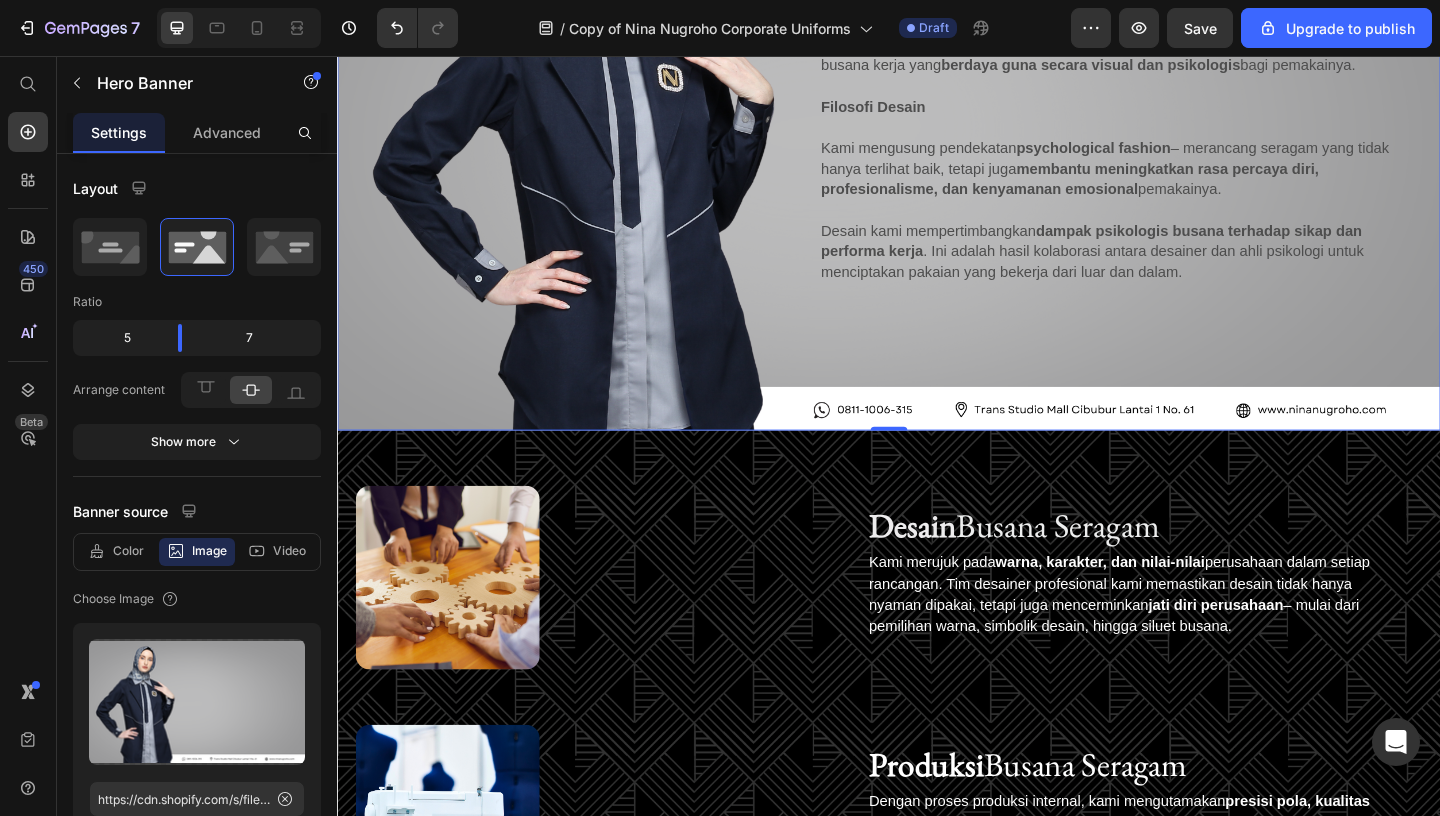 scroll, scrollTop: 986, scrollLeft: 0, axis: vertical 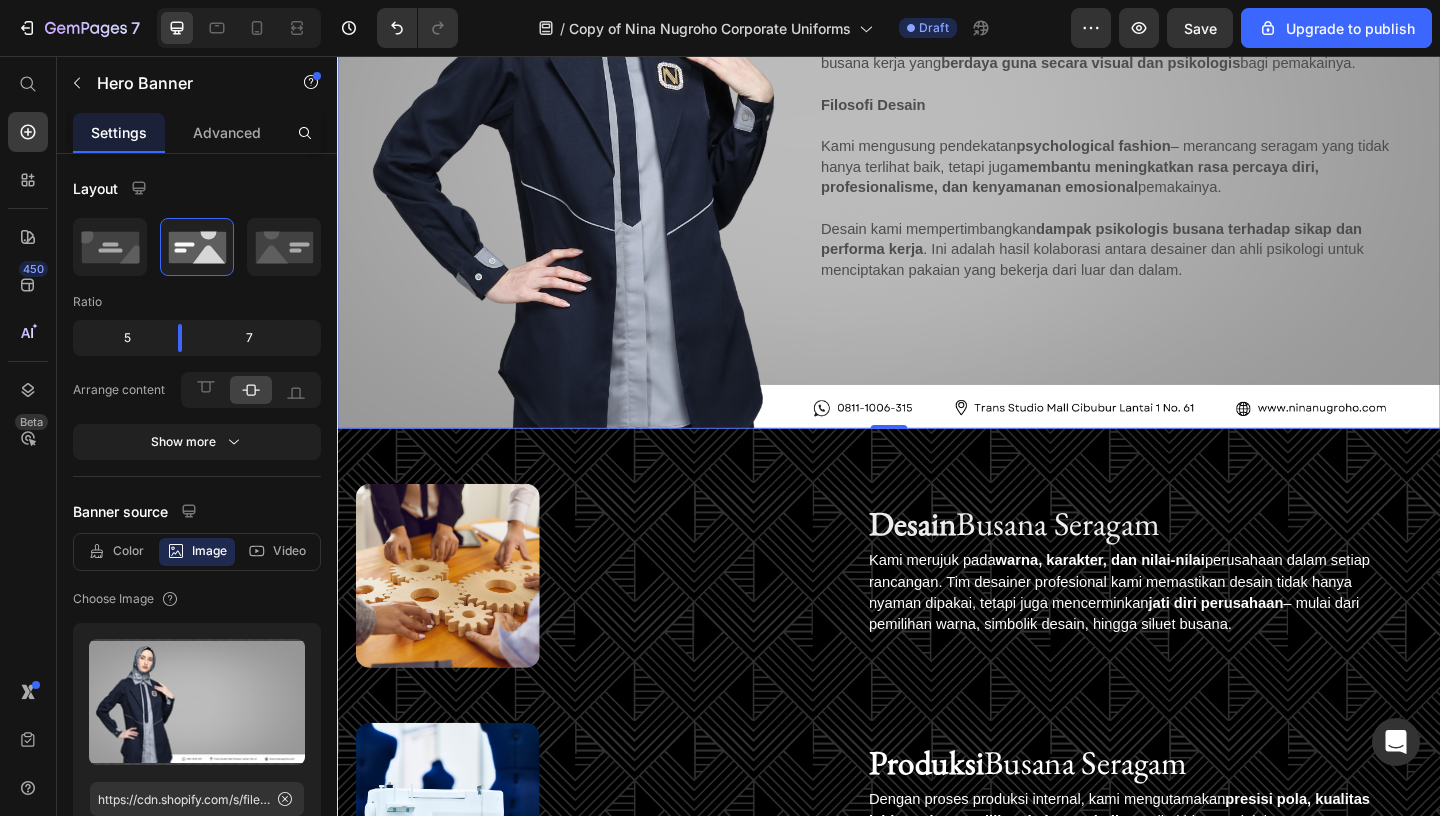 click on "450 Beta" at bounding box center [28, 368] 